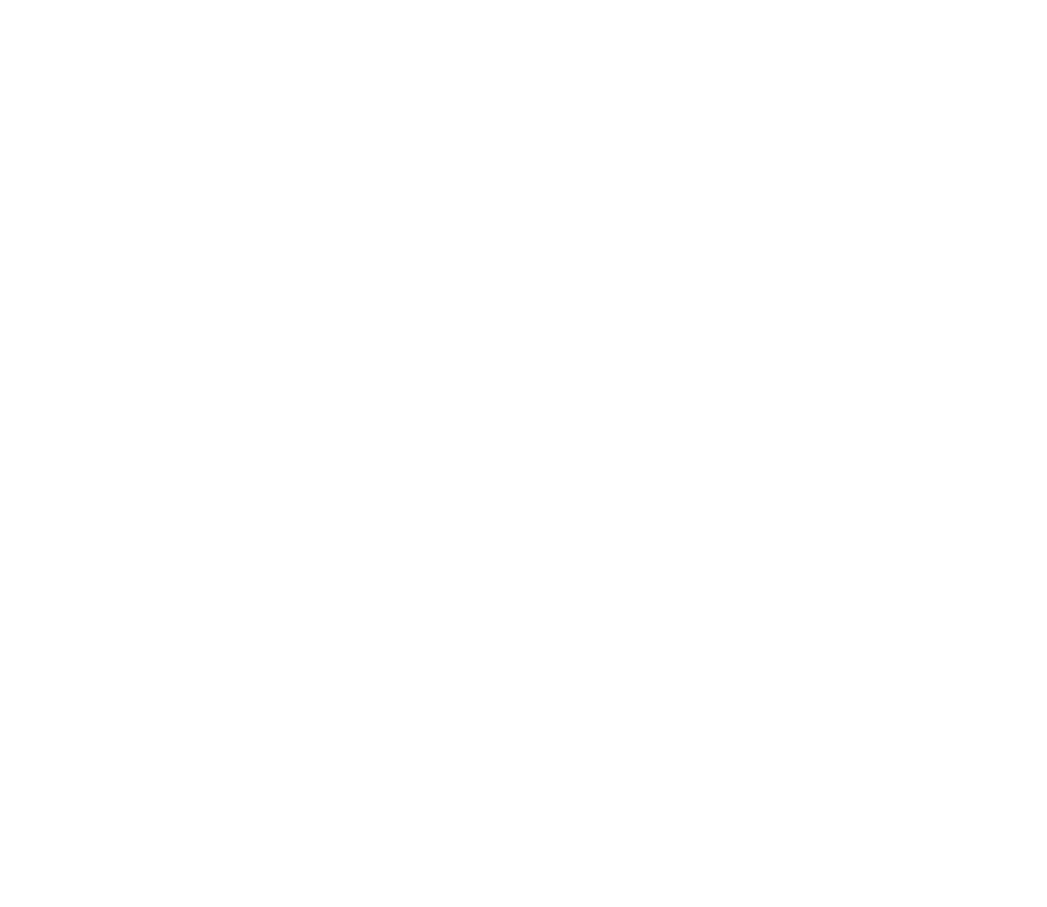 scroll, scrollTop: 0, scrollLeft: 0, axis: both 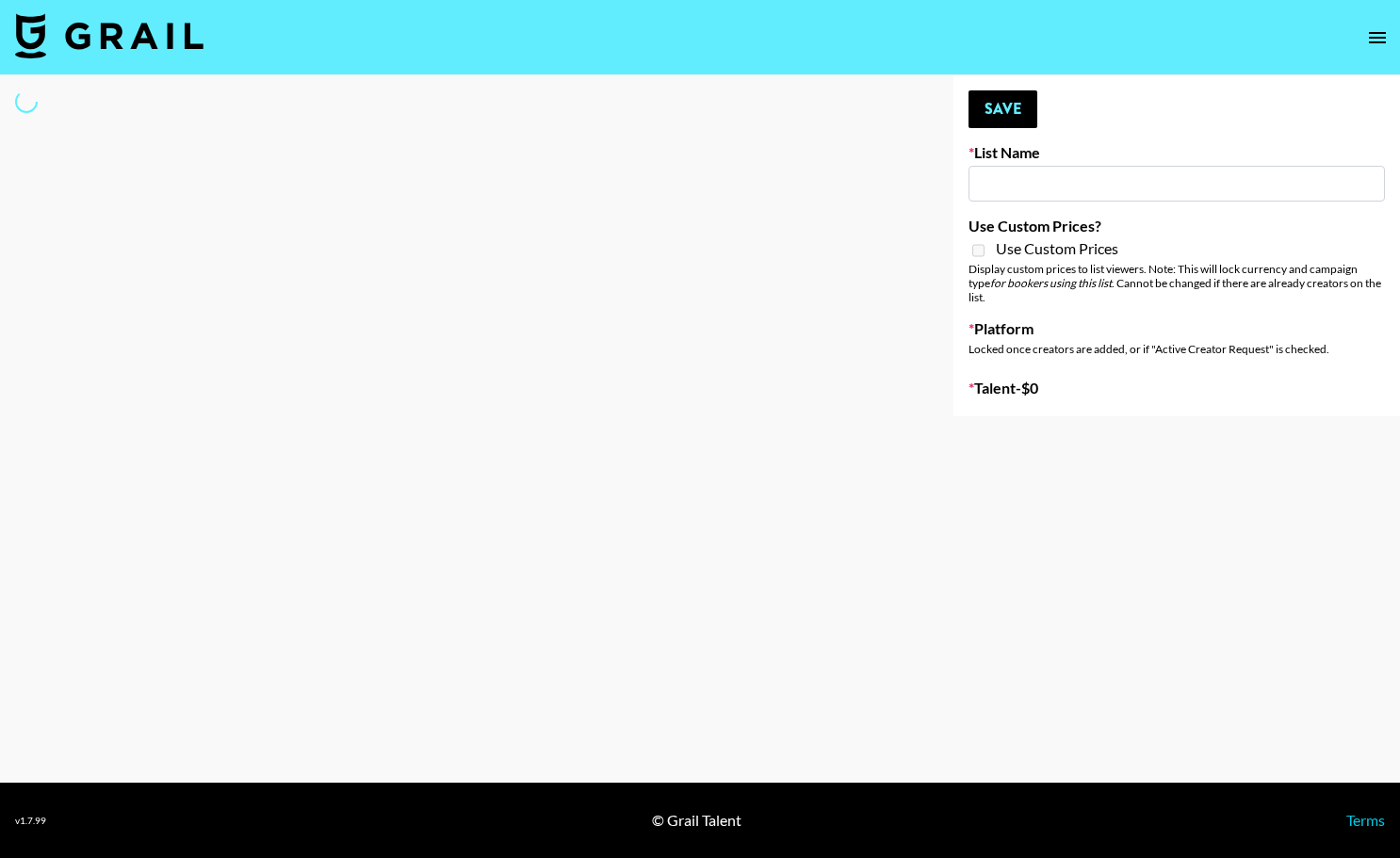 type on "BUNT - Best Day of My Life" 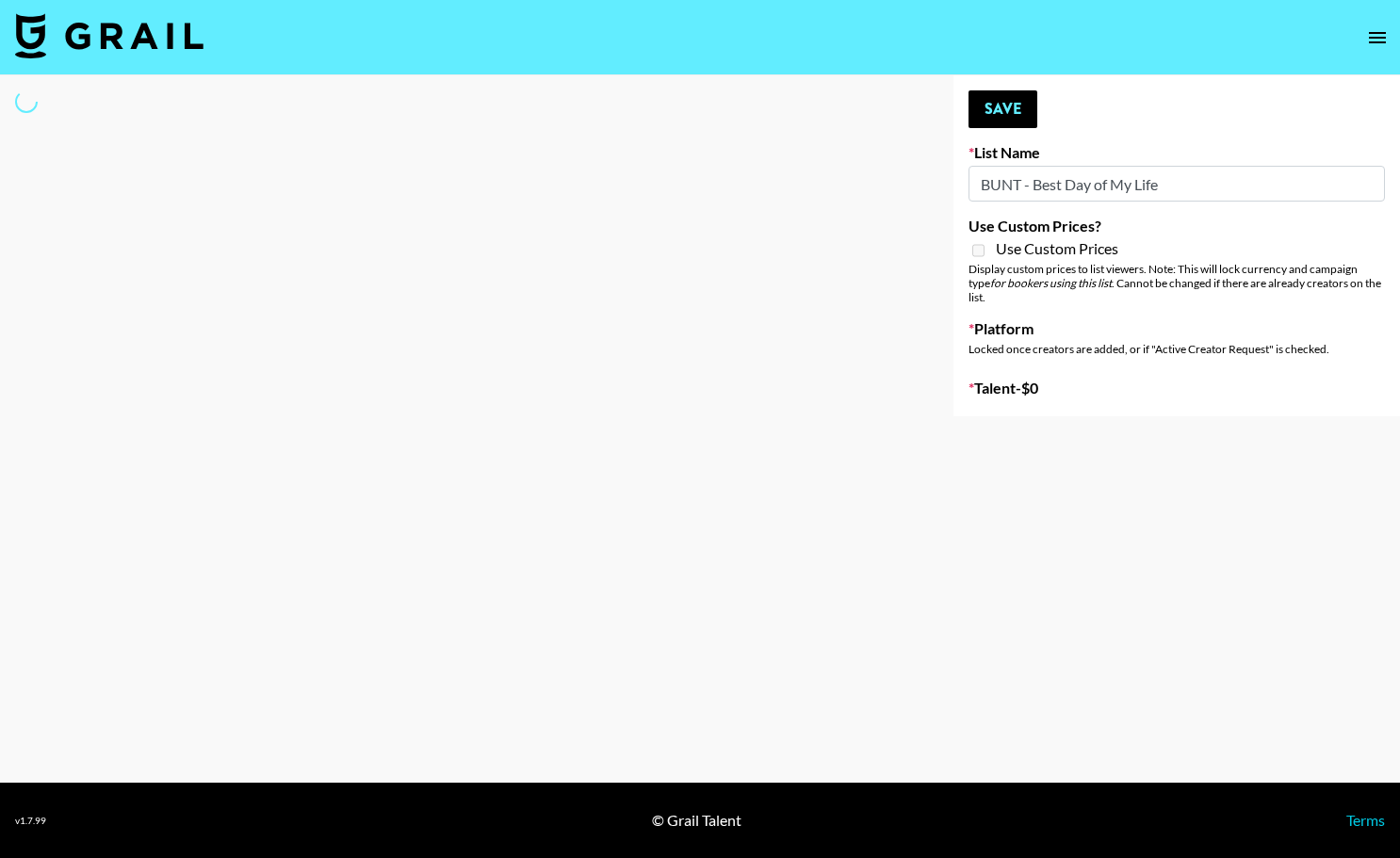 select on "Song" 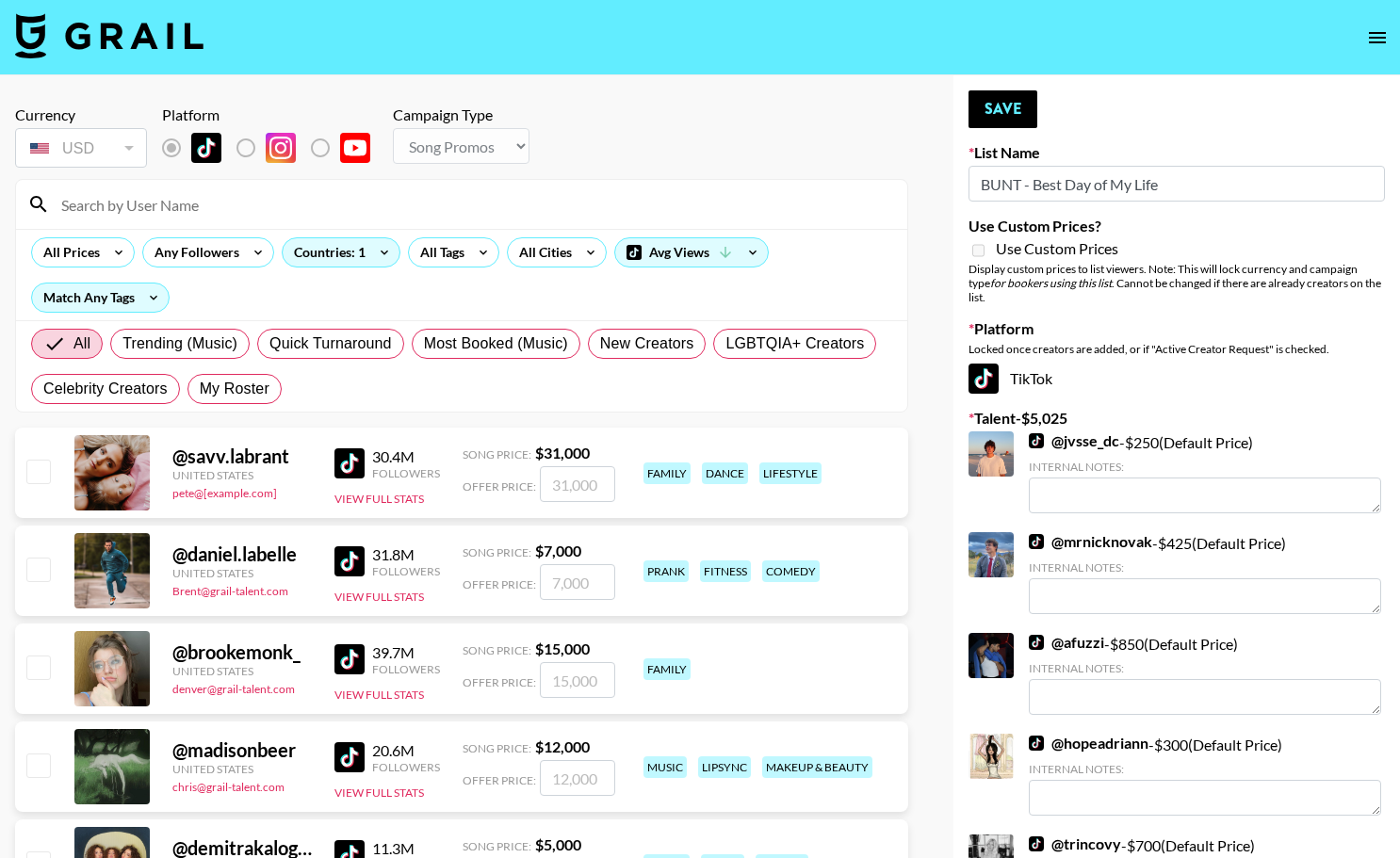 click at bounding box center [473, 204] 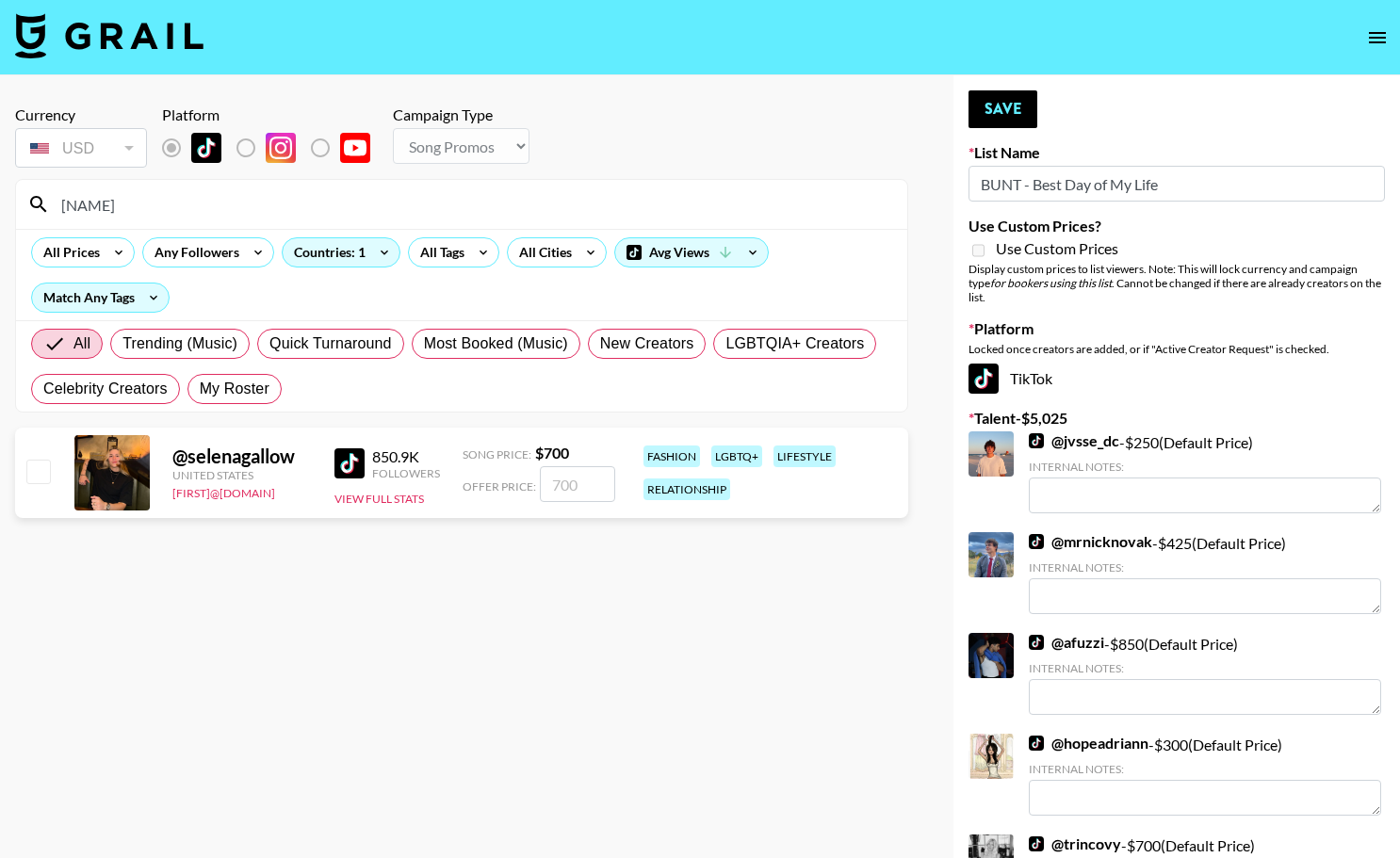 type on "[NAME]" 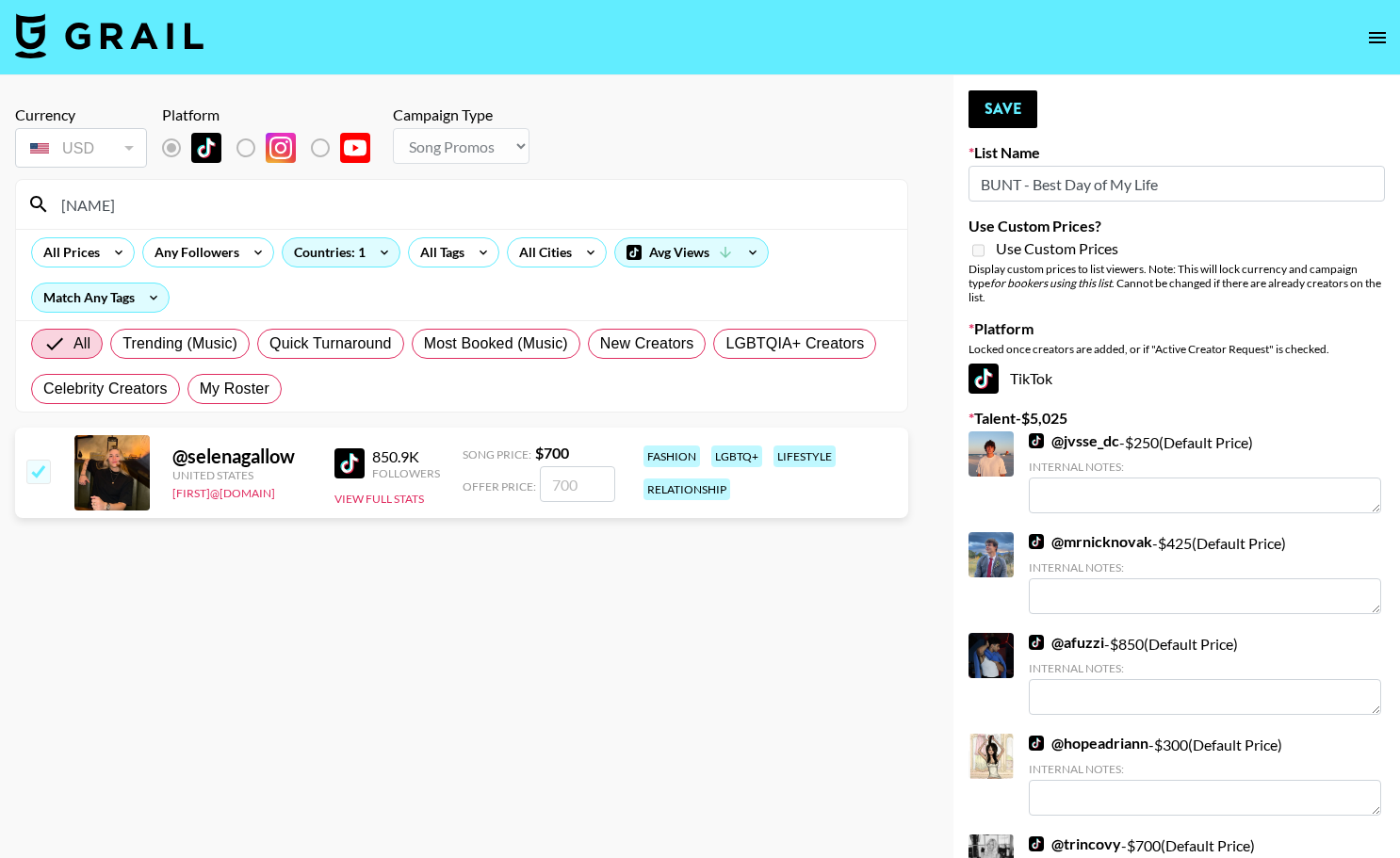 checkbox on "true" 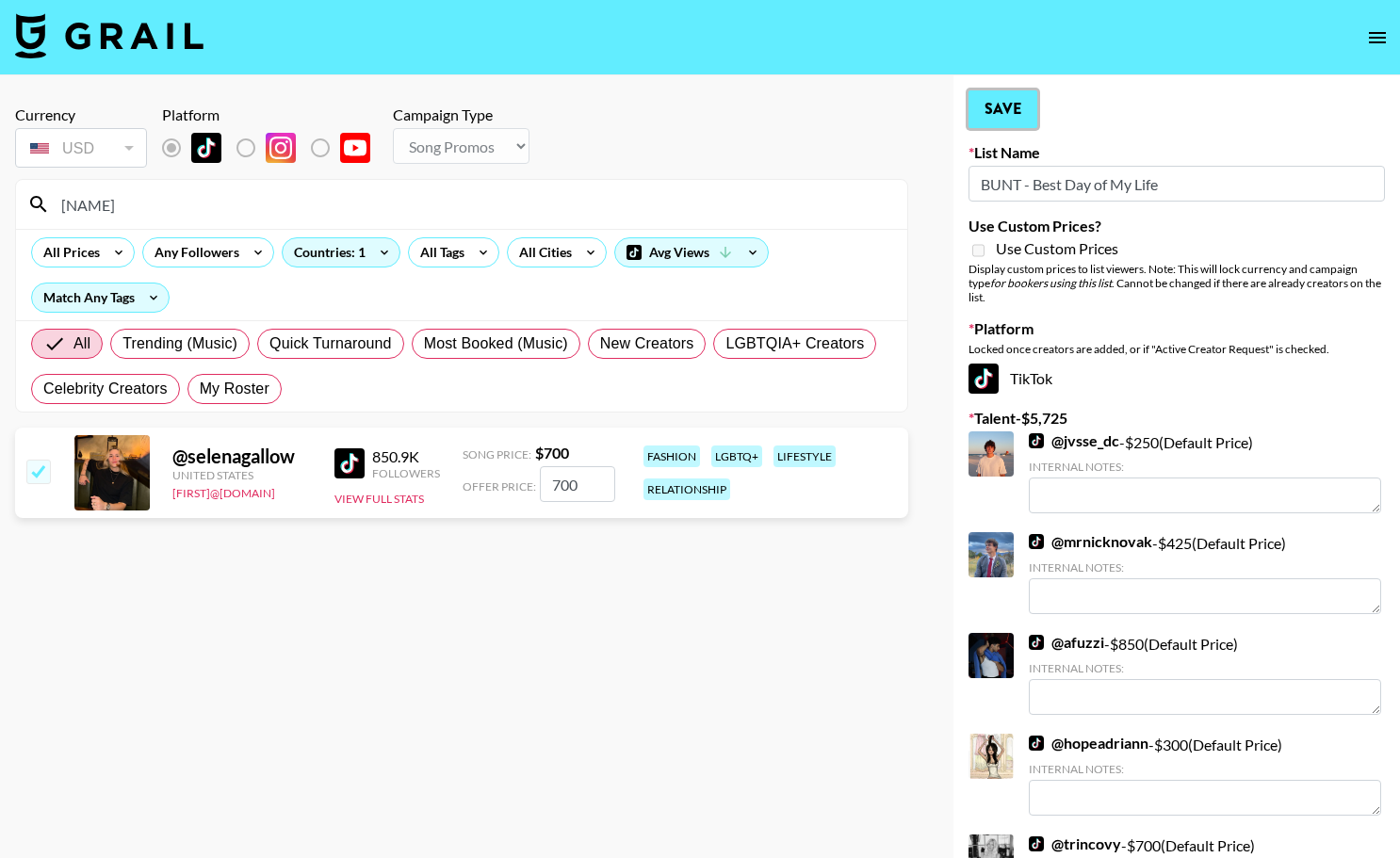 click on "Save" at bounding box center (1002, 109) 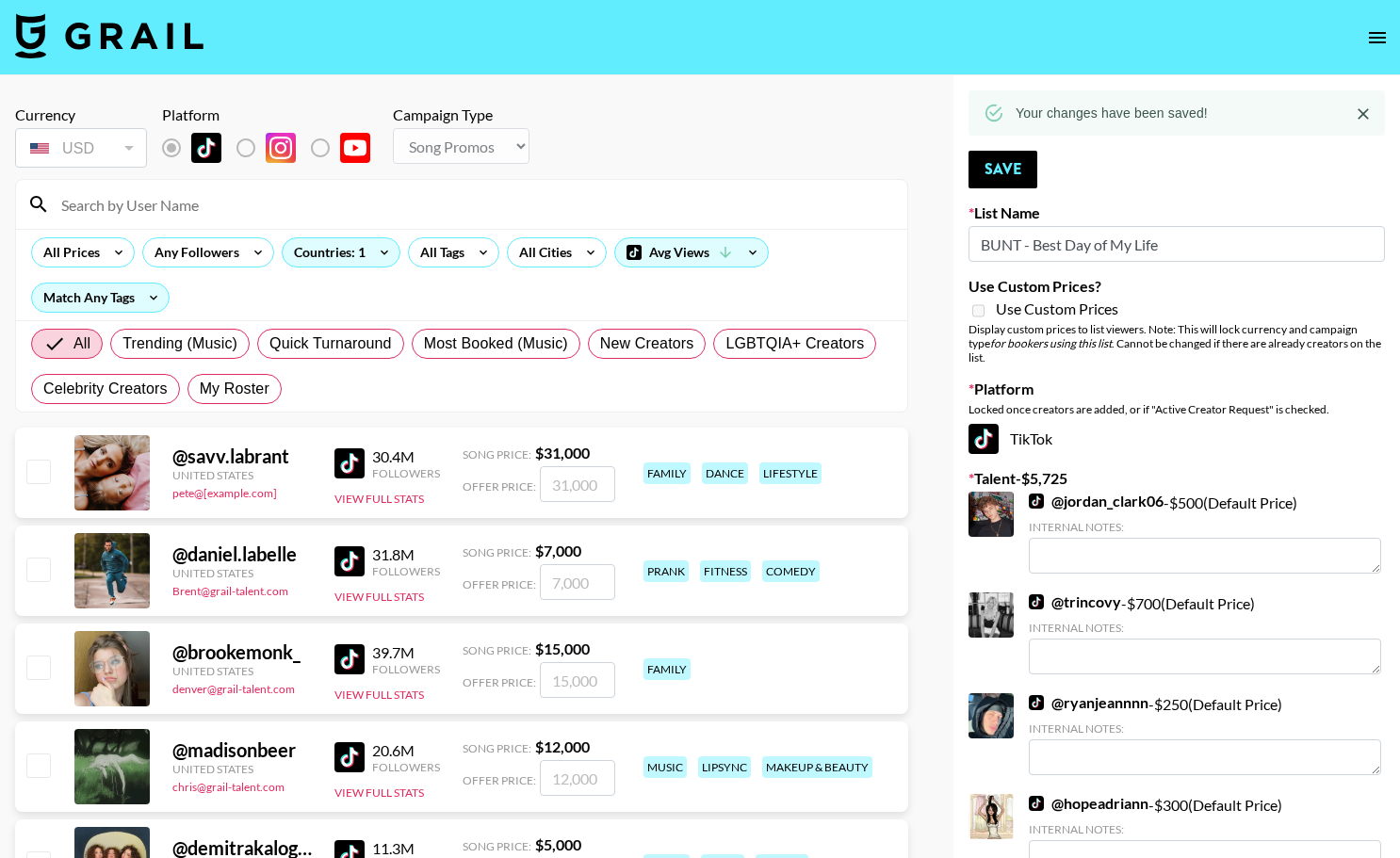 click at bounding box center (473, 204) 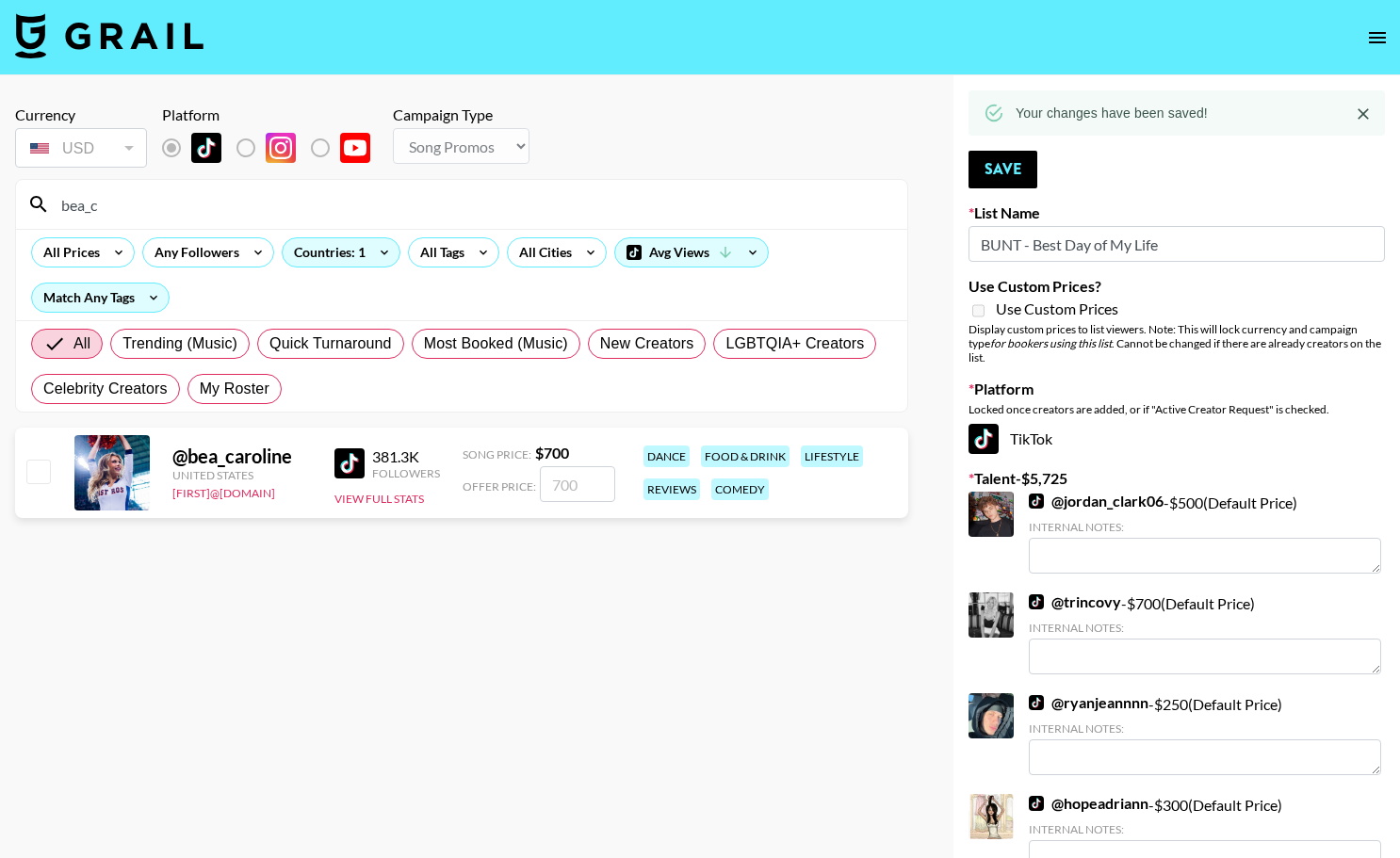 type on "bea_c" 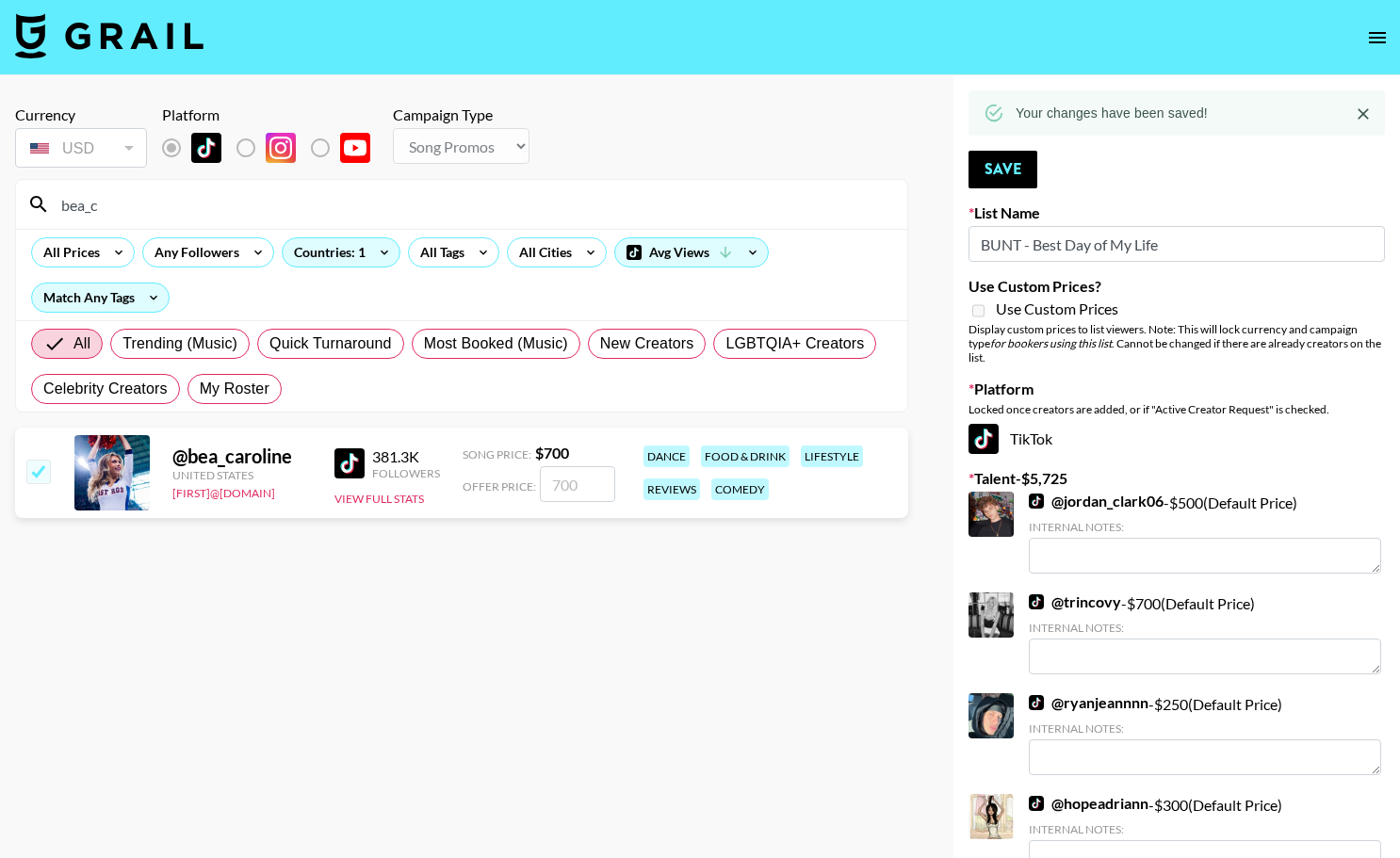 checkbox on "true" 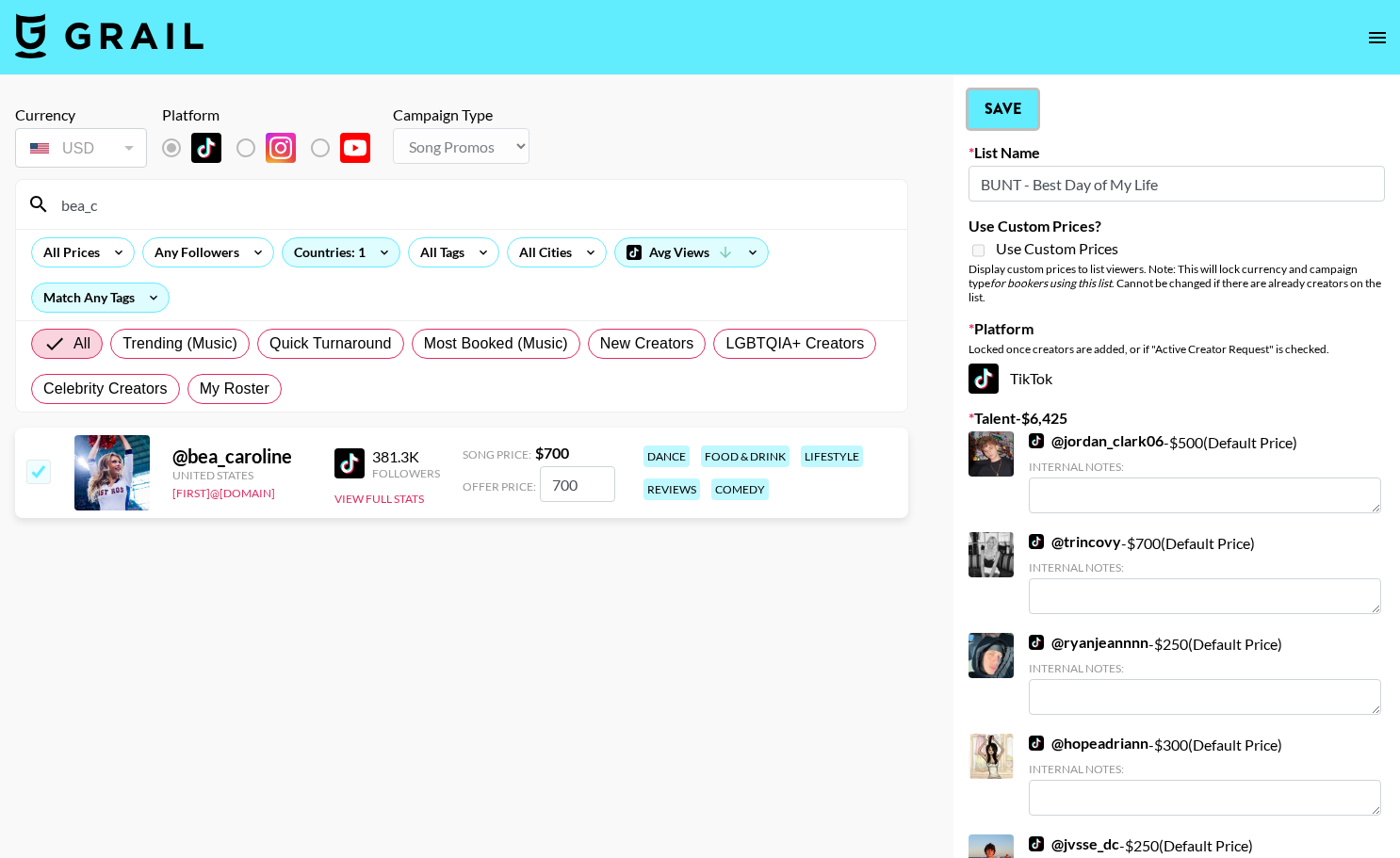click on "Save" at bounding box center (1002, 109) 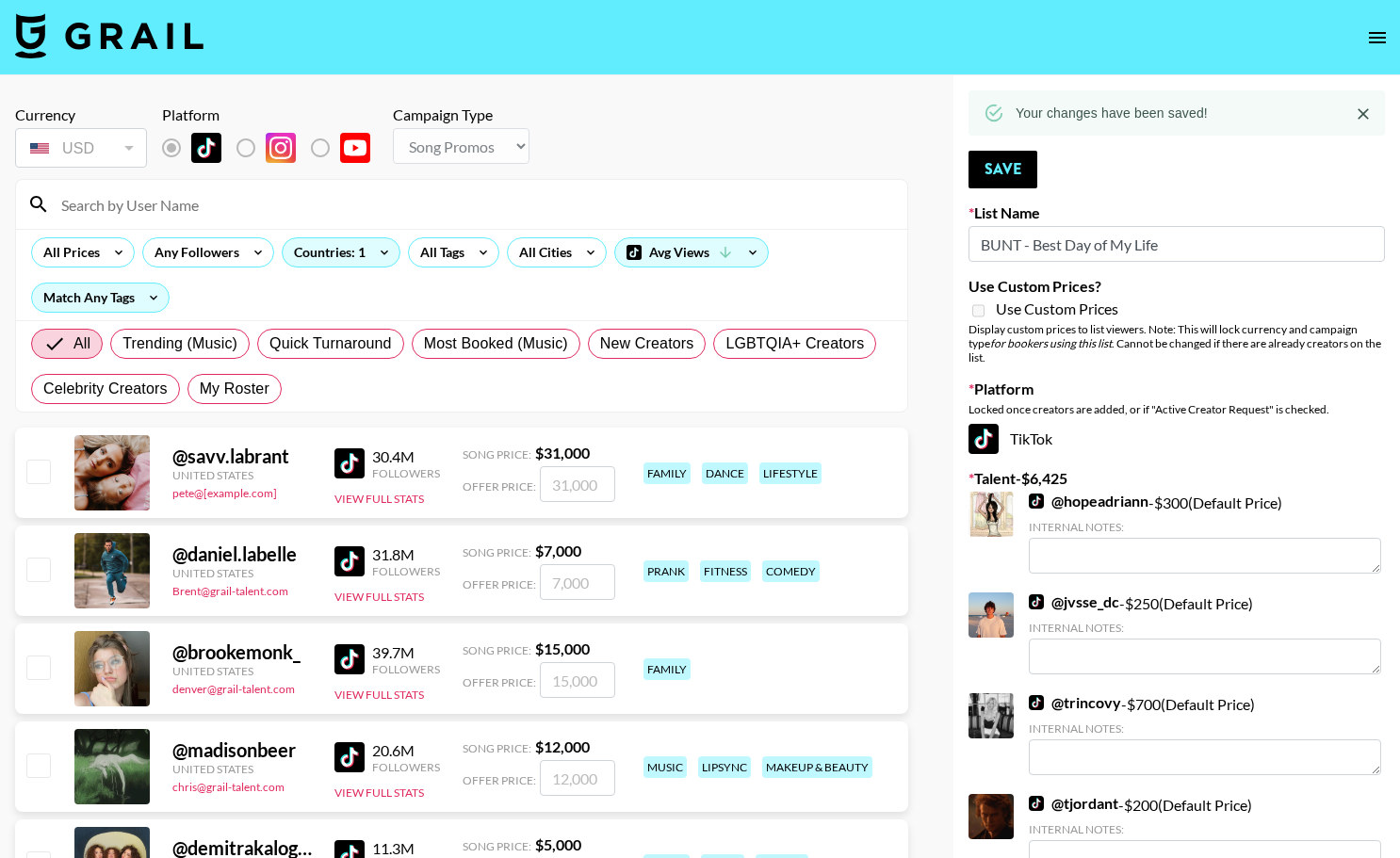 click at bounding box center [473, 204] 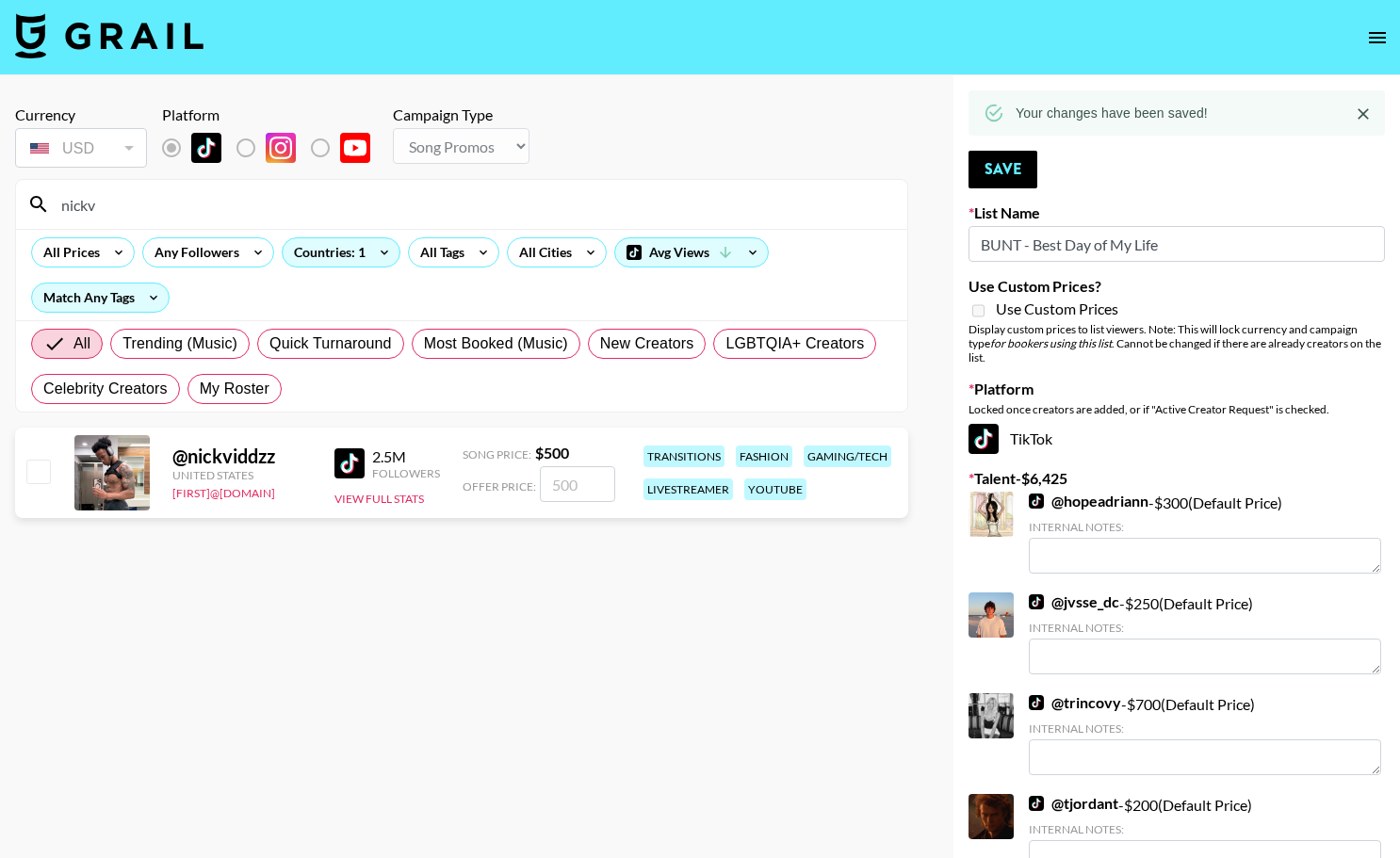type on "nickv" 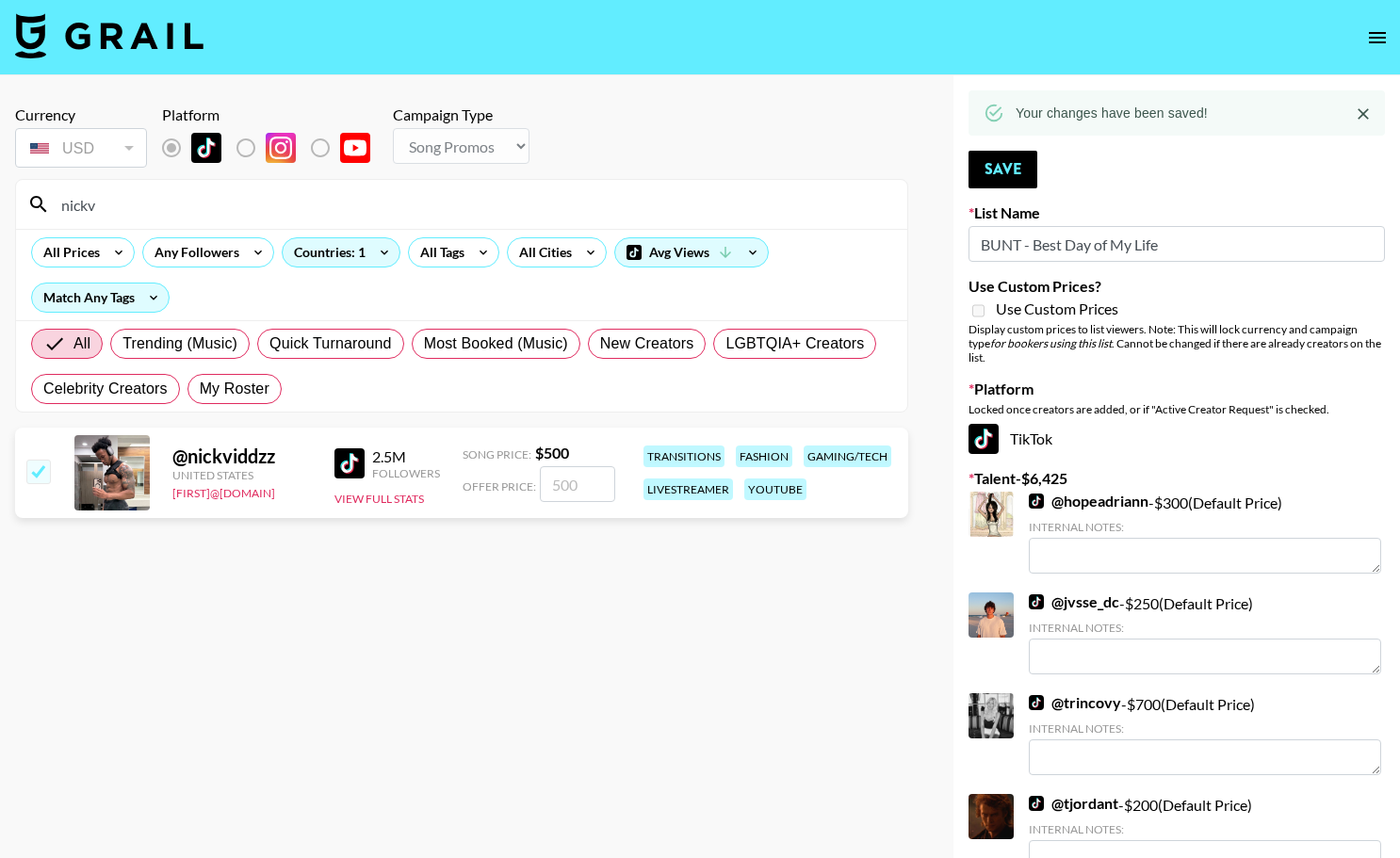 checkbox on "true" 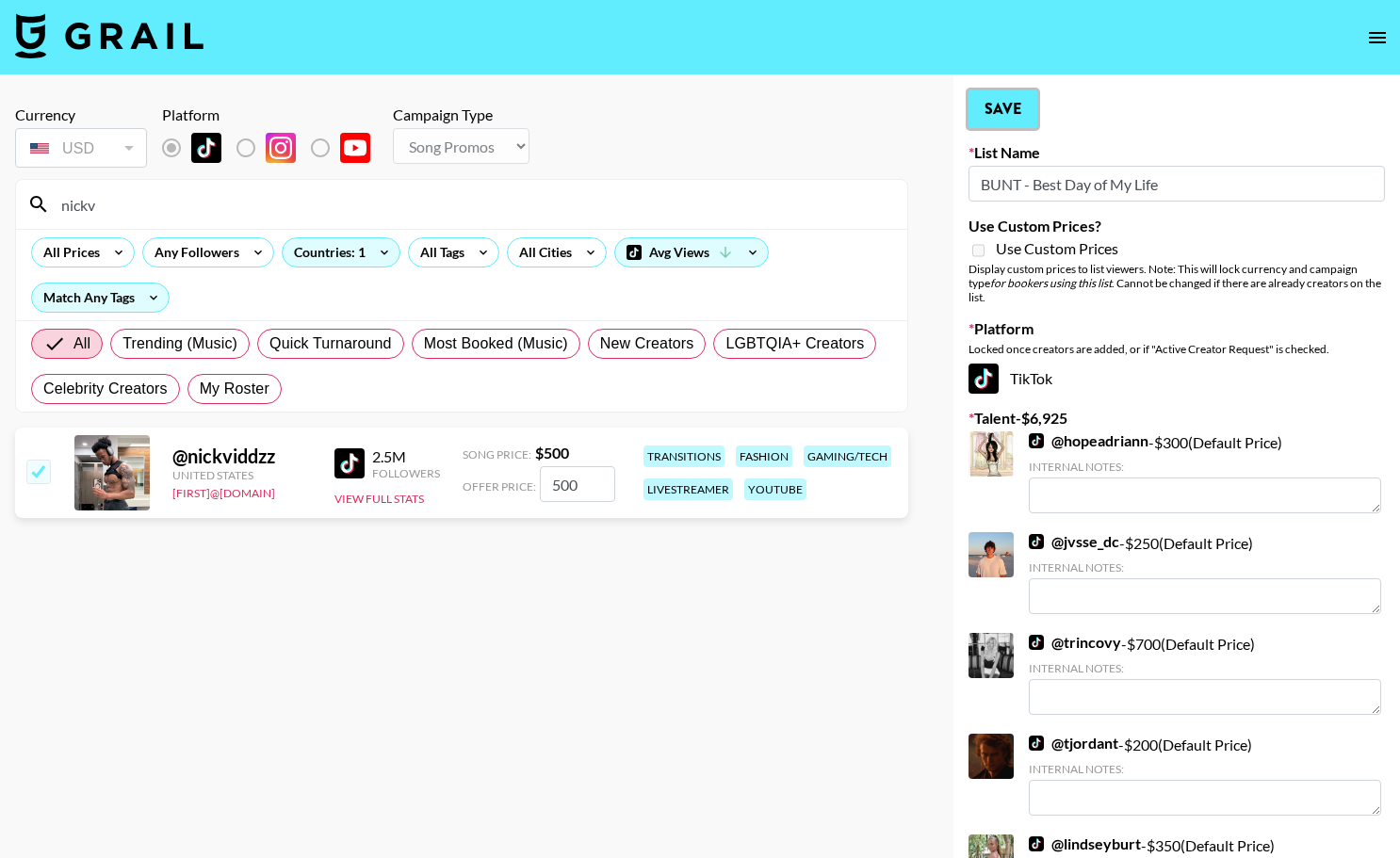 click on "Save" at bounding box center (1002, 109) 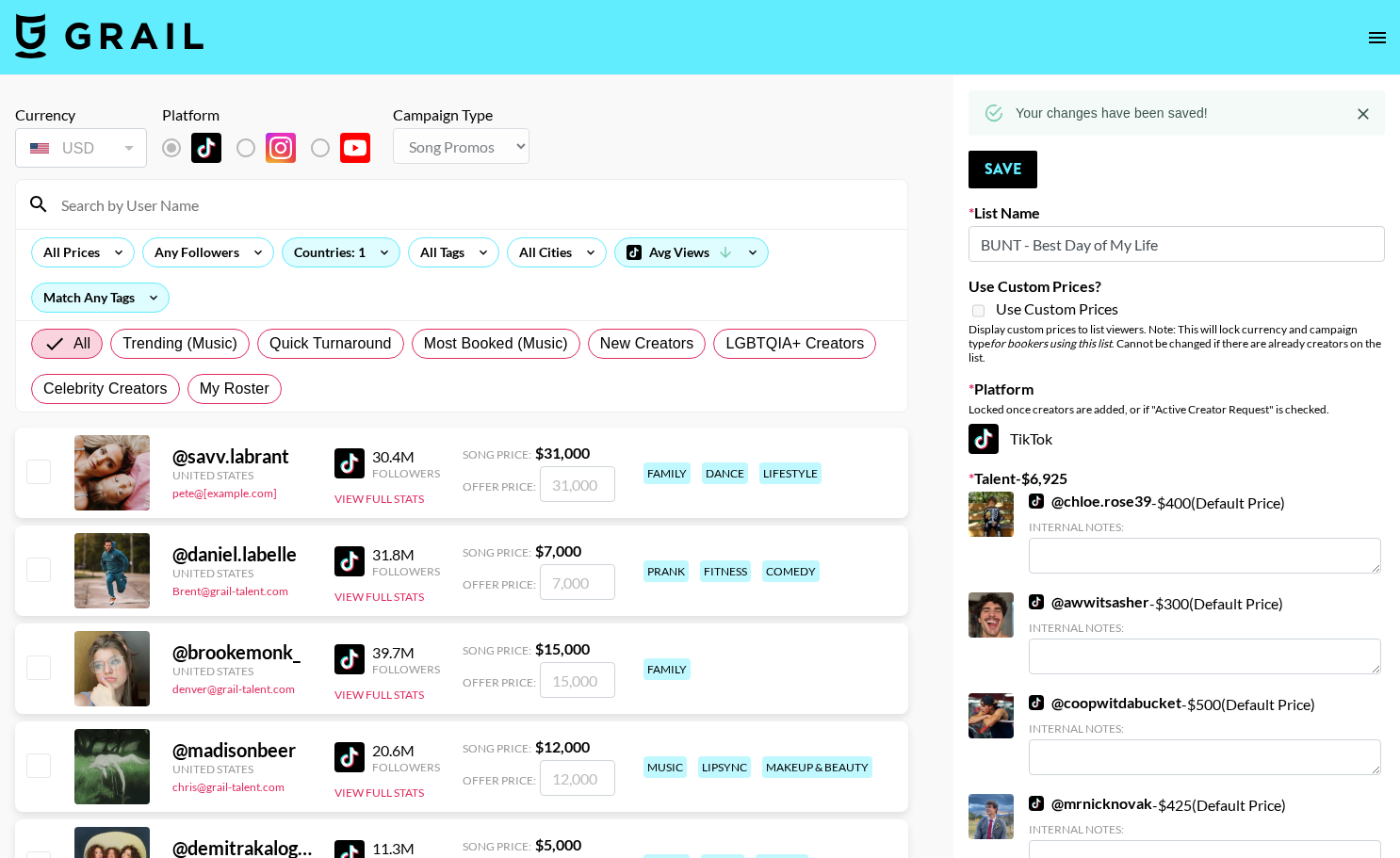 click at bounding box center (473, 204) 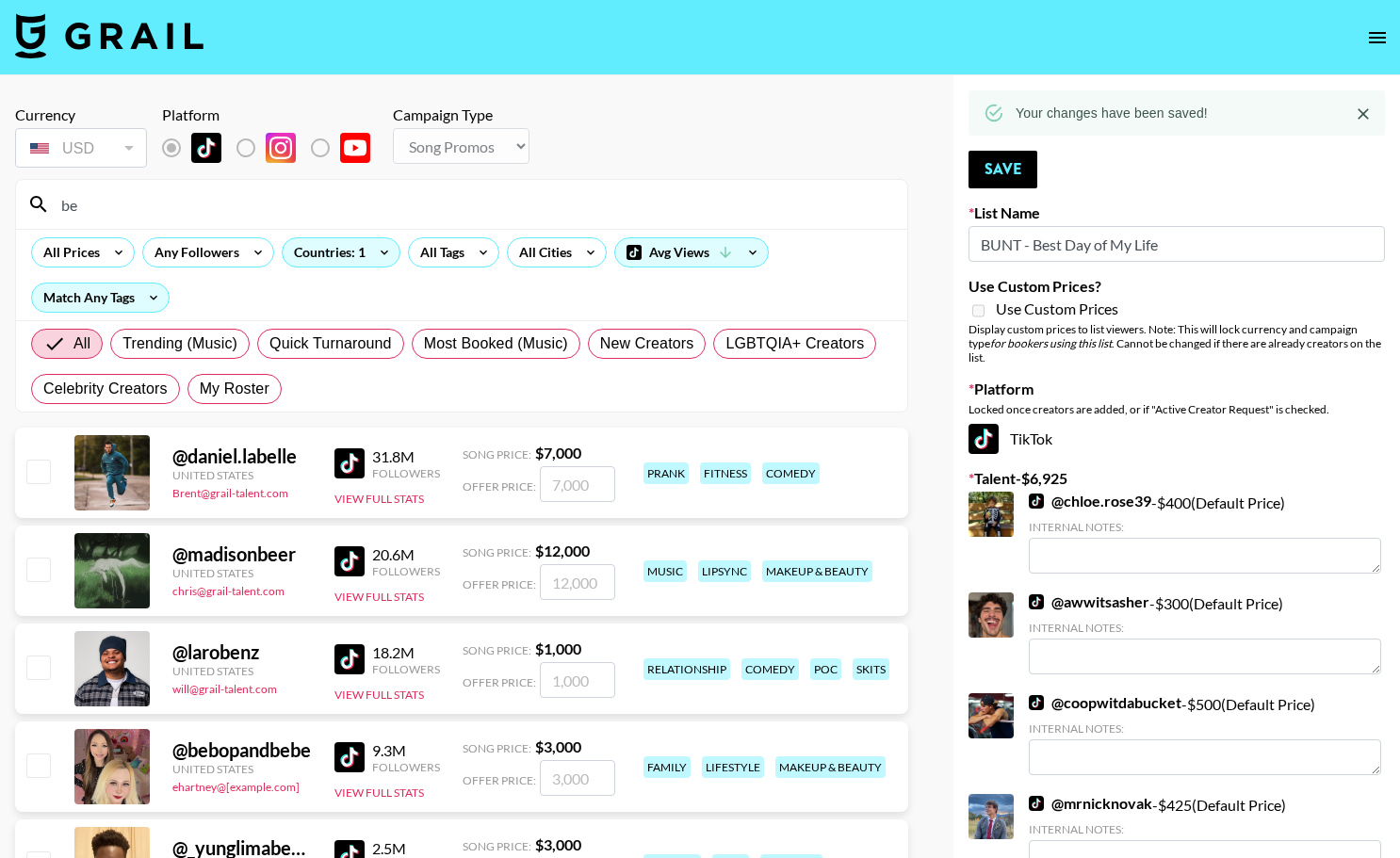 type on "b" 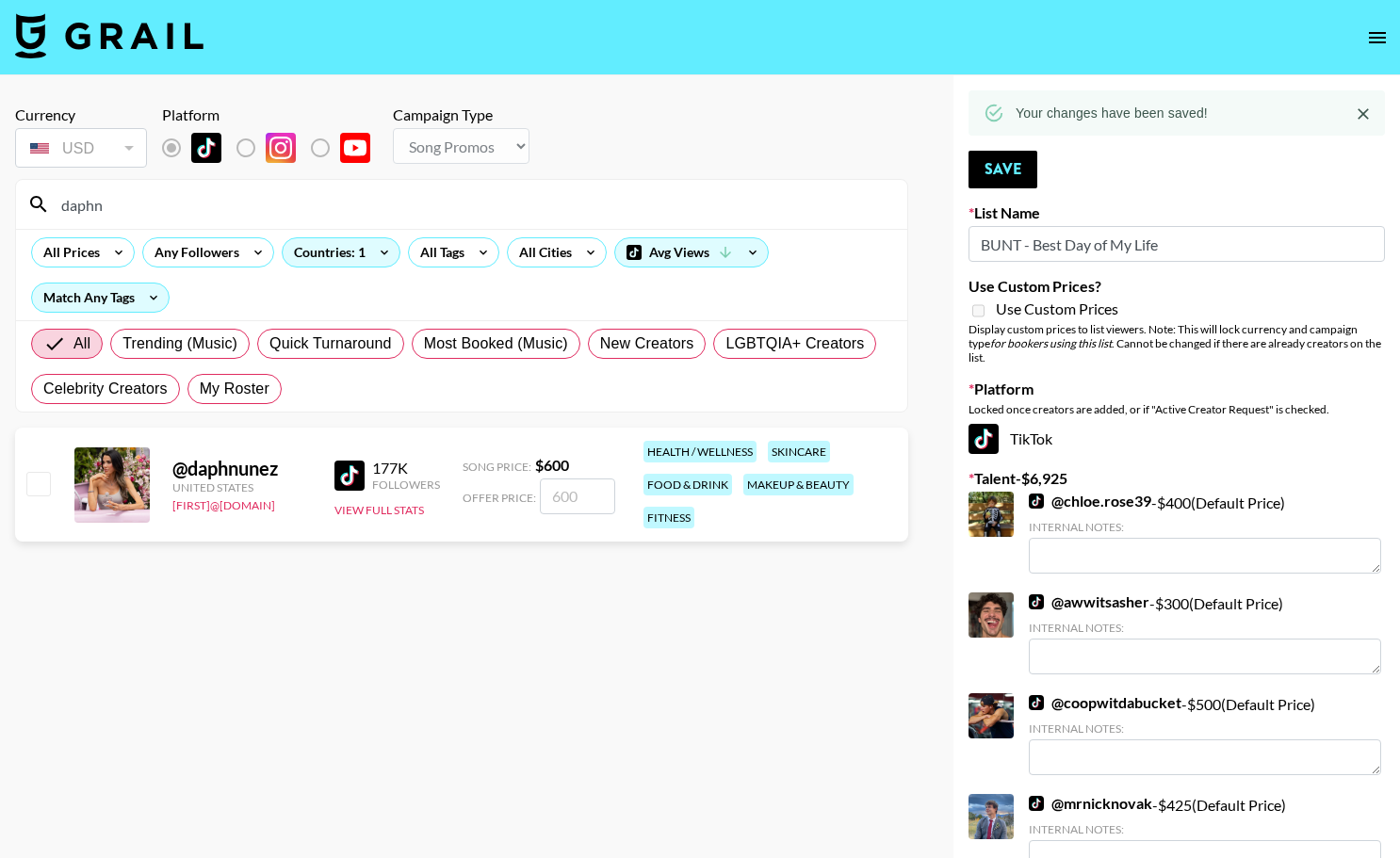 type on "daphn" 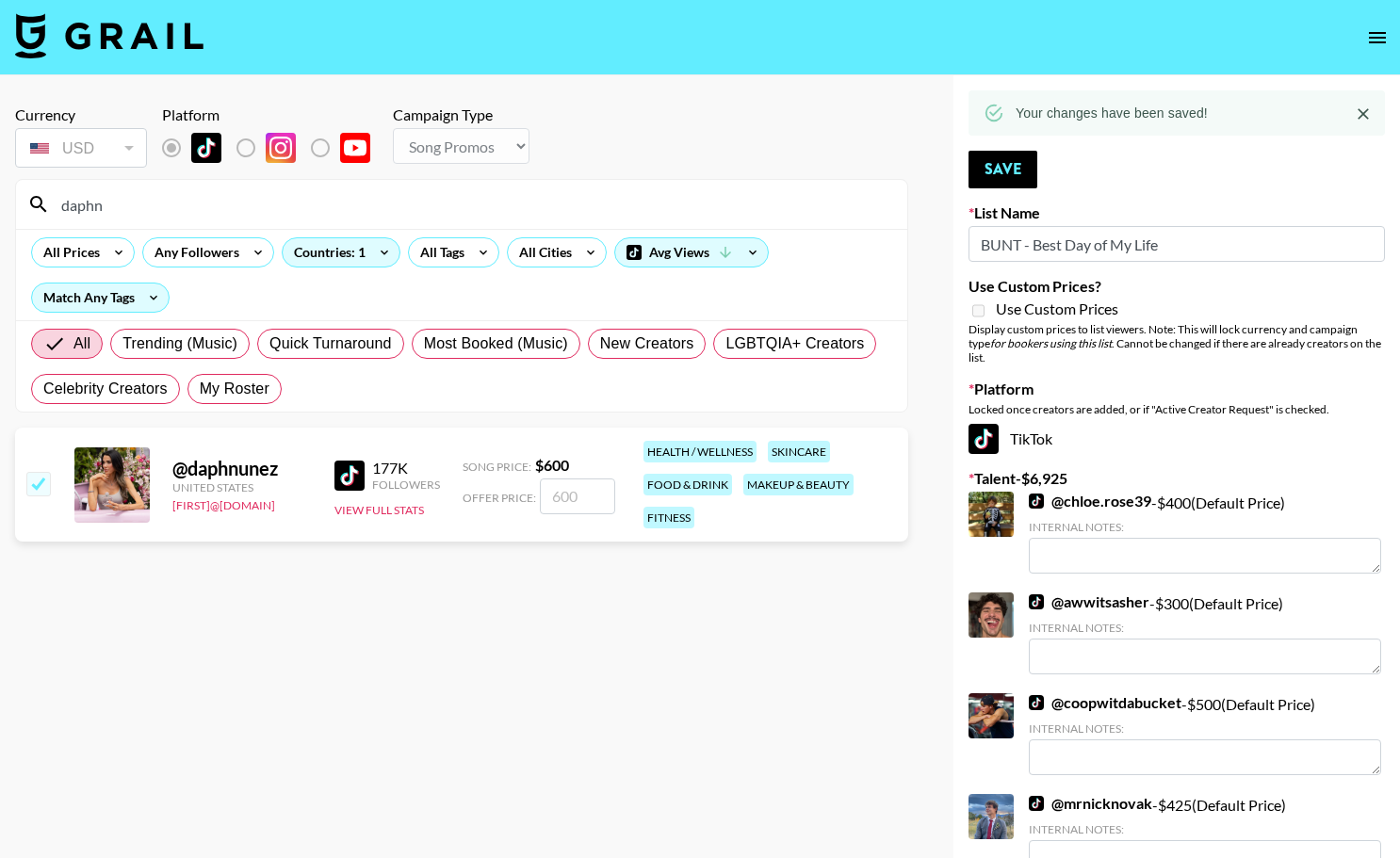 checkbox on "true" 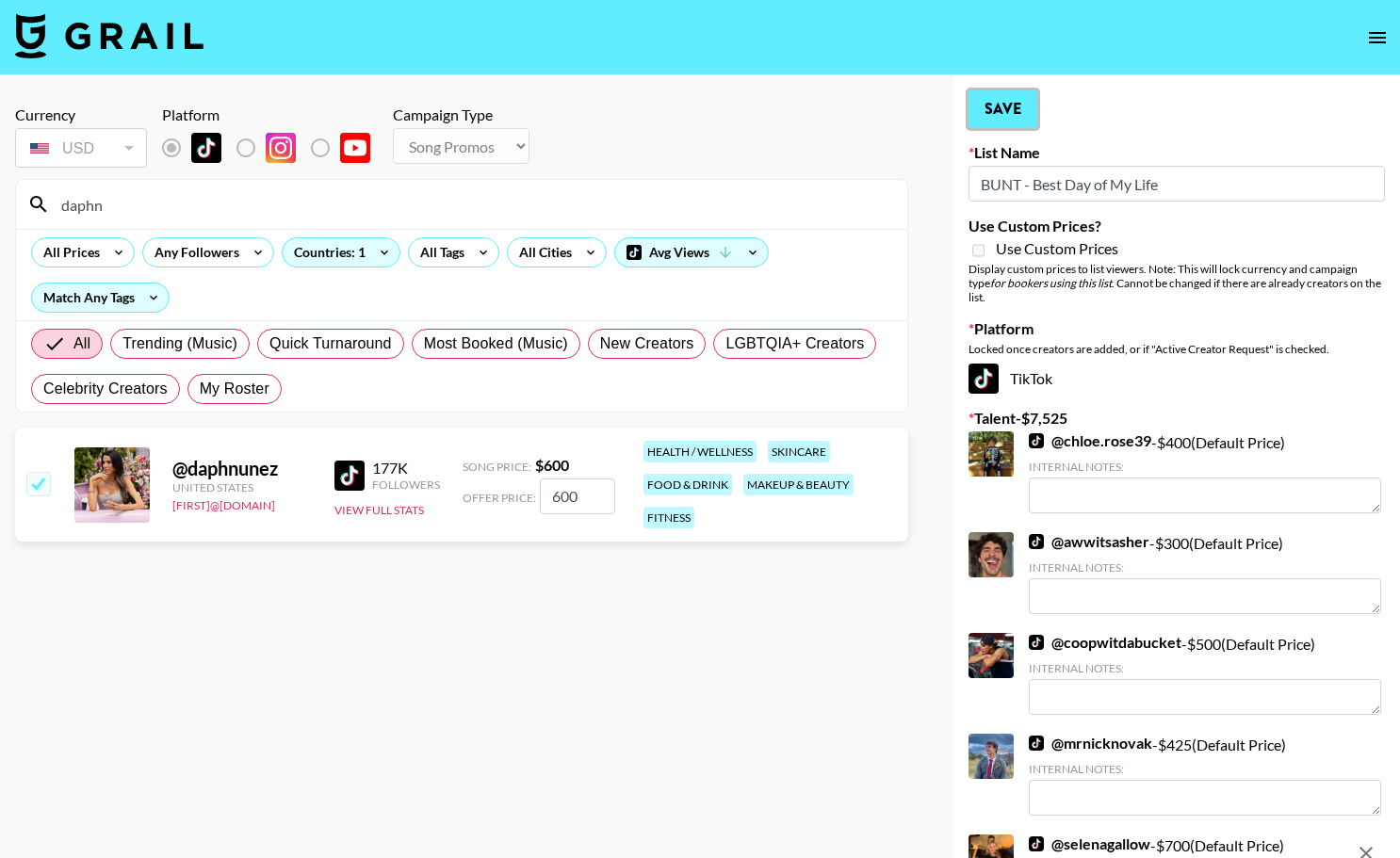 click on "Save" at bounding box center [1002, 109] 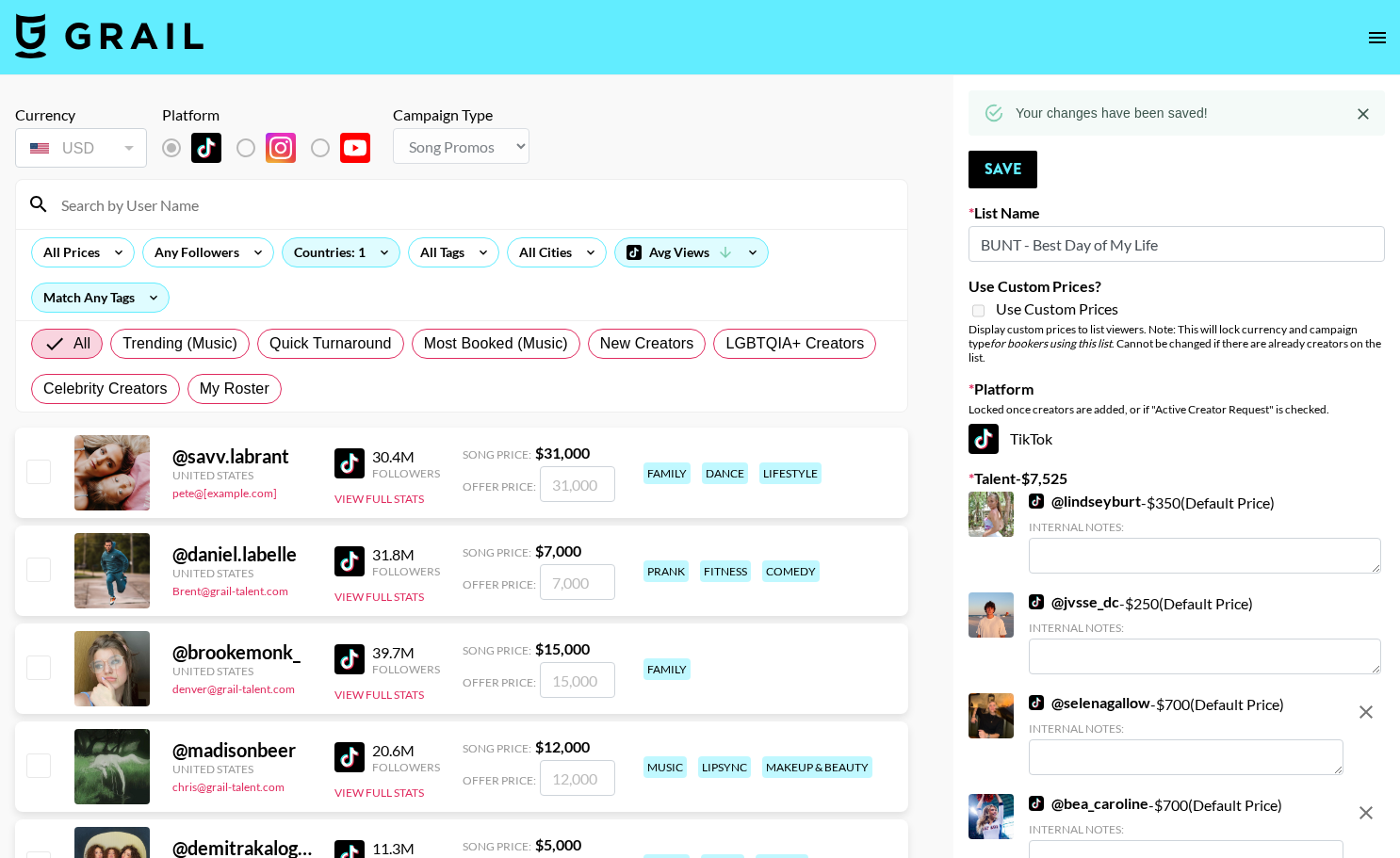 click at bounding box center [473, 204] 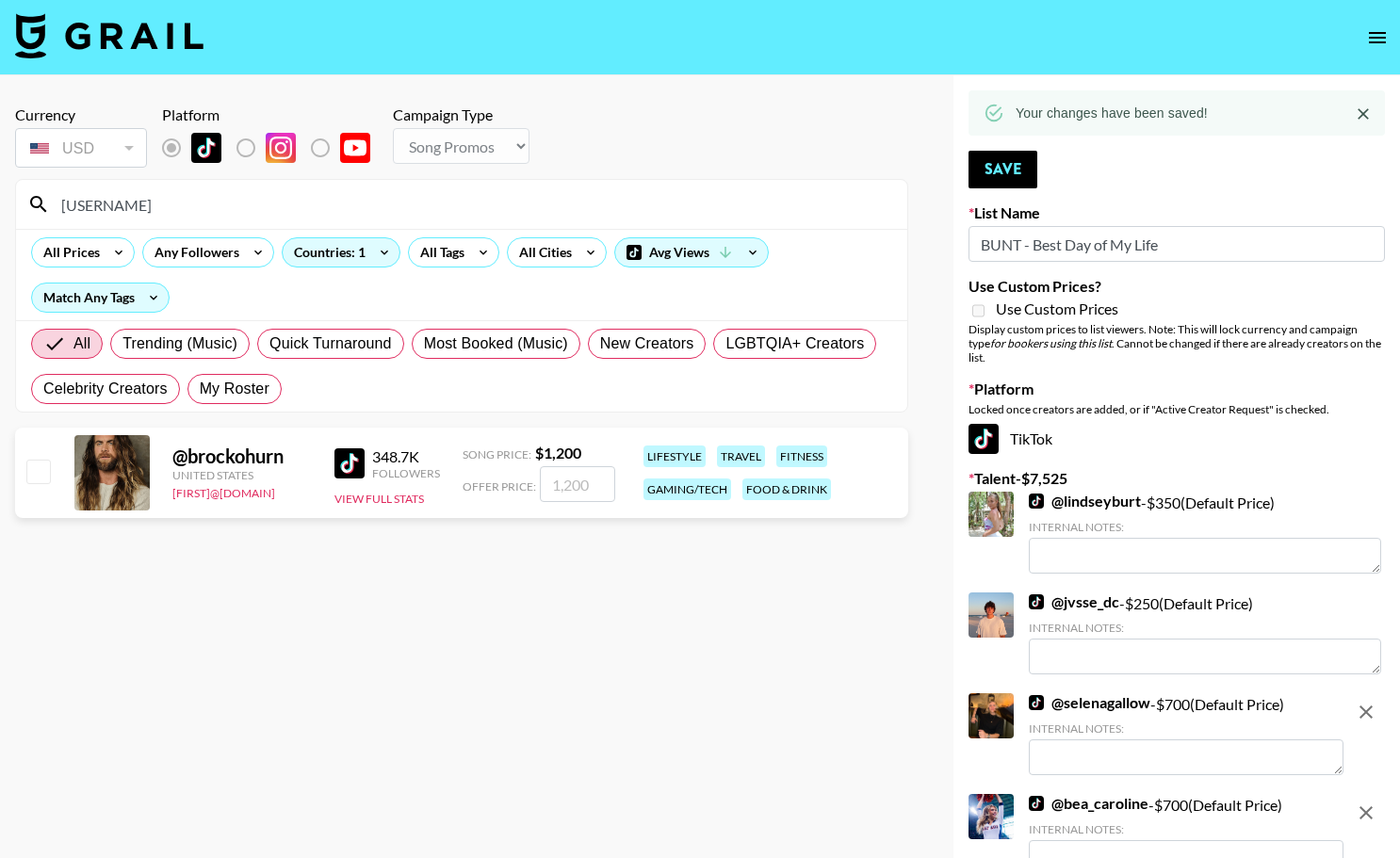 type on "[USERNAME]" 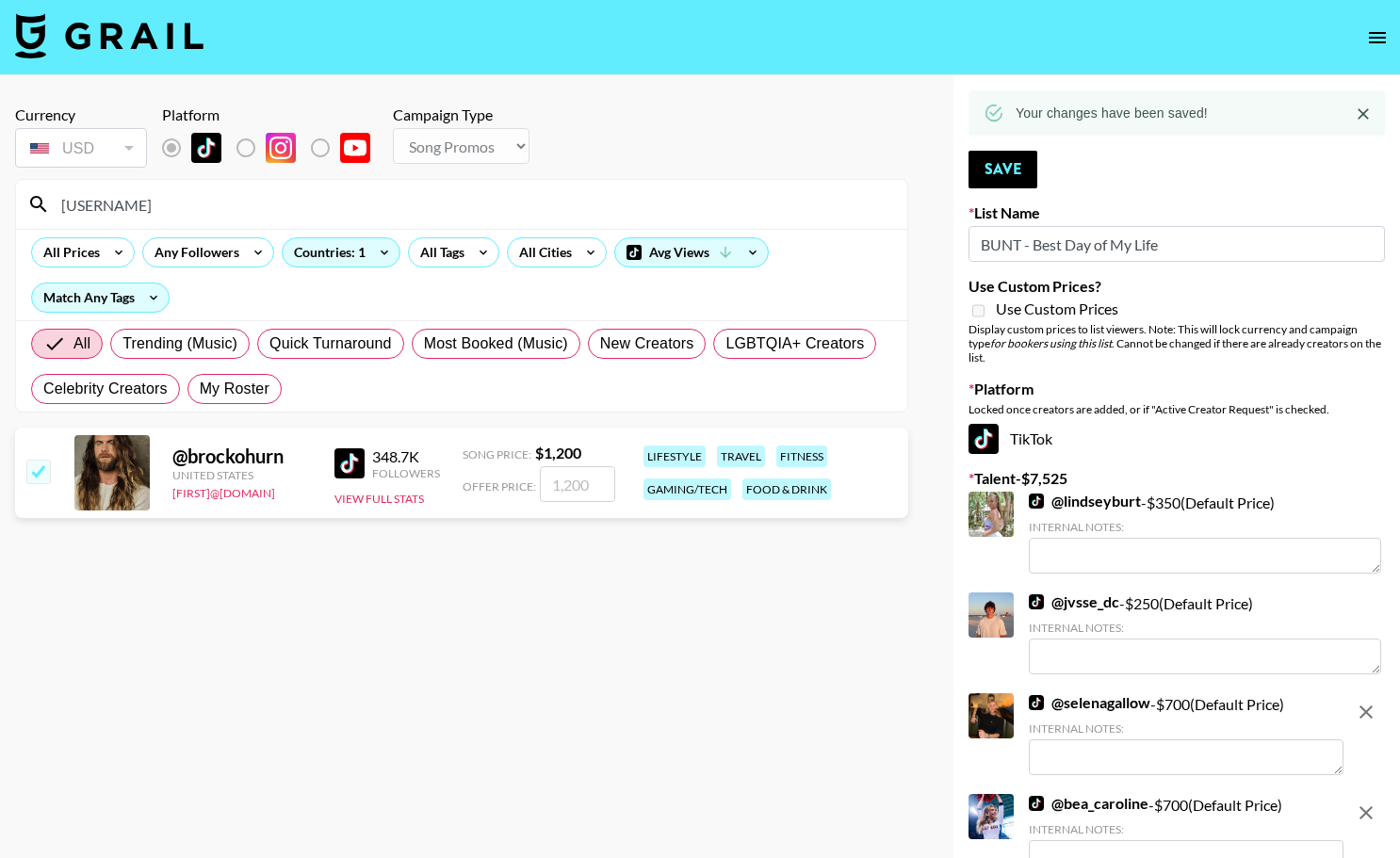 checkbox on "true" 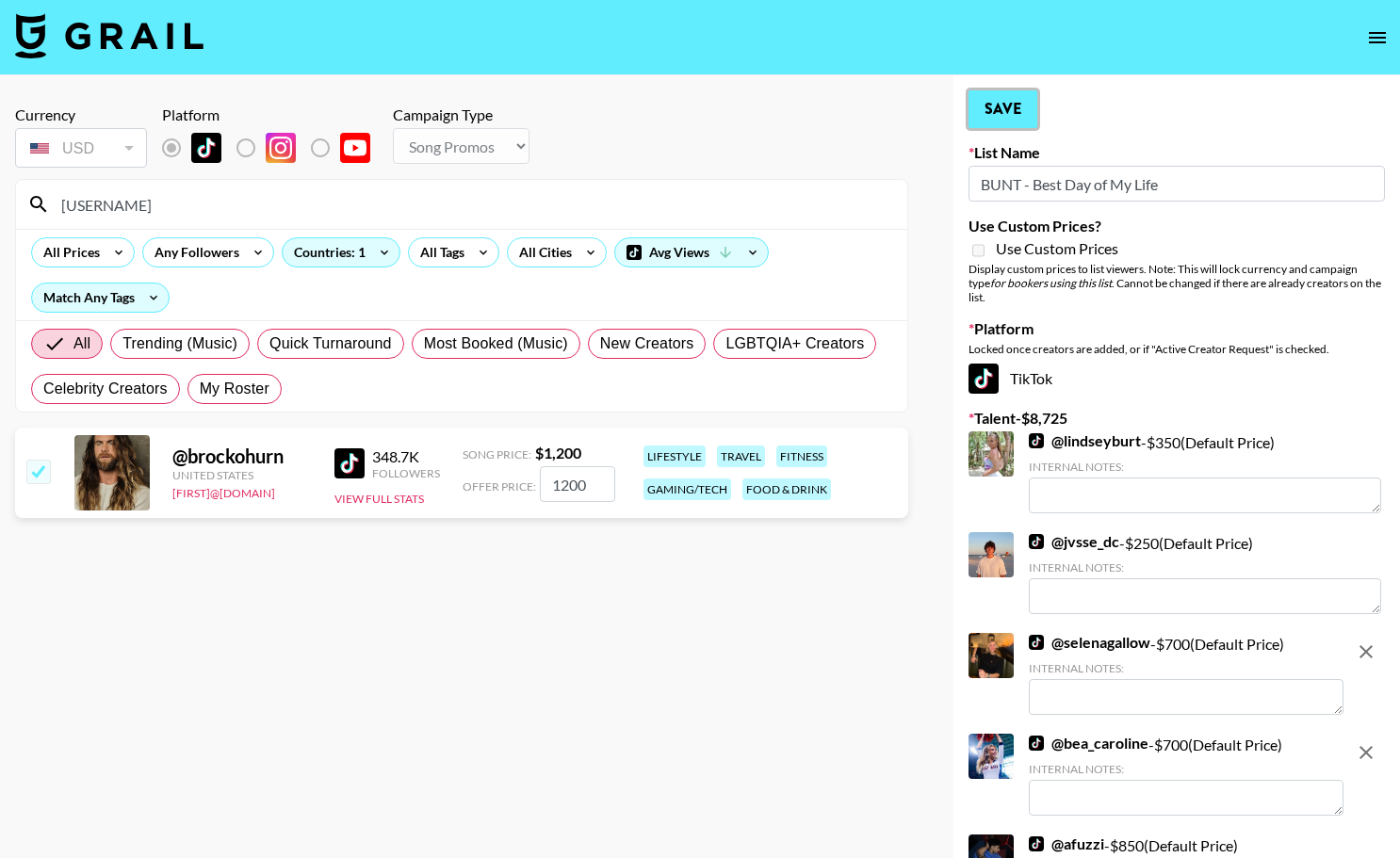click on "Save" at bounding box center [1002, 109] 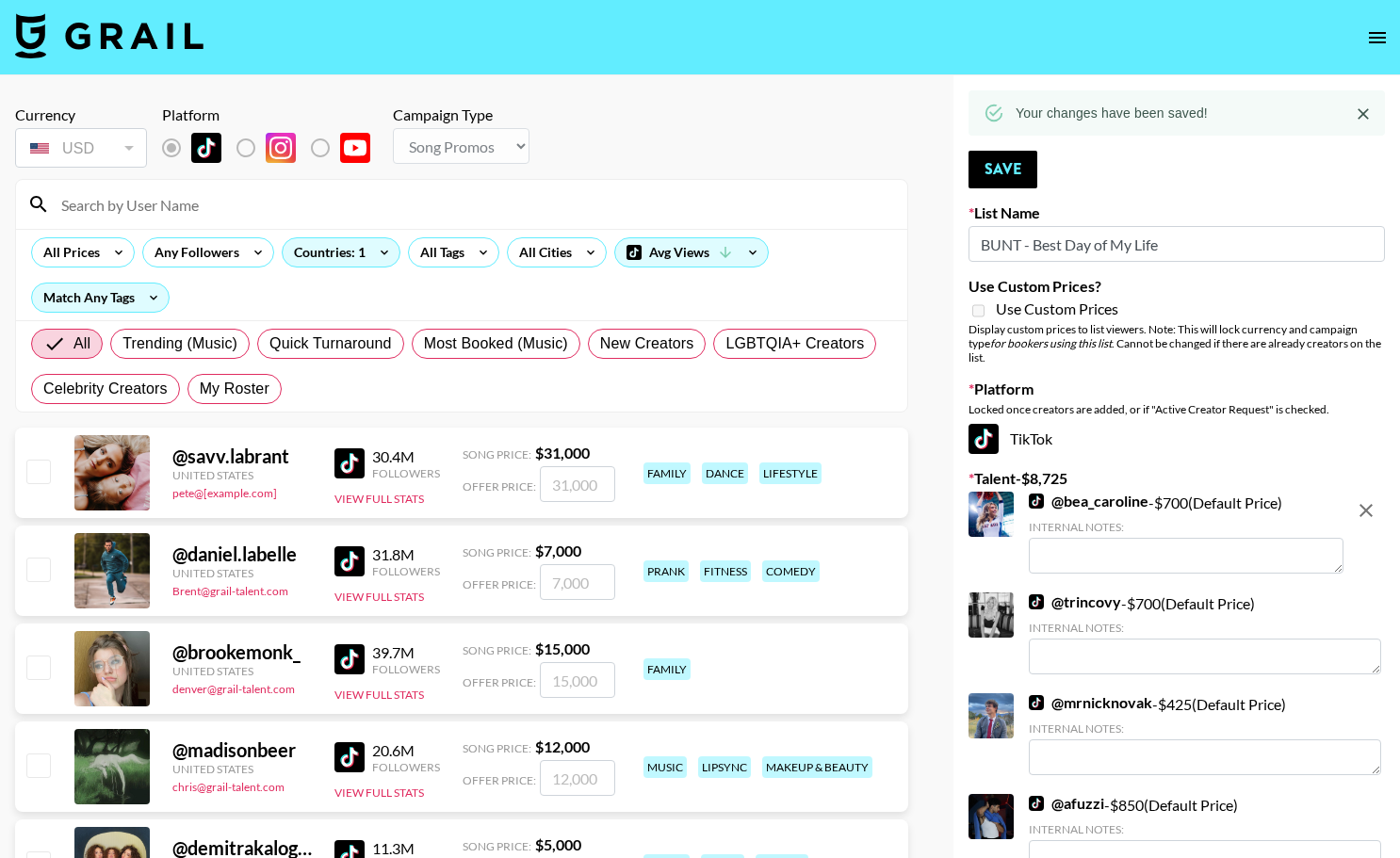 click at bounding box center [473, 204] 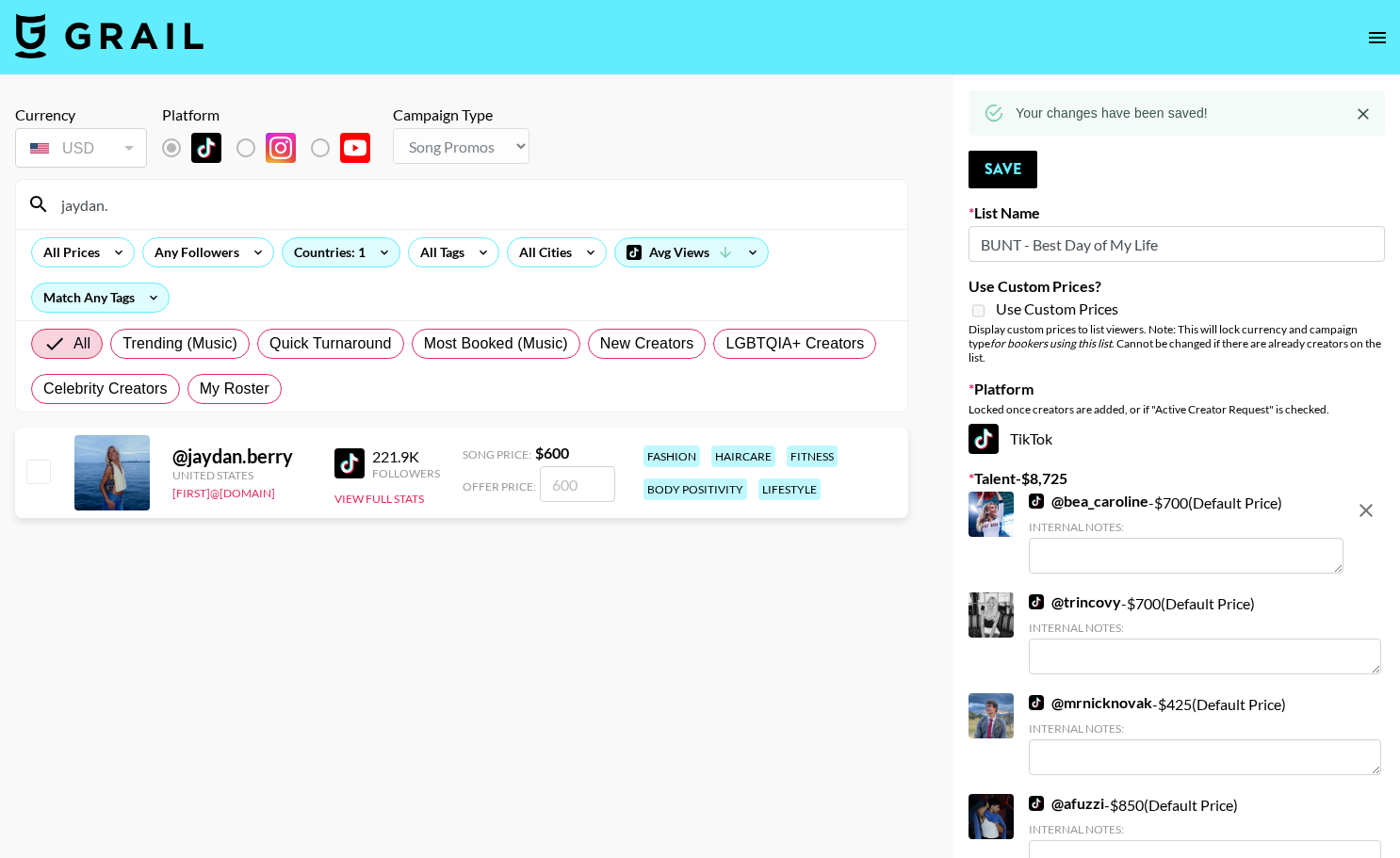 type on "jaydan." 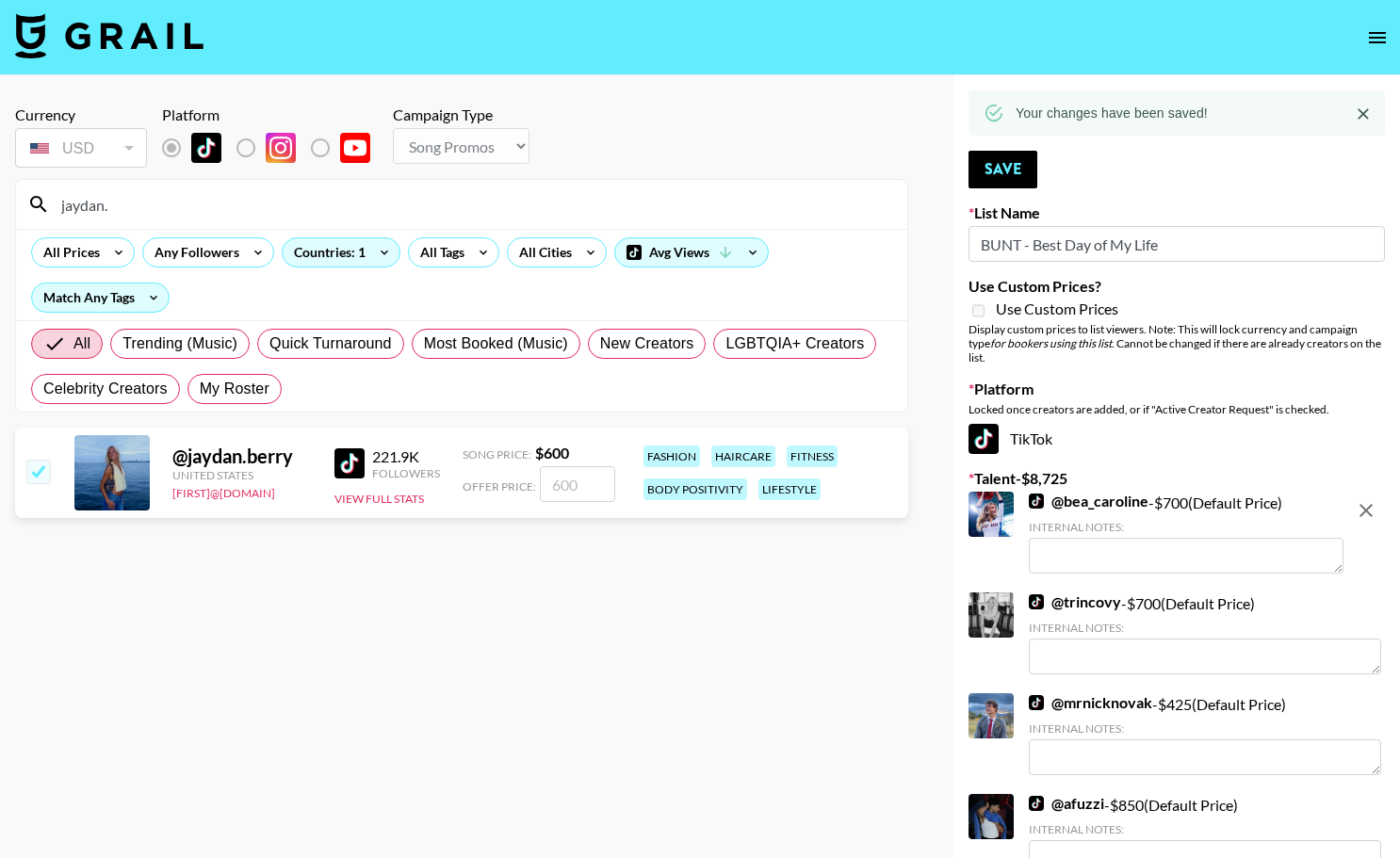 checkbox on "true" 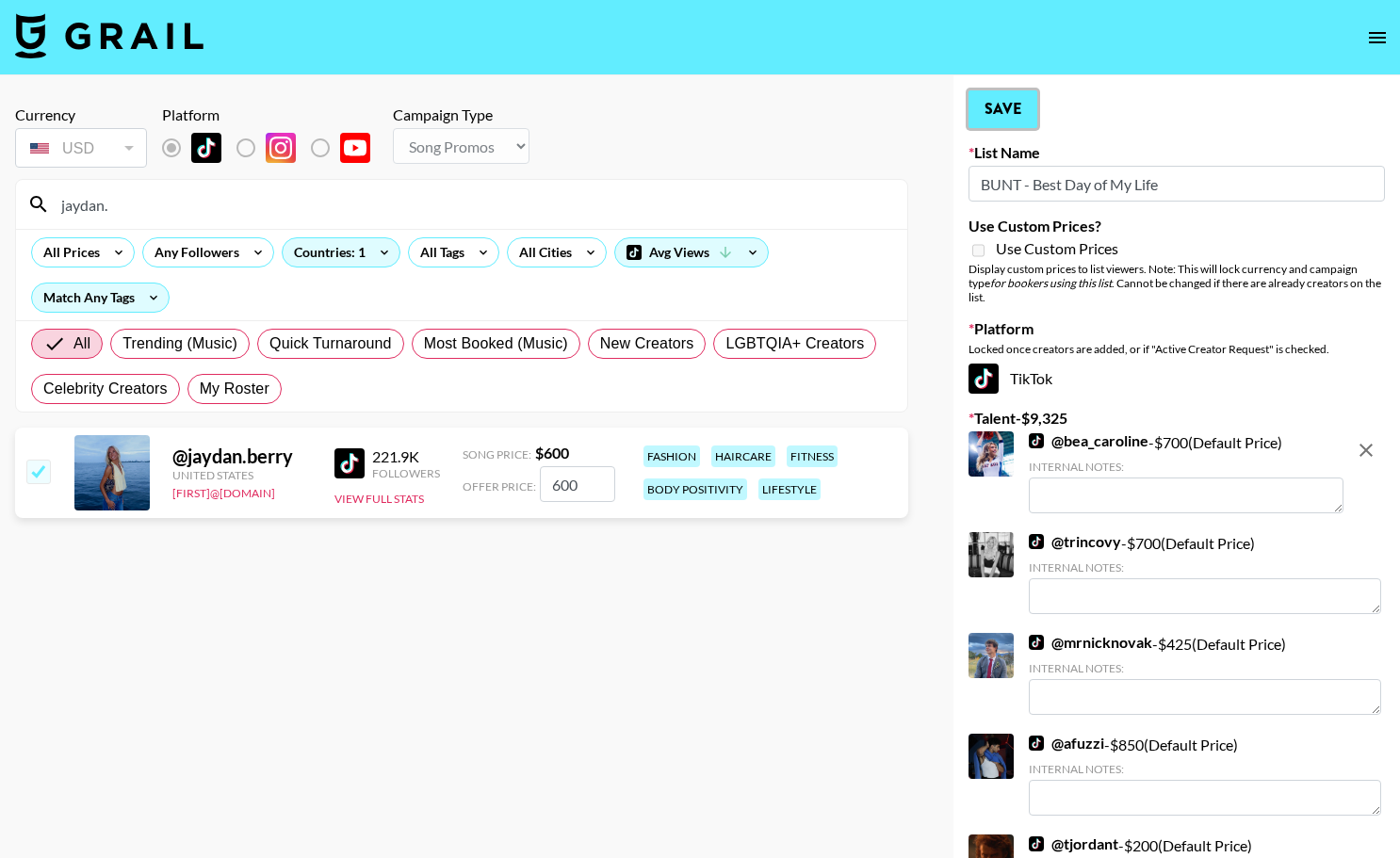 click on "Save" at bounding box center [1002, 109] 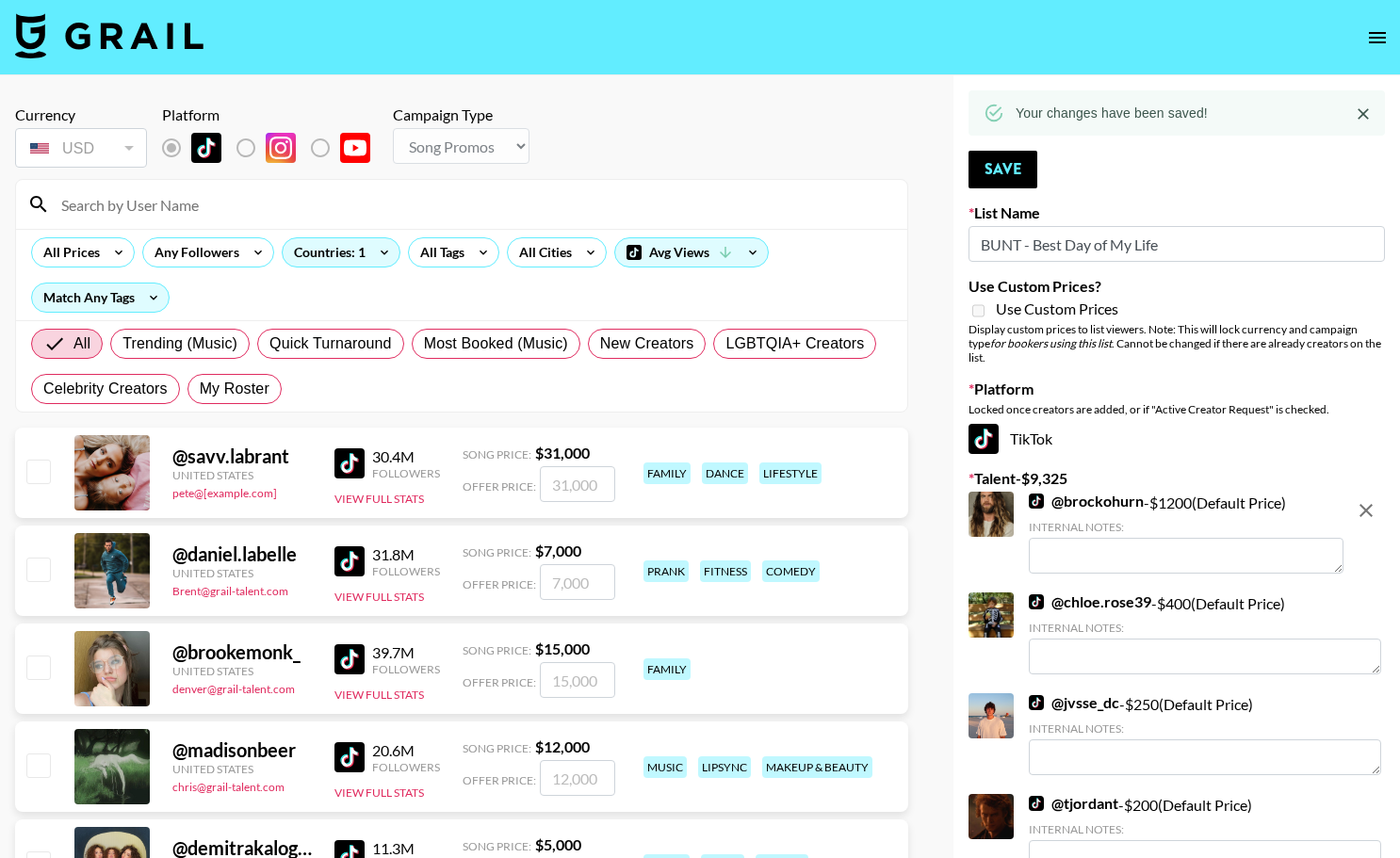 click at bounding box center (473, 204) 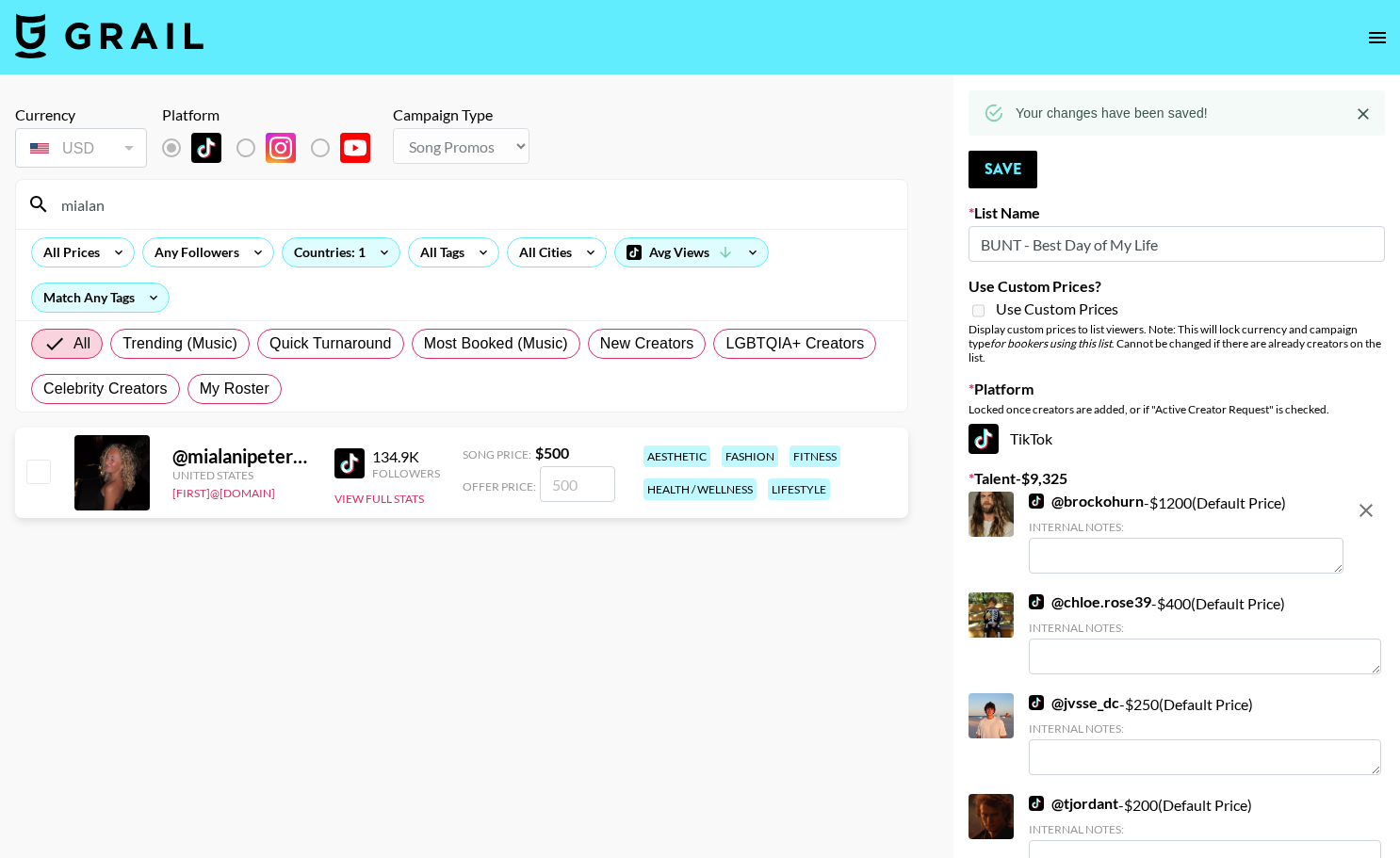 type on "mialan" 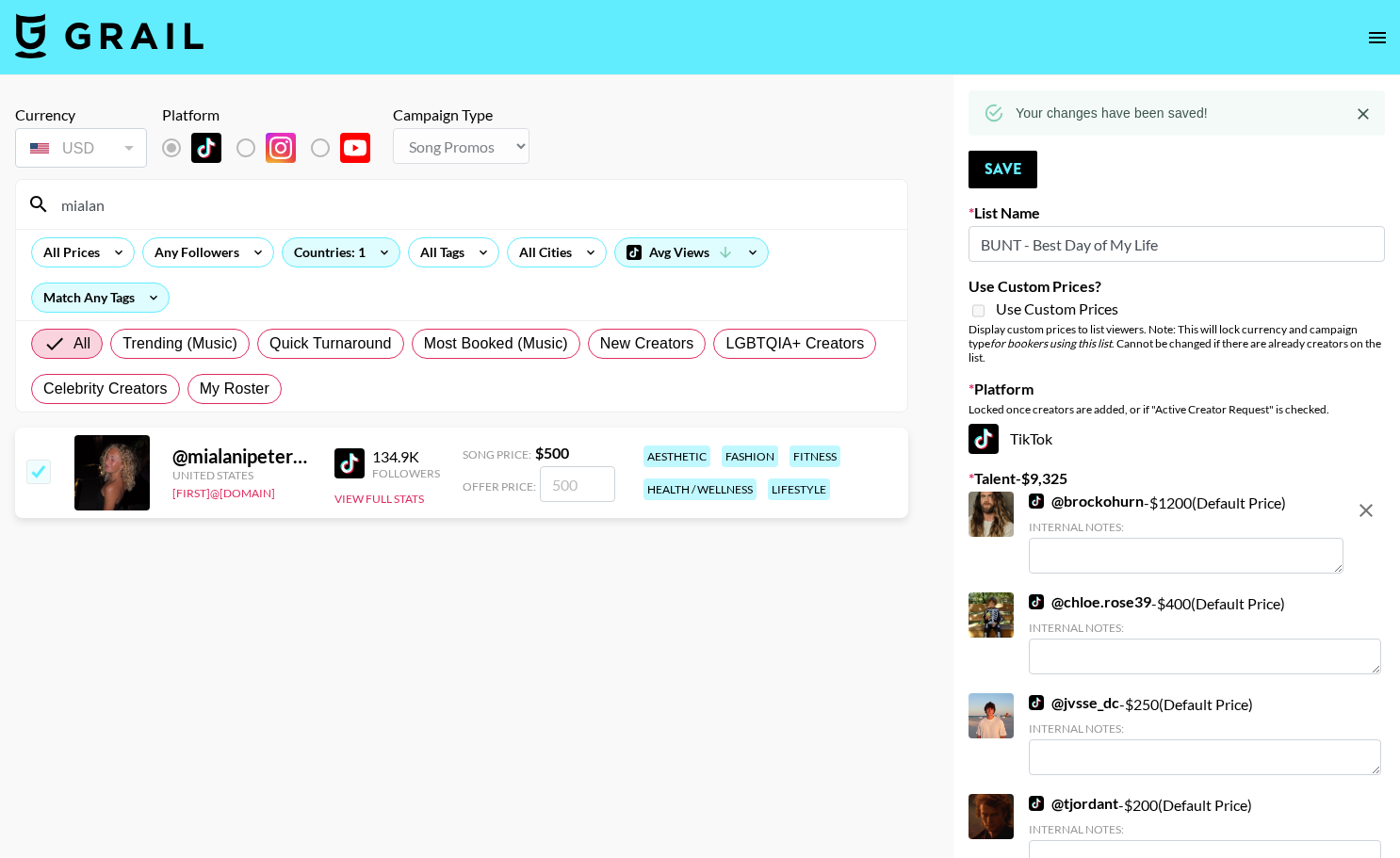 checkbox on "true" 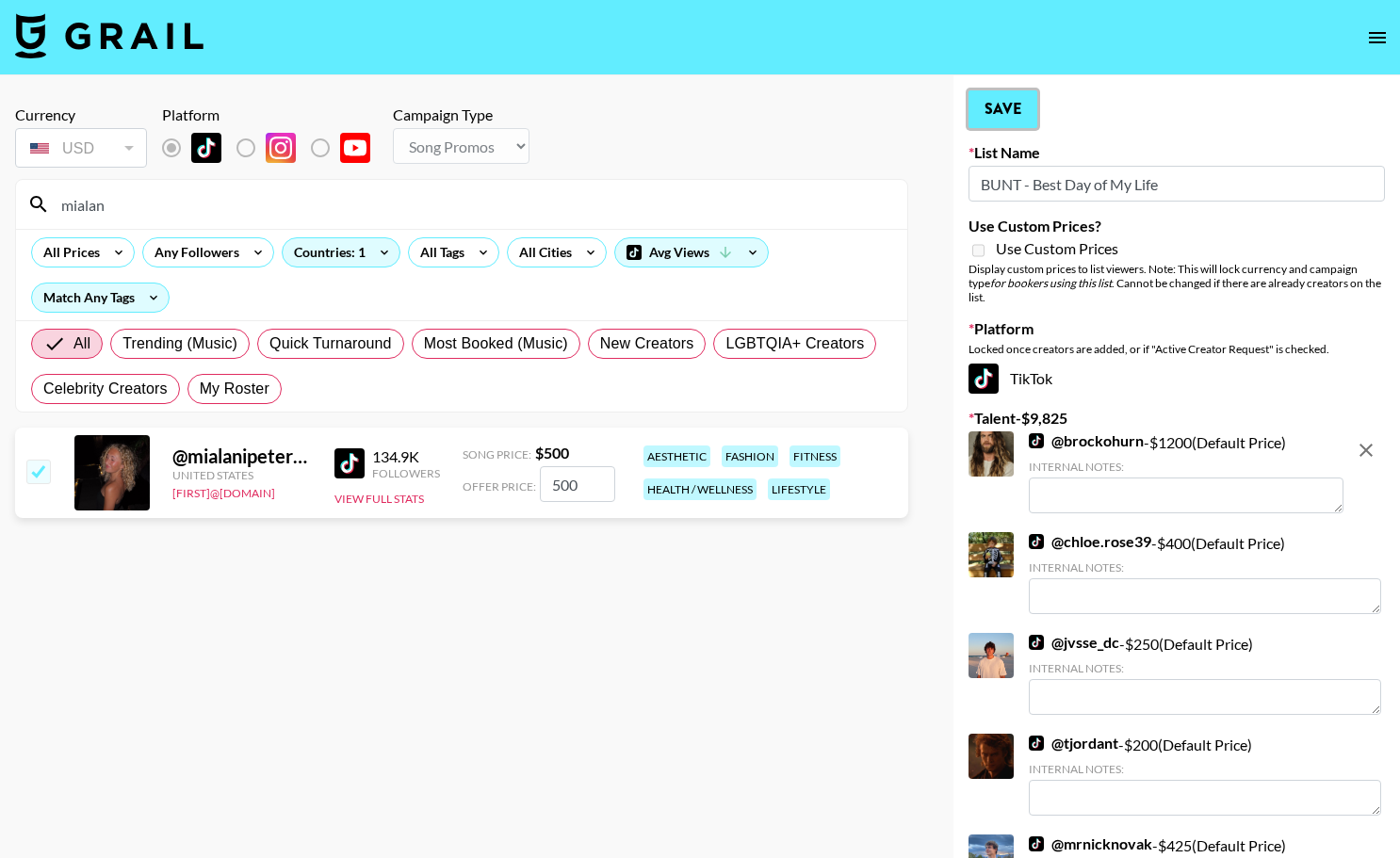 click on "Save" at bounding box center (1002, 109) 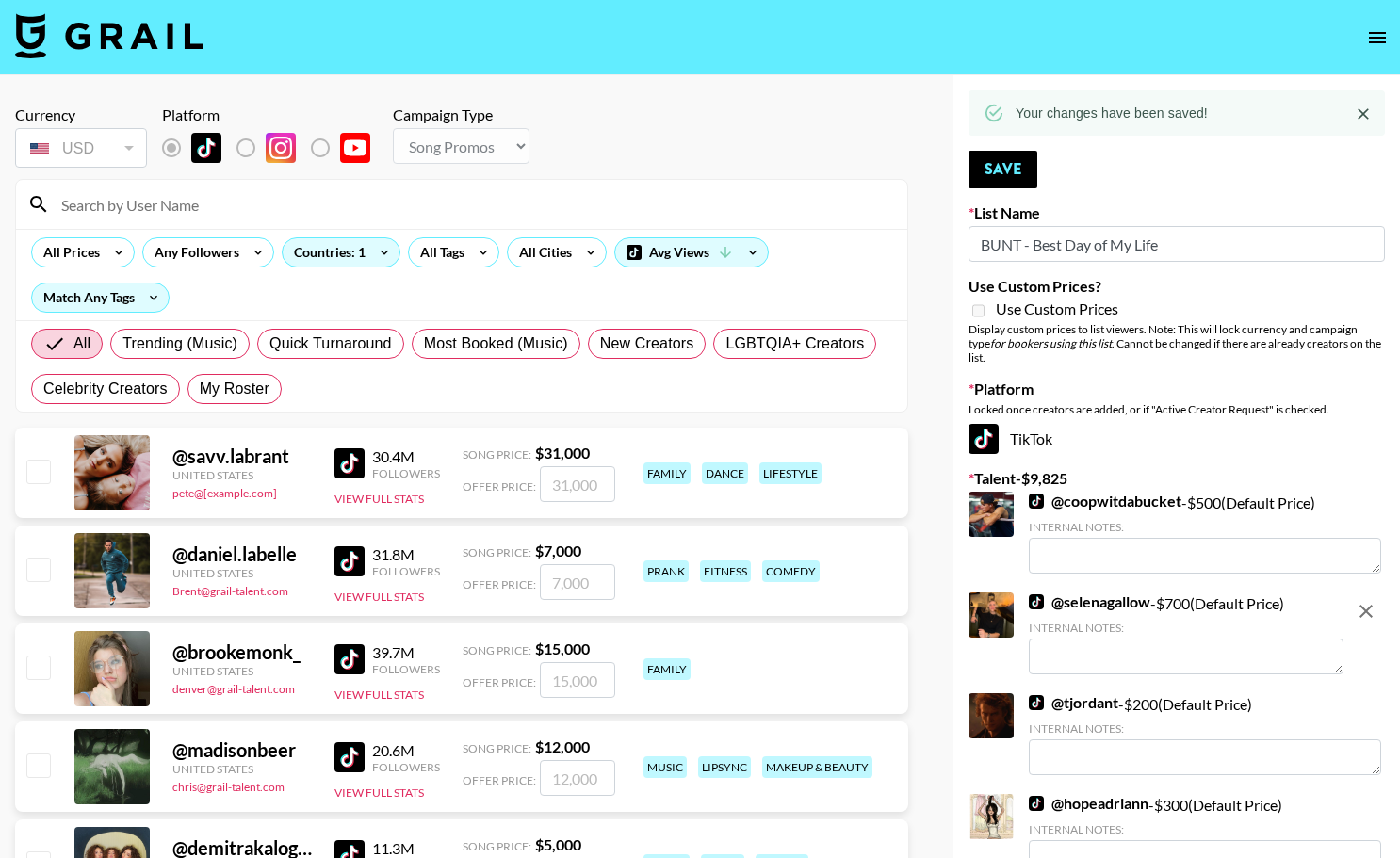 click at bounding box center (473, 204) 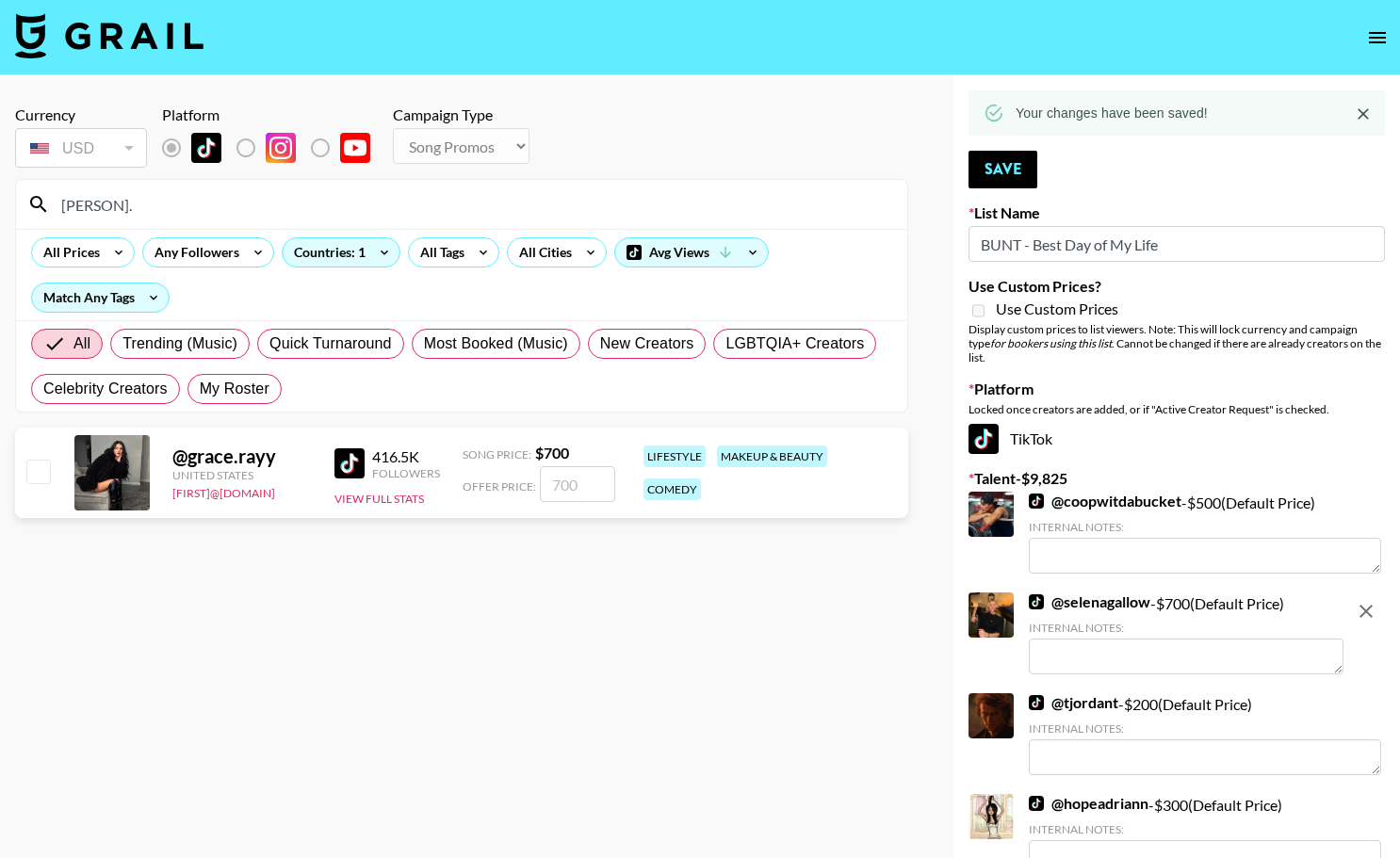 type on "[PERSON]." 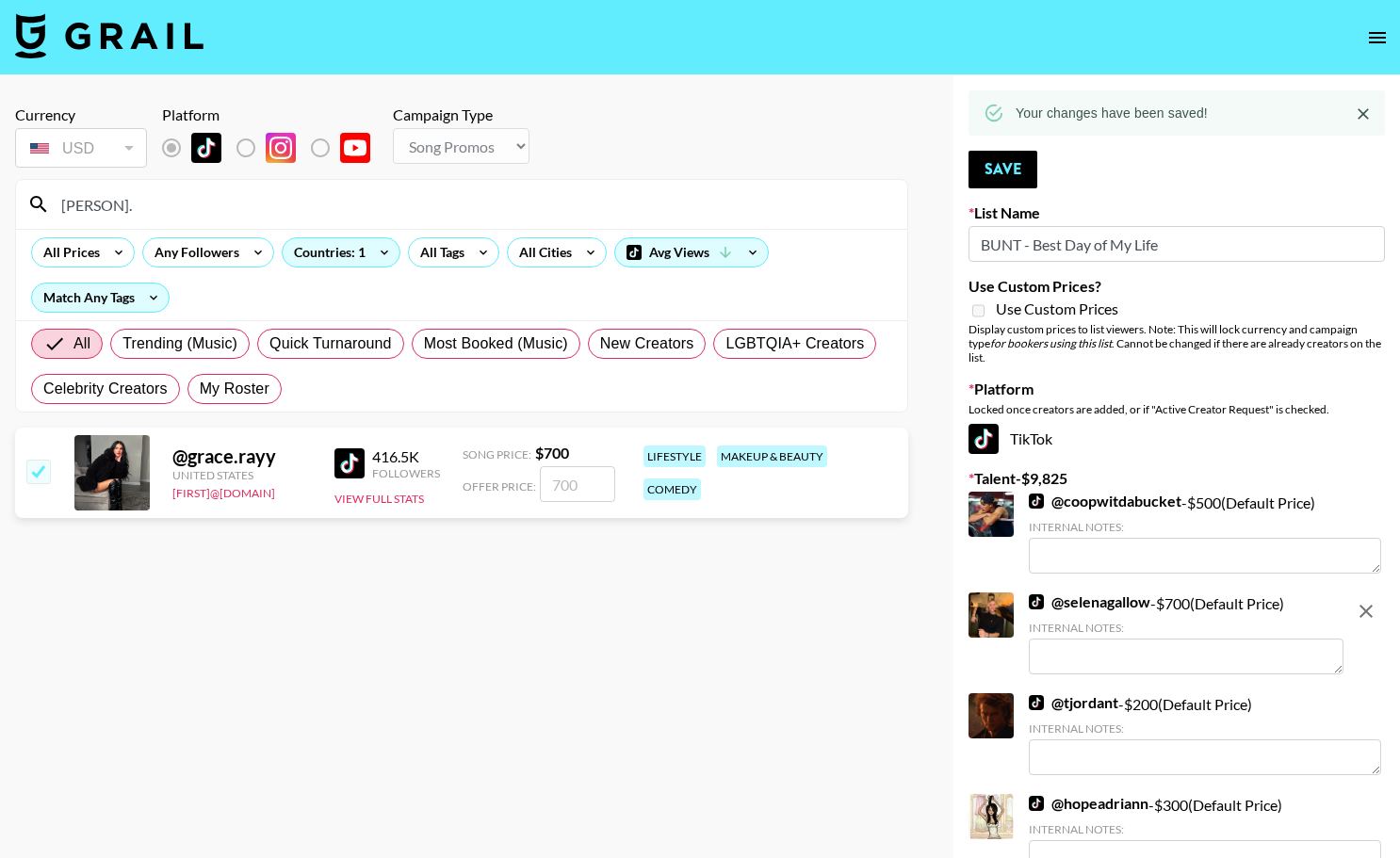 checkbox on "true" 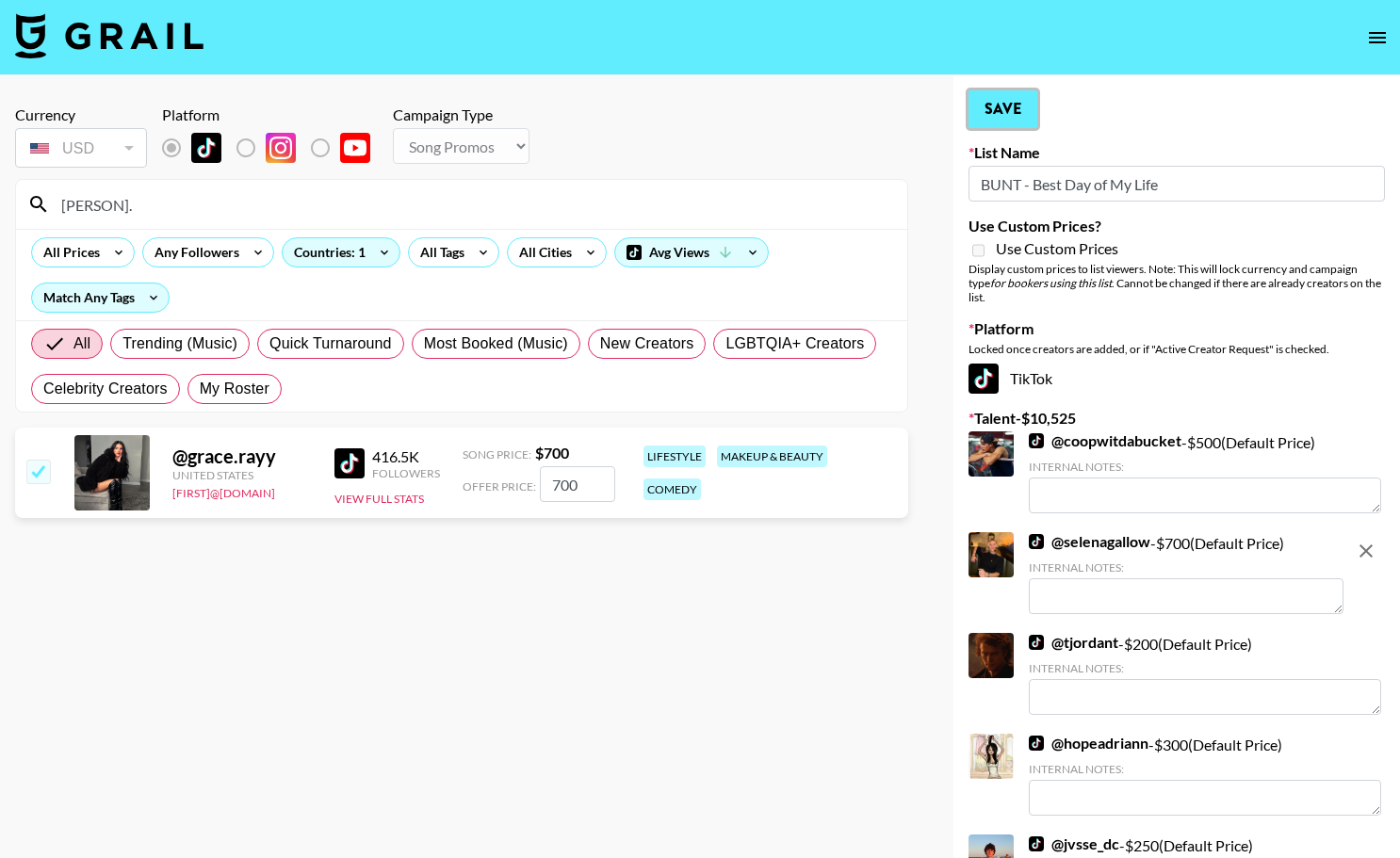 click on "Save" at bounding box center [1002, 109] 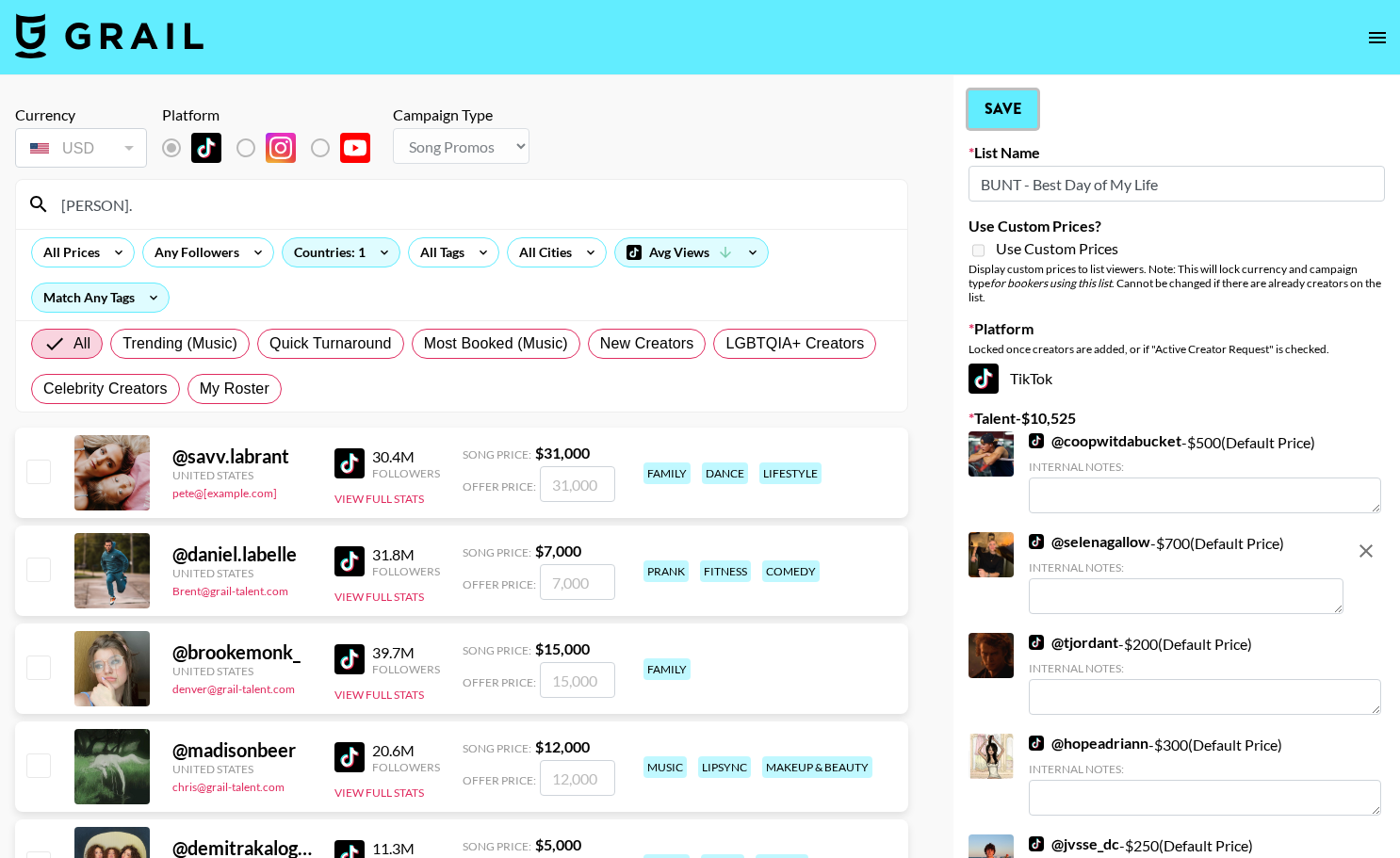 type 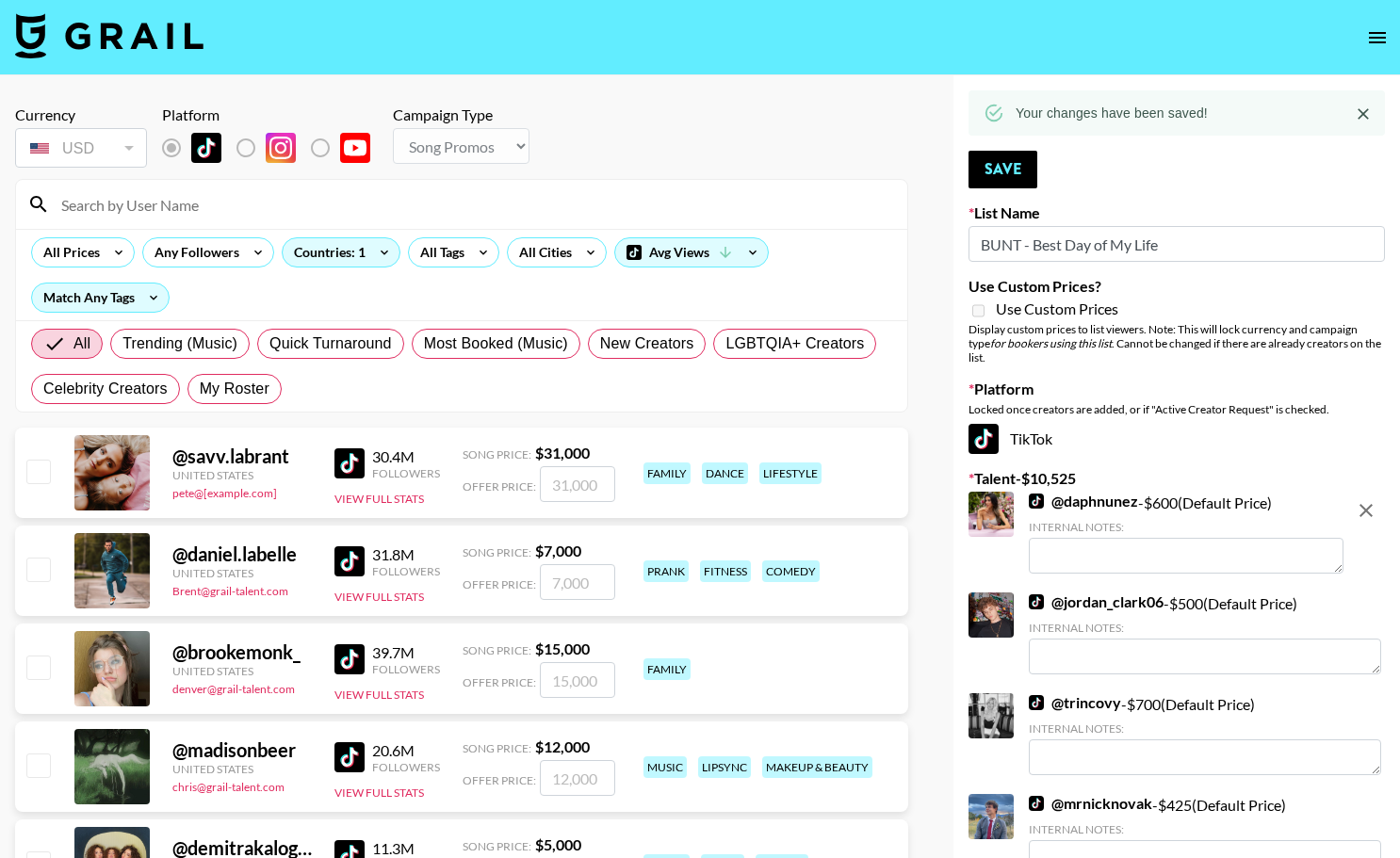 click at bounding box center [109, 38] 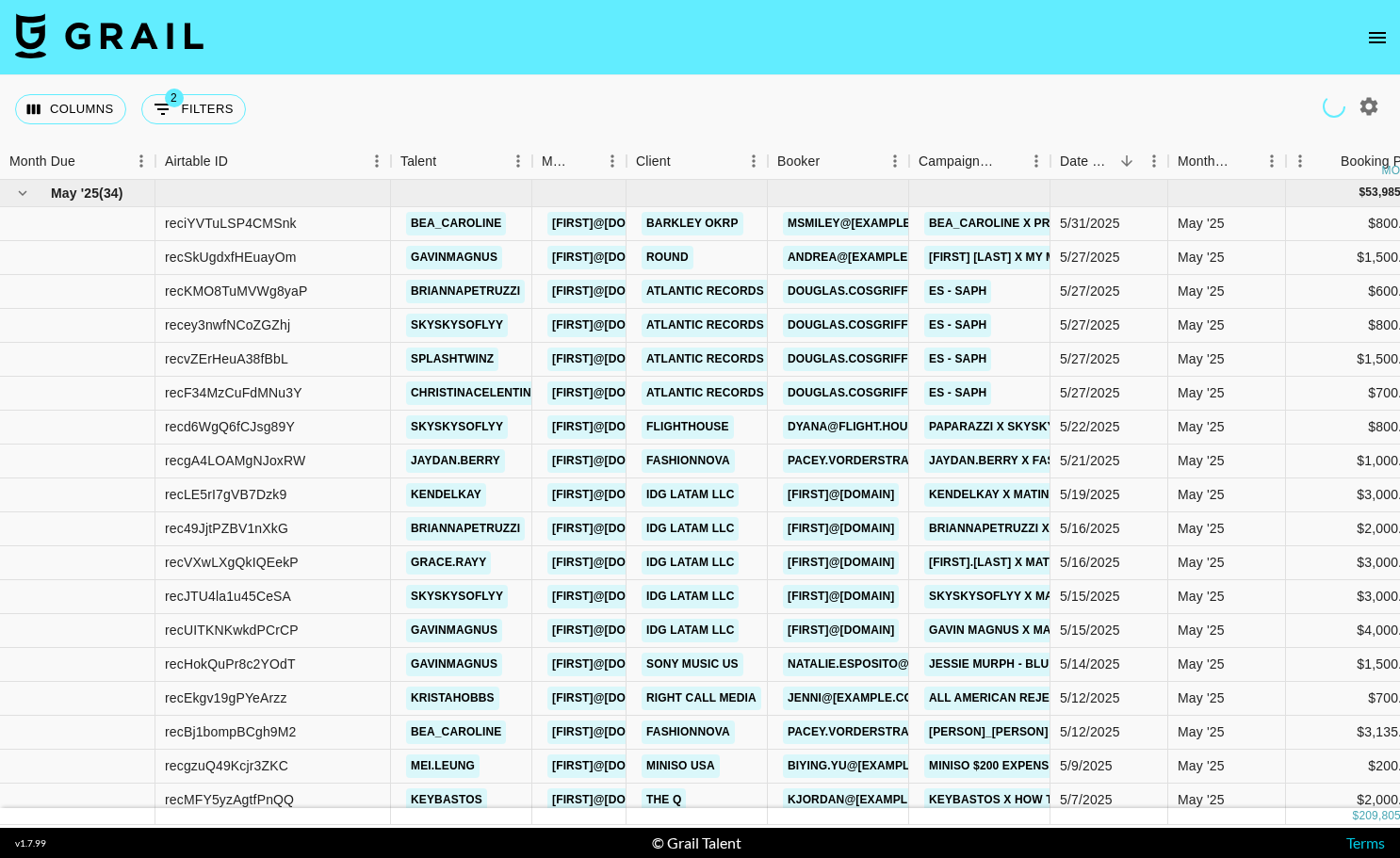 click at bounding box center [109, 36] 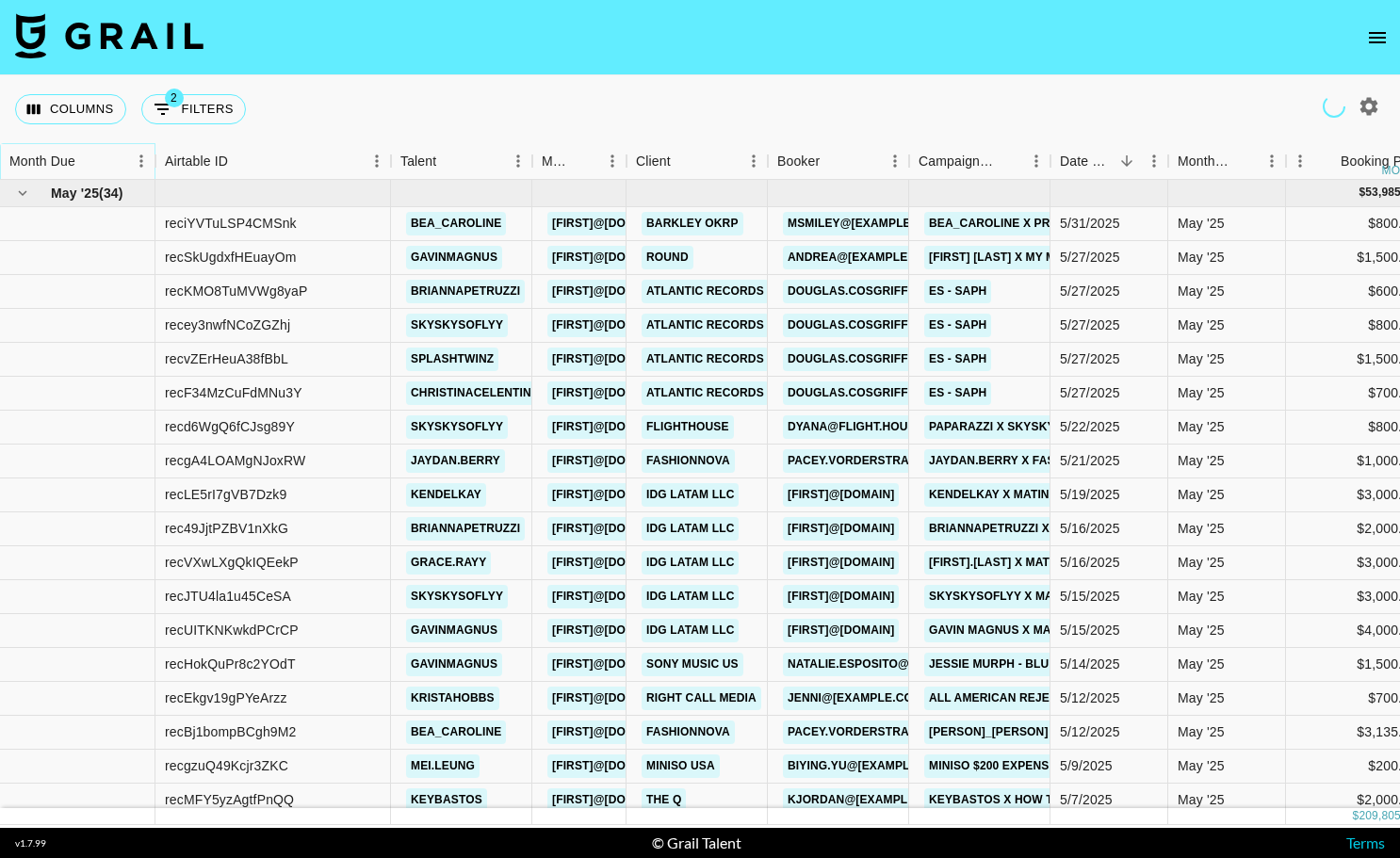 click 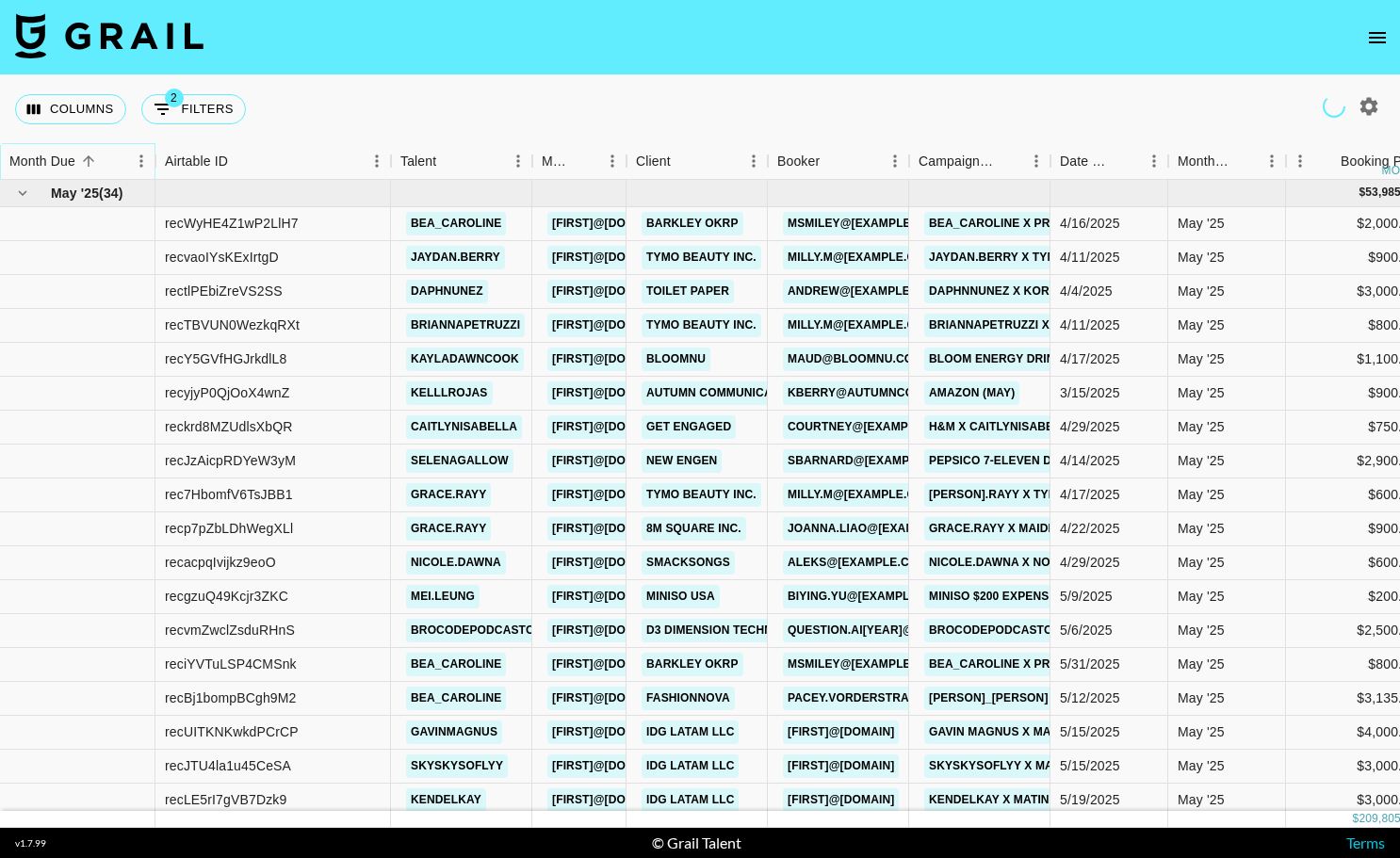 click 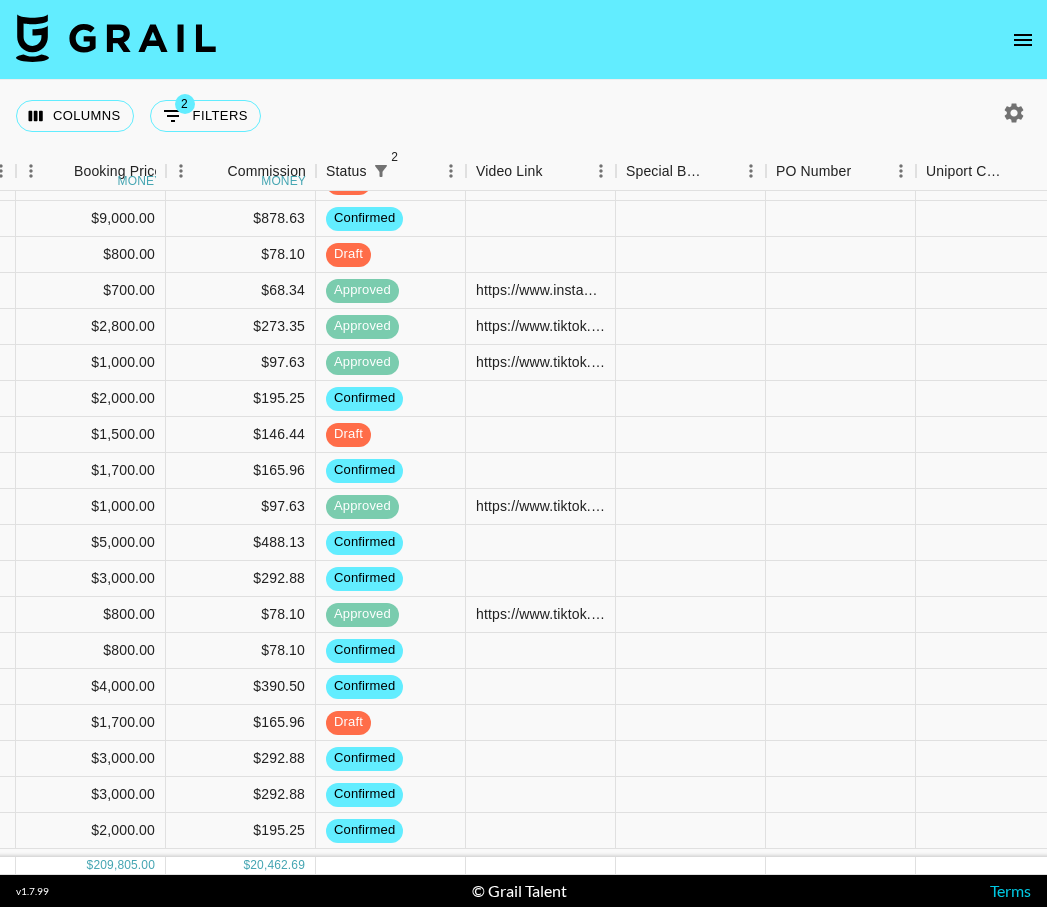 scroll, scrollTop: 0, scrollLeft: 1349, axis: horizontal 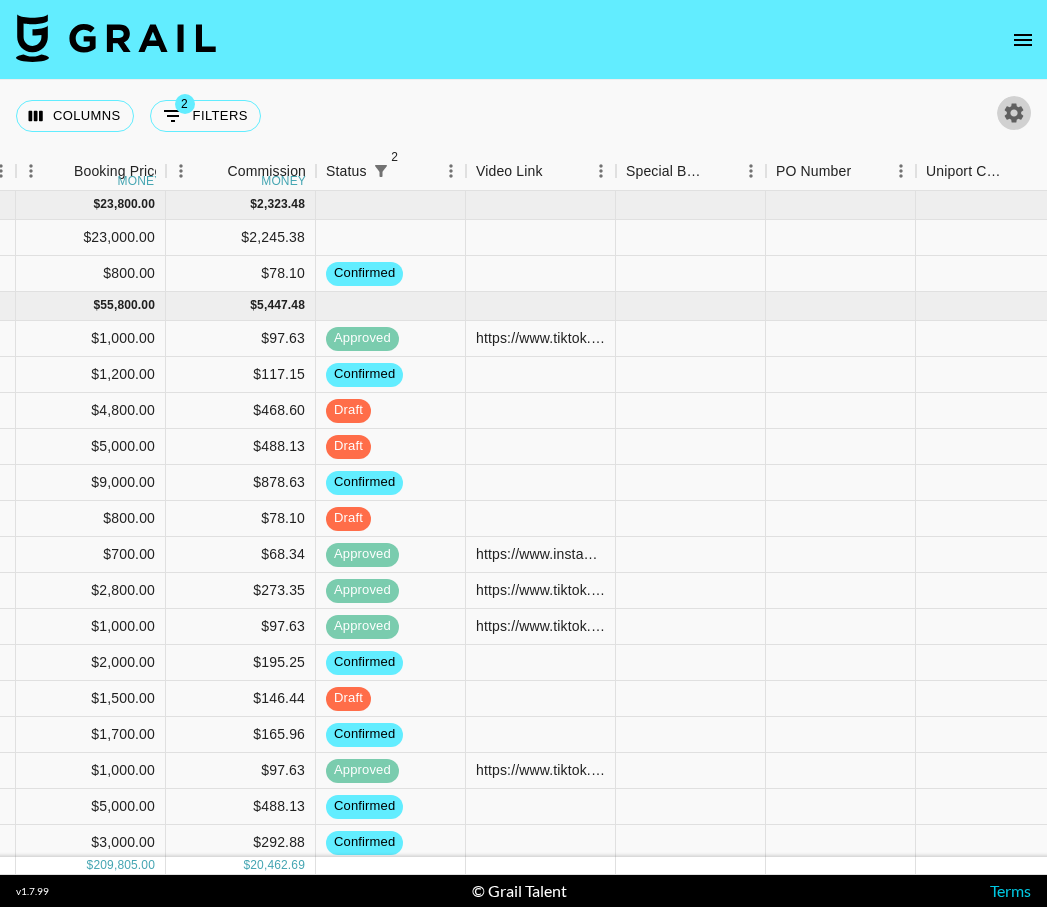 click 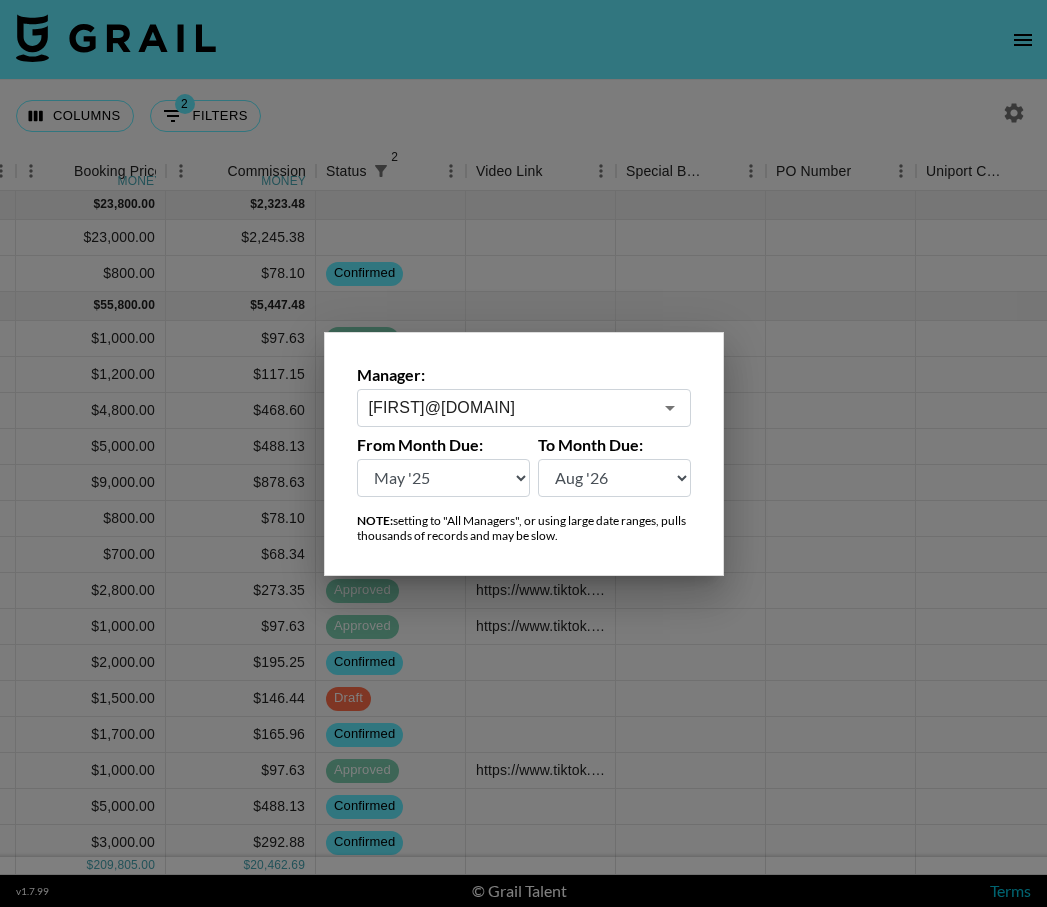 click on "[FIRST]@[DOMAIN]" at bounding box center [510, 407] 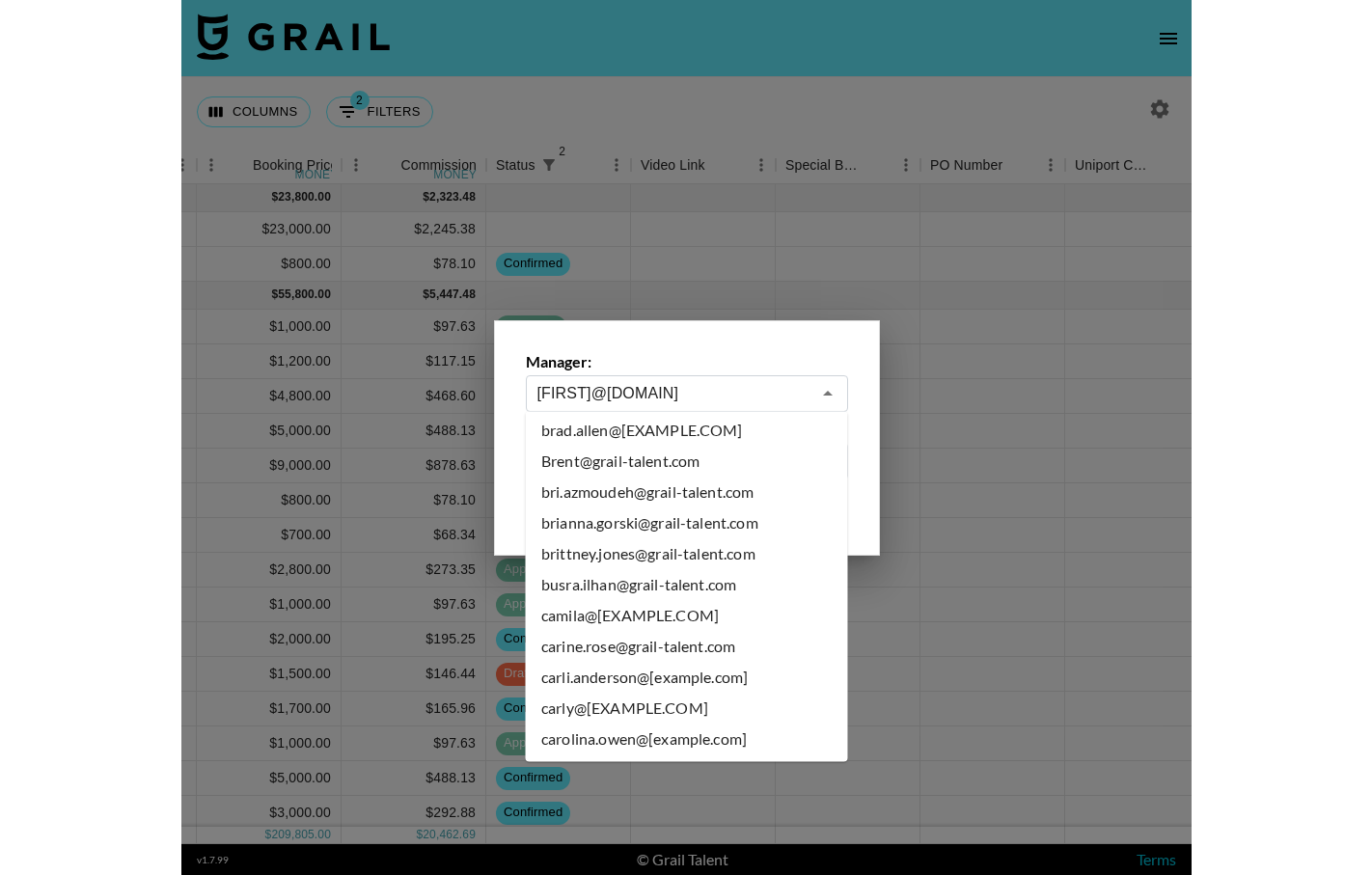 scroll, scrollTop: 0, scrollLeft: 0, axis: both 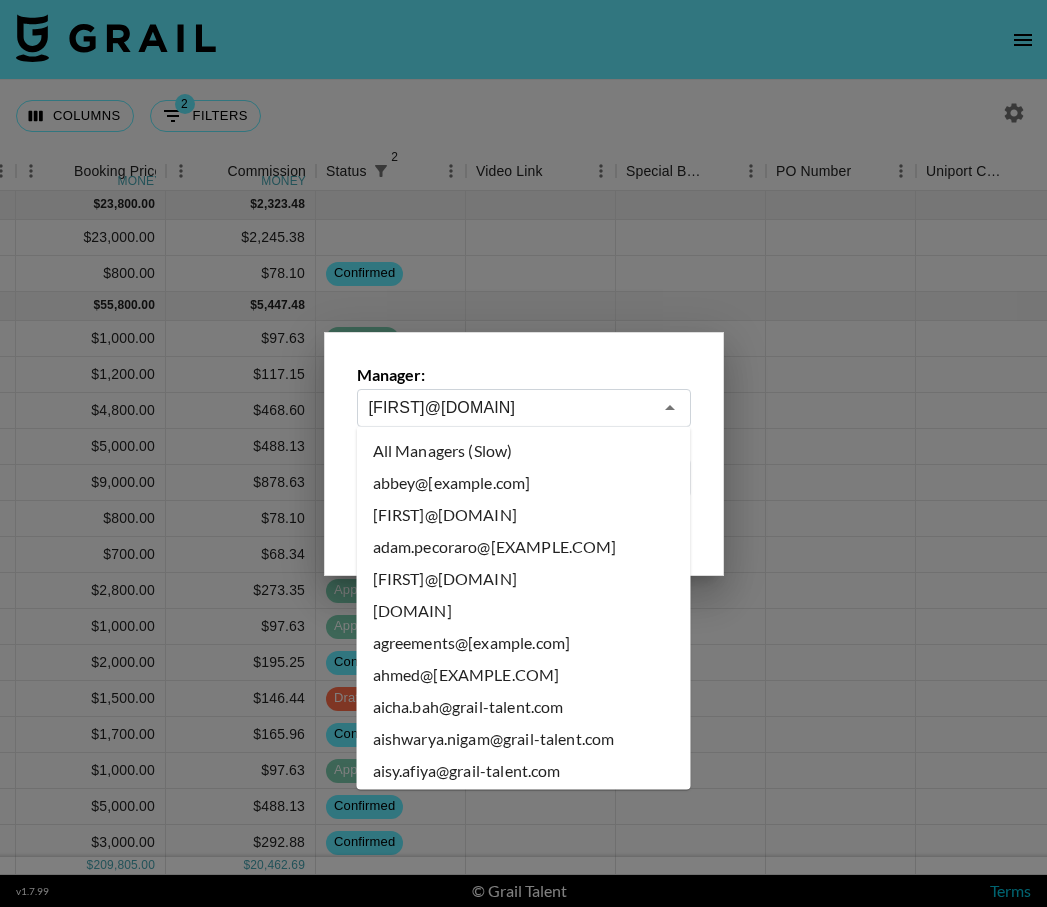 click on "All Managers (Slow)" at bounding box center [524, 451] 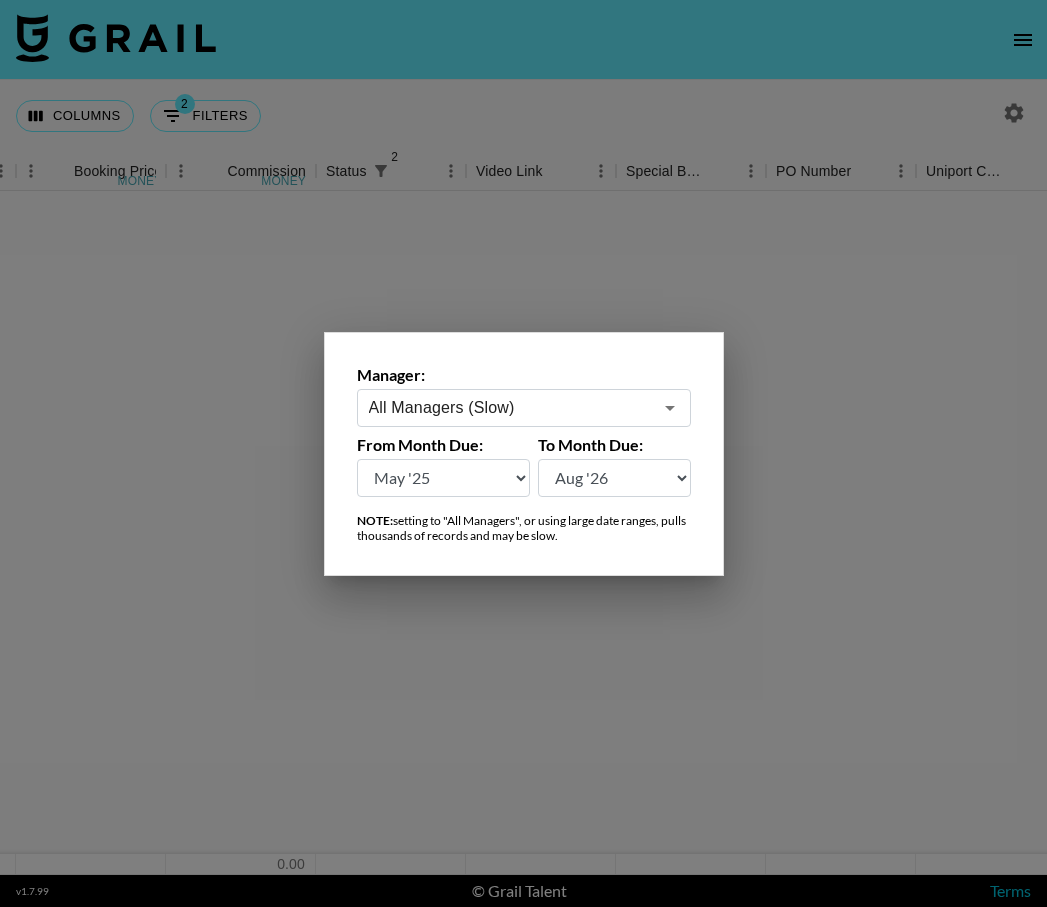 click at bounding box center [523, 453] 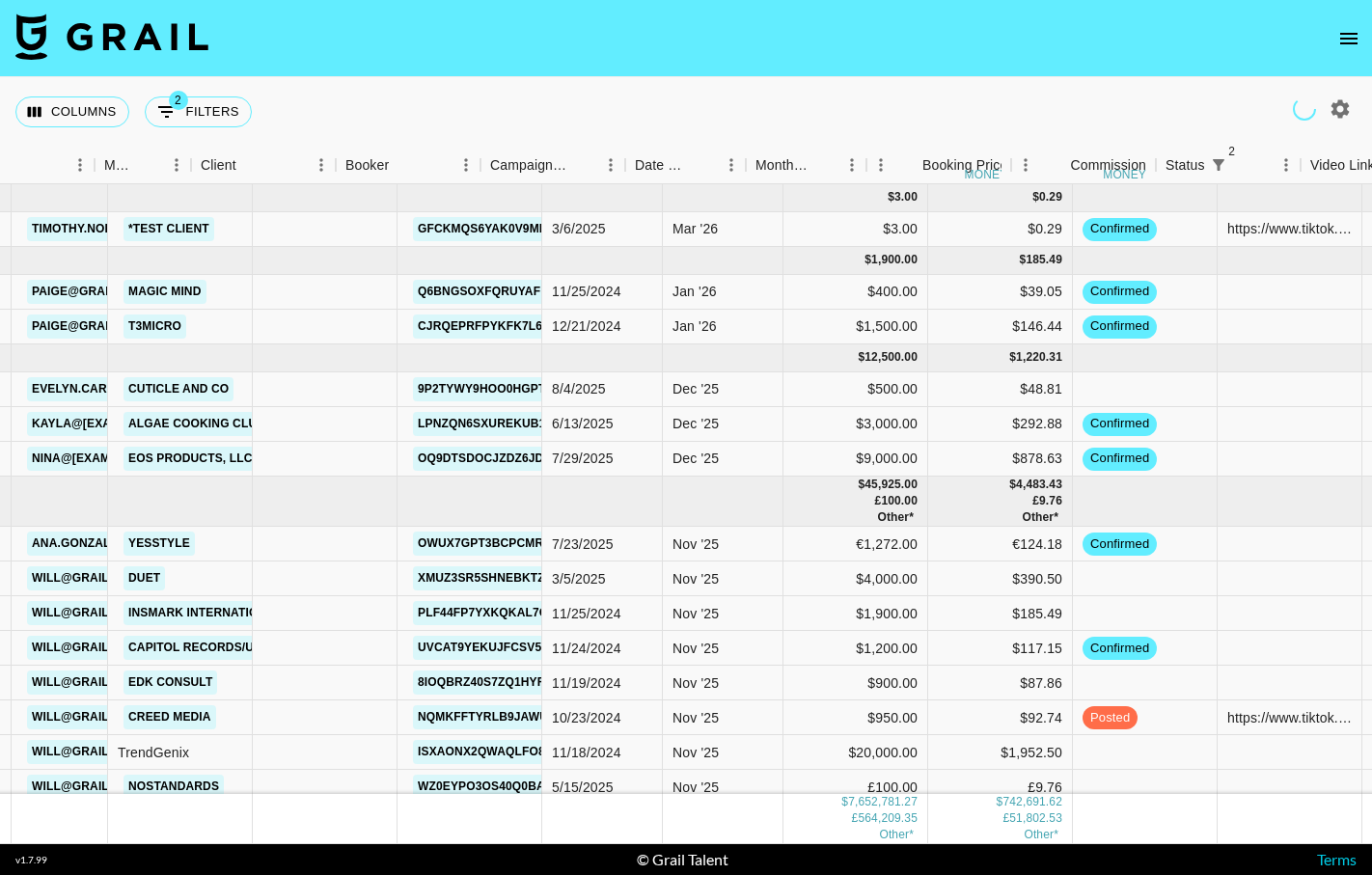scroll, scrollTop: 0, scrollLeft: 413, axis: horizontal 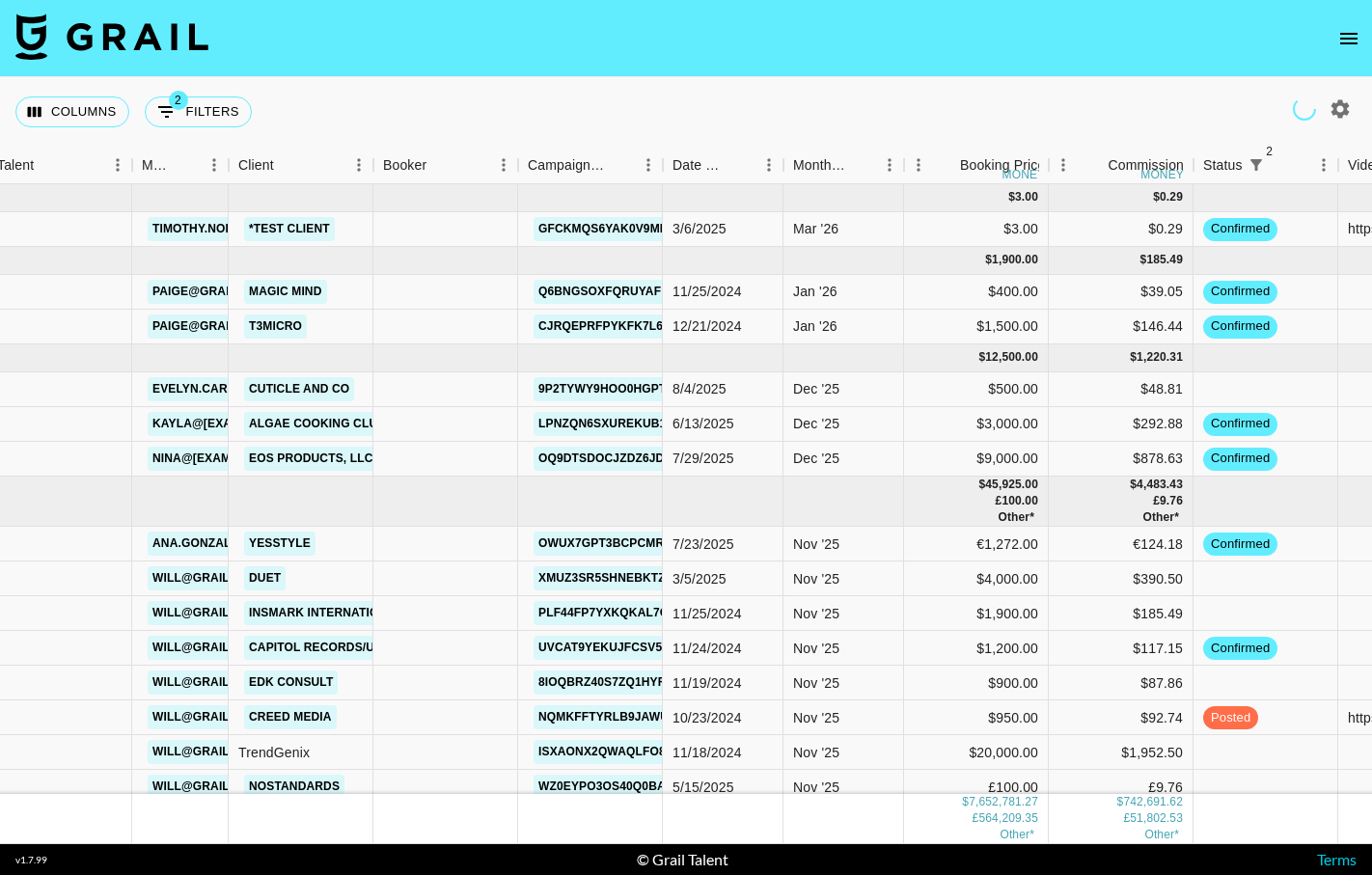 click 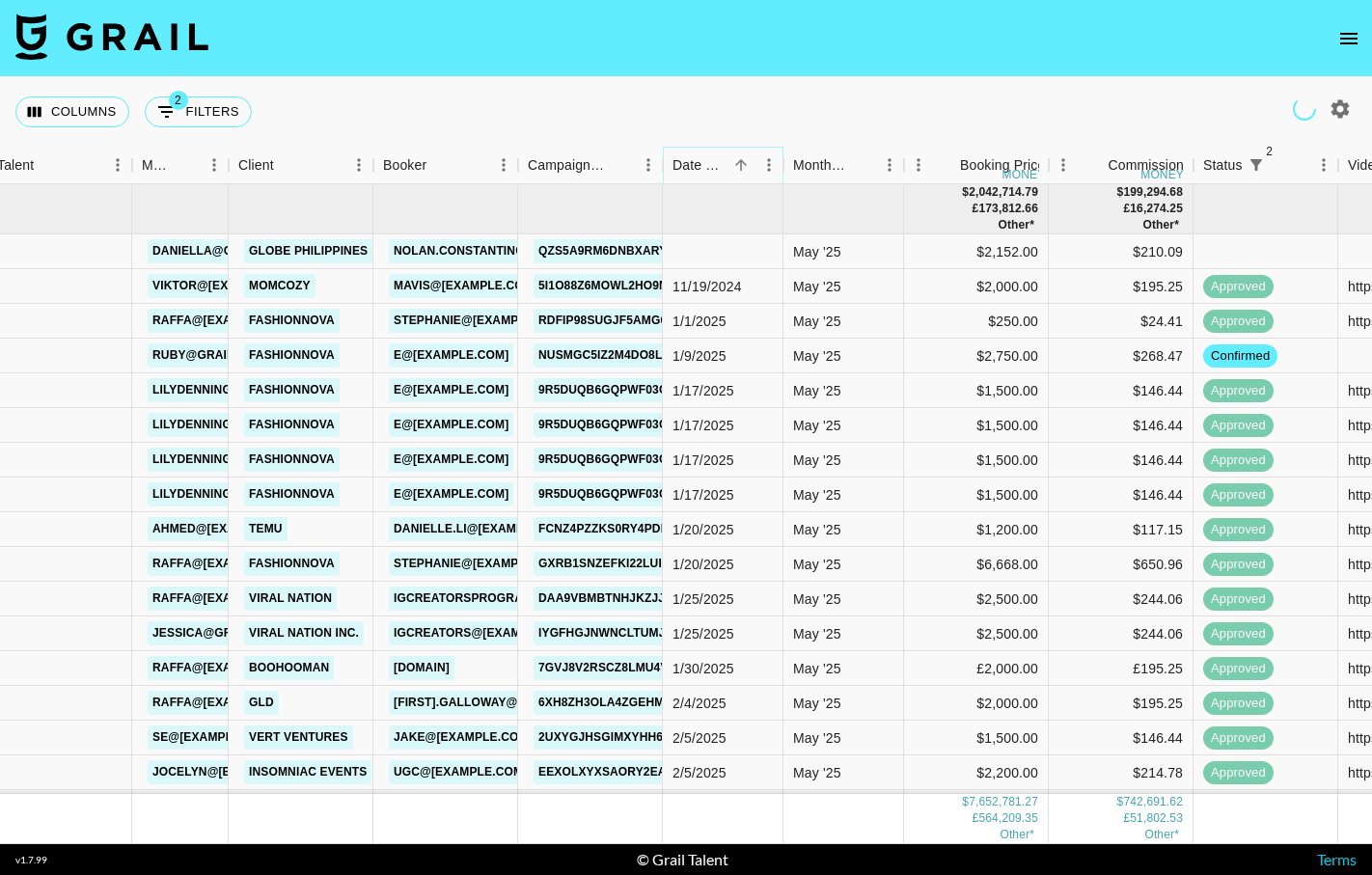 click 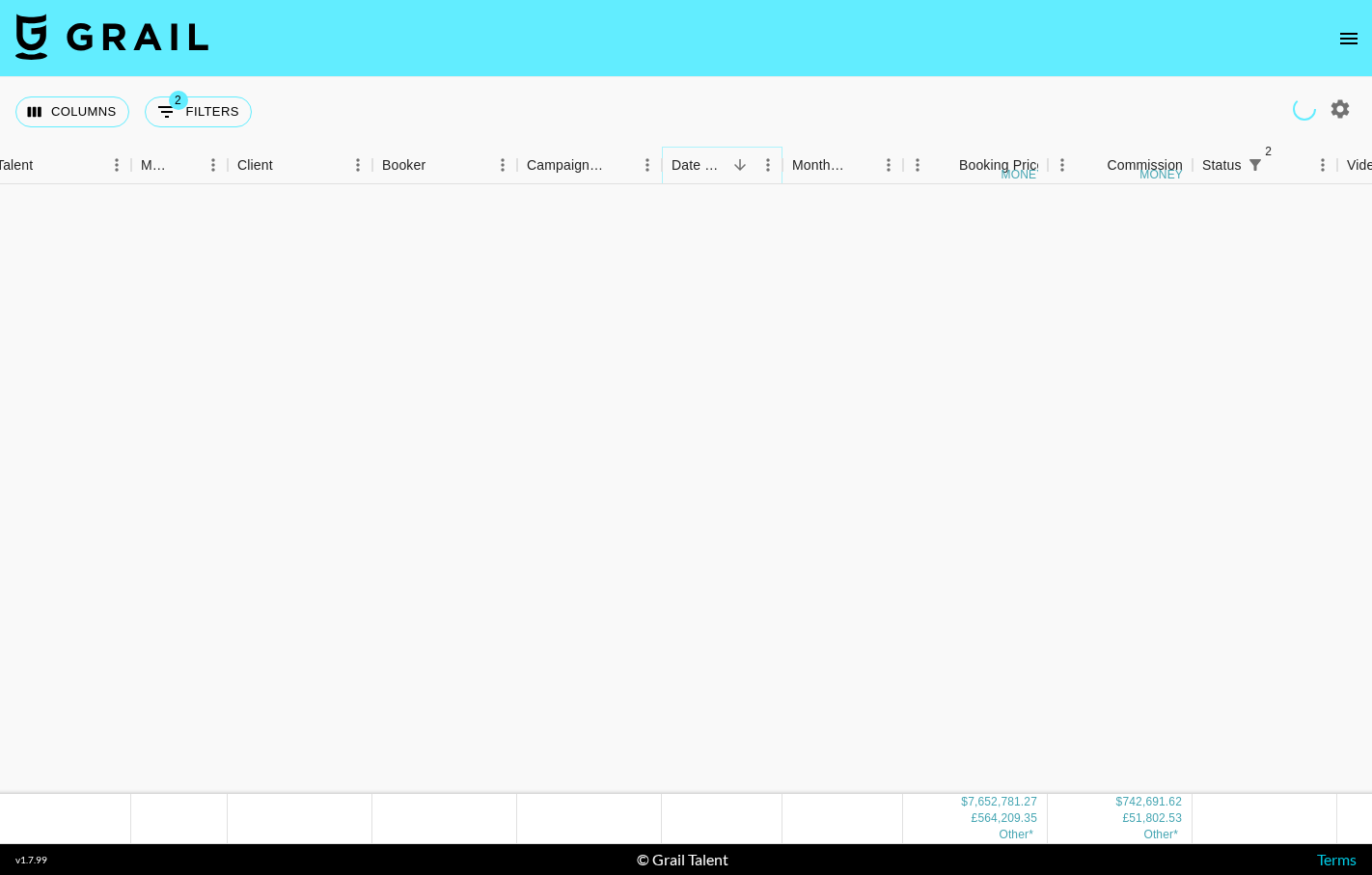scroll, scrollTop: 182552, scrollLeft: 414, axis: both 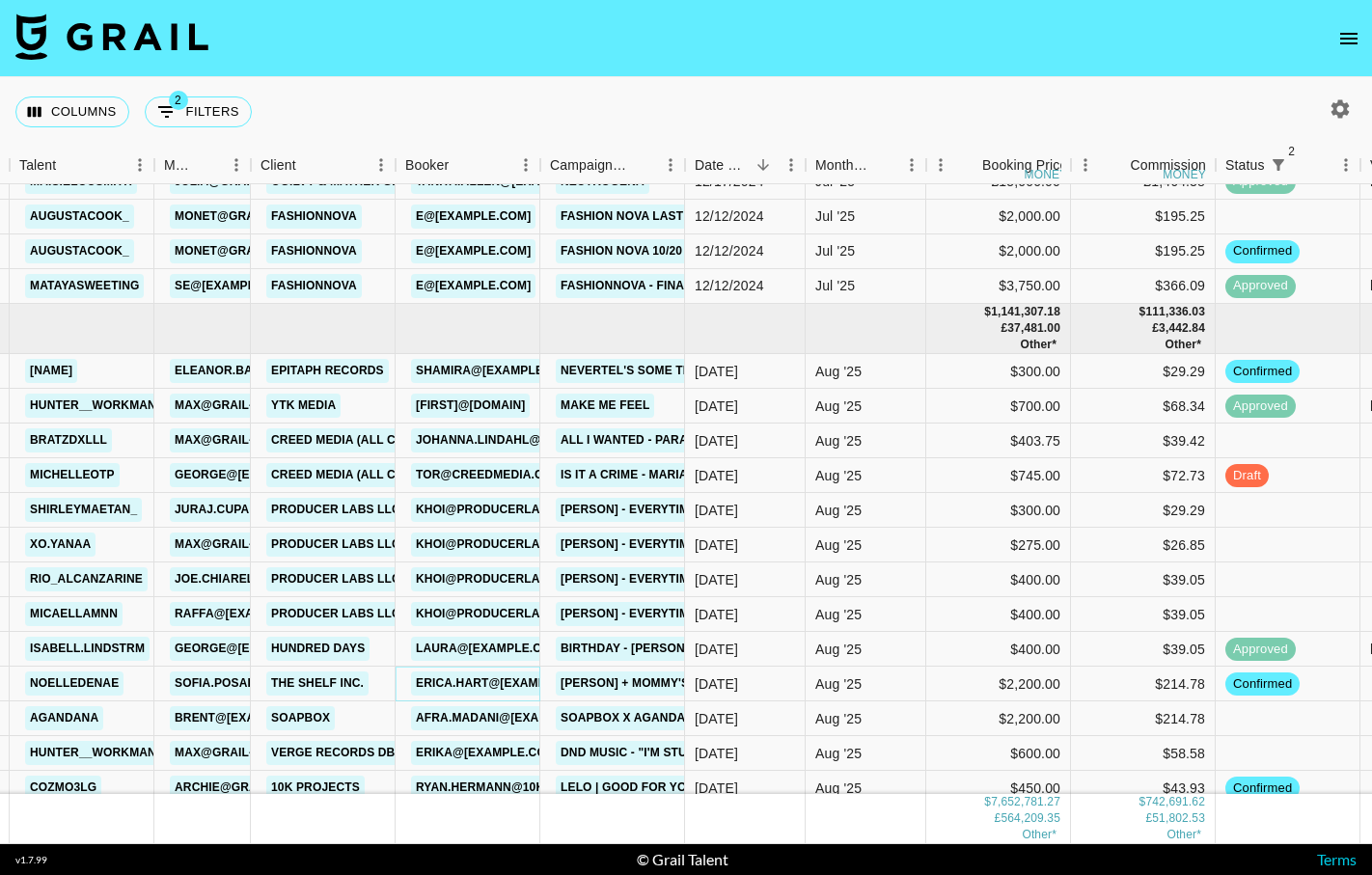 click on "erica.hart@[EXAMPLE.COM]" at bounding box center [506, 683] 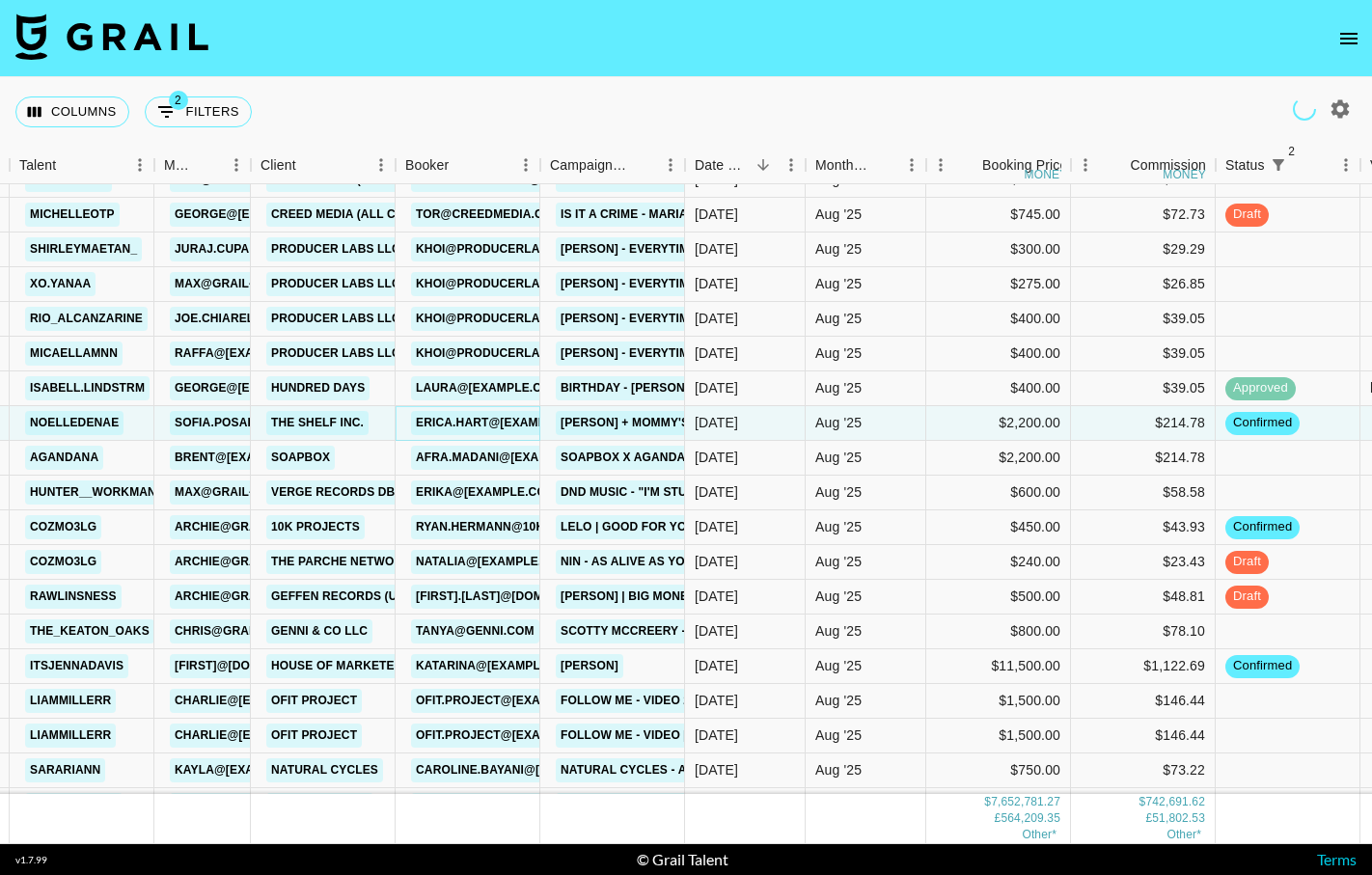 scroll, scrollTop: 181959, scrollLeft: 391, axis: both 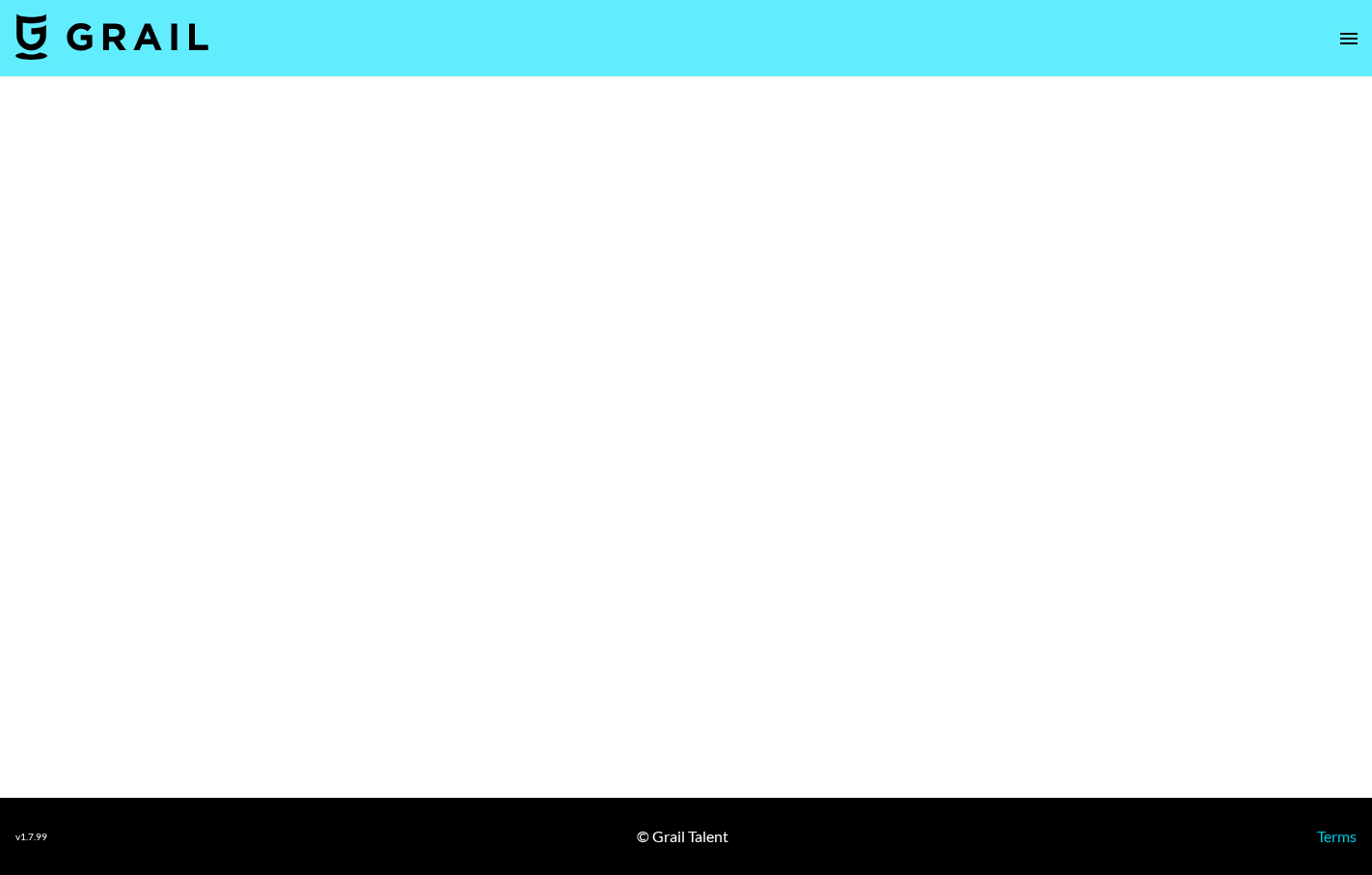 select on "Brand" 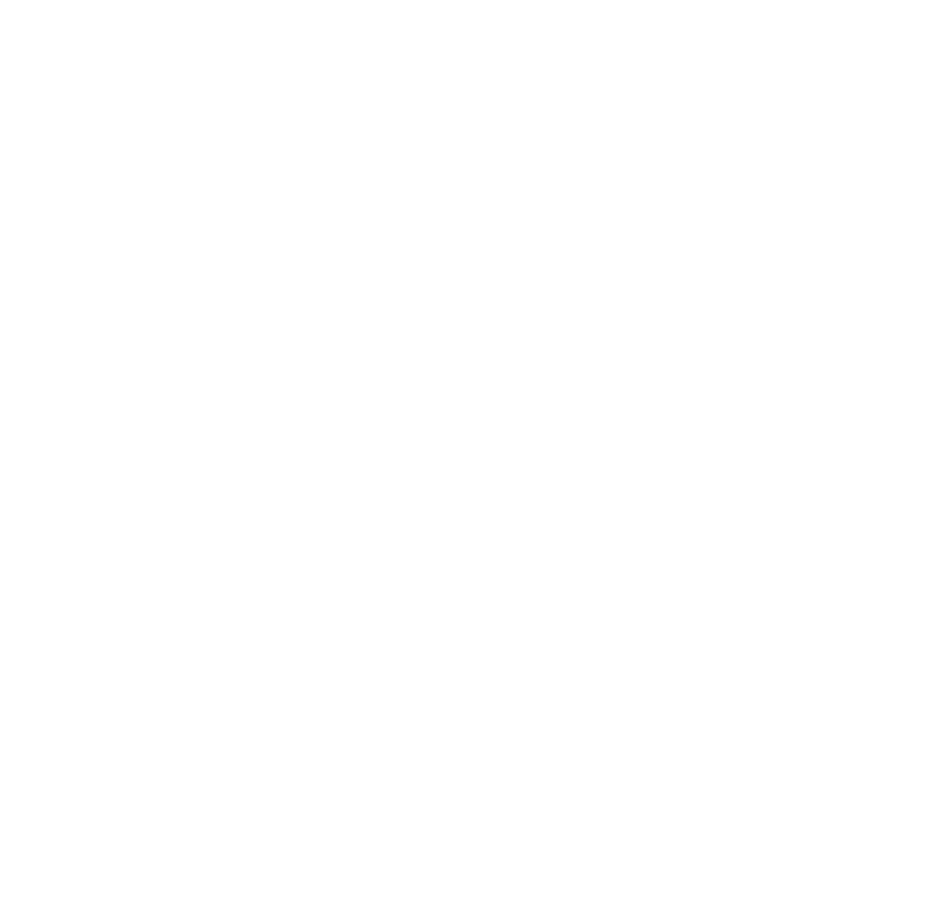 scroll, scrollTop: 0, scrollLeft: 0, axis: both 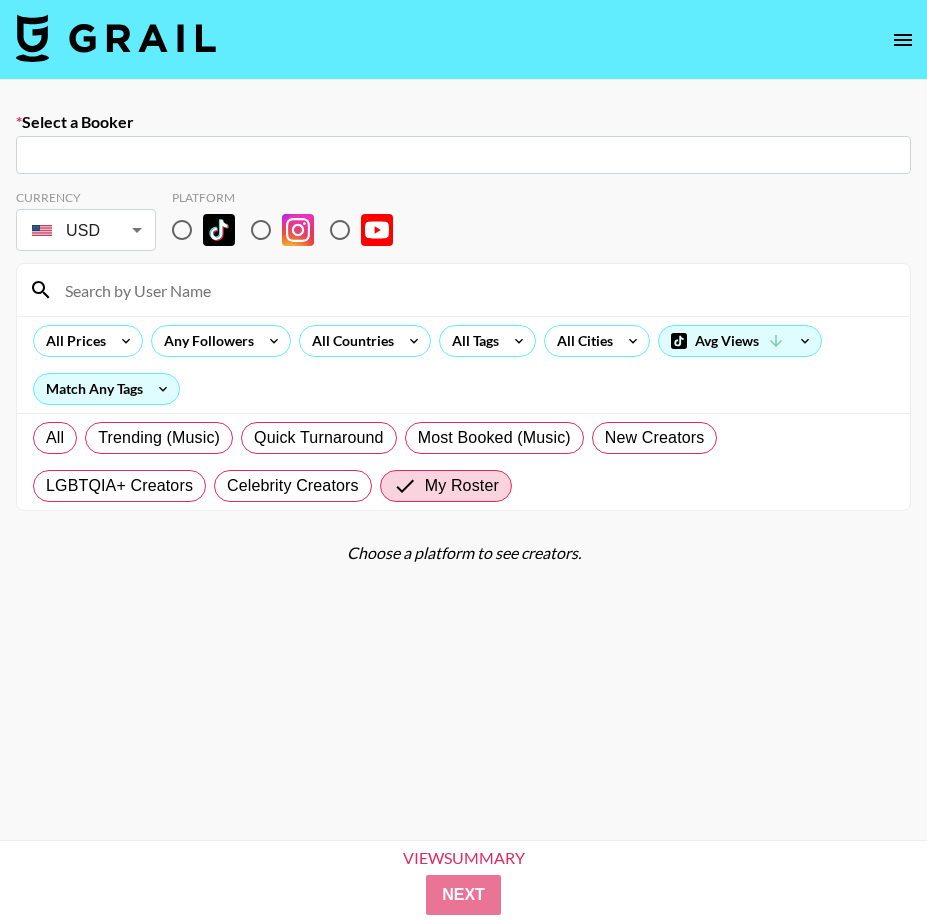 click at bounding box center [463, 155] 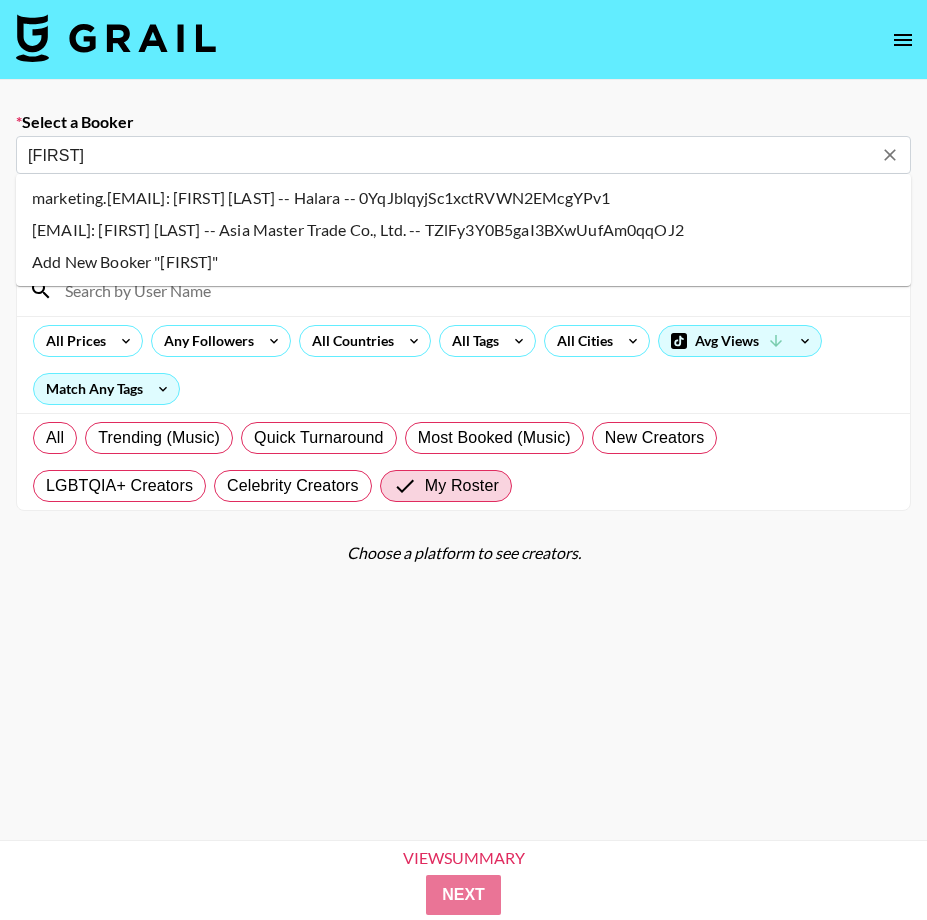 click on "[EMAIL]: [FIRST] [LAST] -- Asia Master Trade Co., Ltd. -- TZlFy3Y0B5gaI3BXwUufAm0qqOJ2" at bounding box center (463, 230) 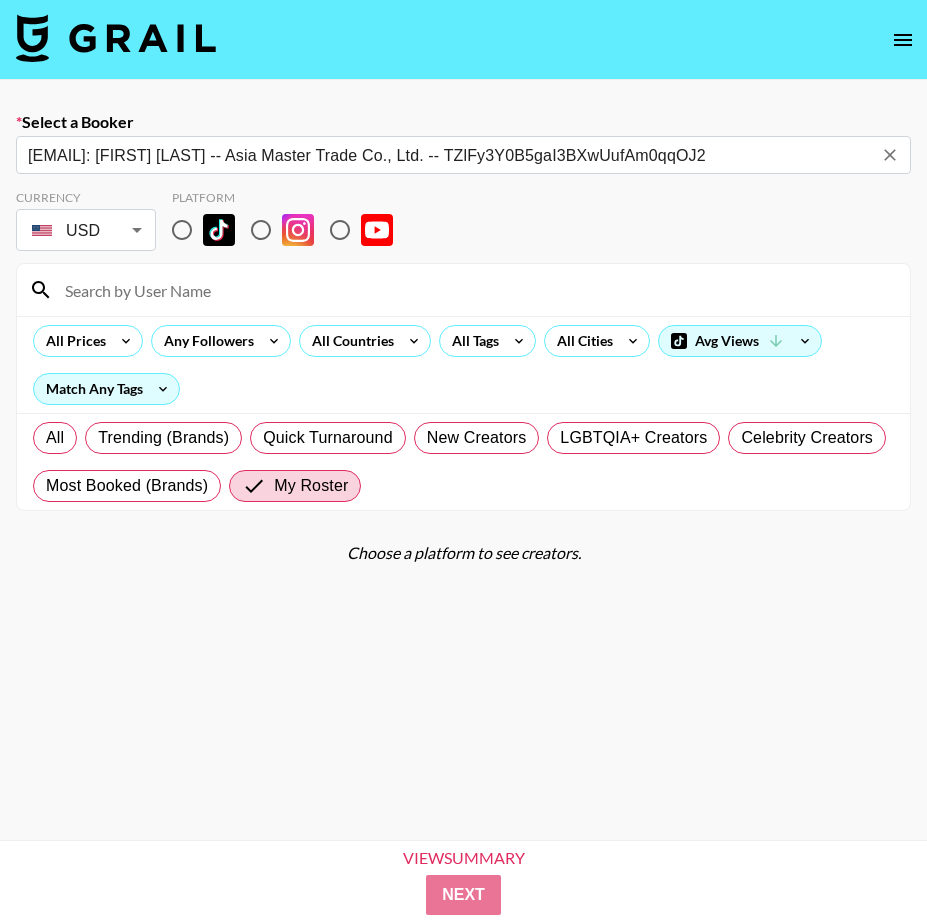 type on "[EMAIL]: [FIRST] [LAST] -- Asia Master Trade Co., Ltd. -- TZlFy3Y0B5gaI3BXwUufAm0qqOJ2" 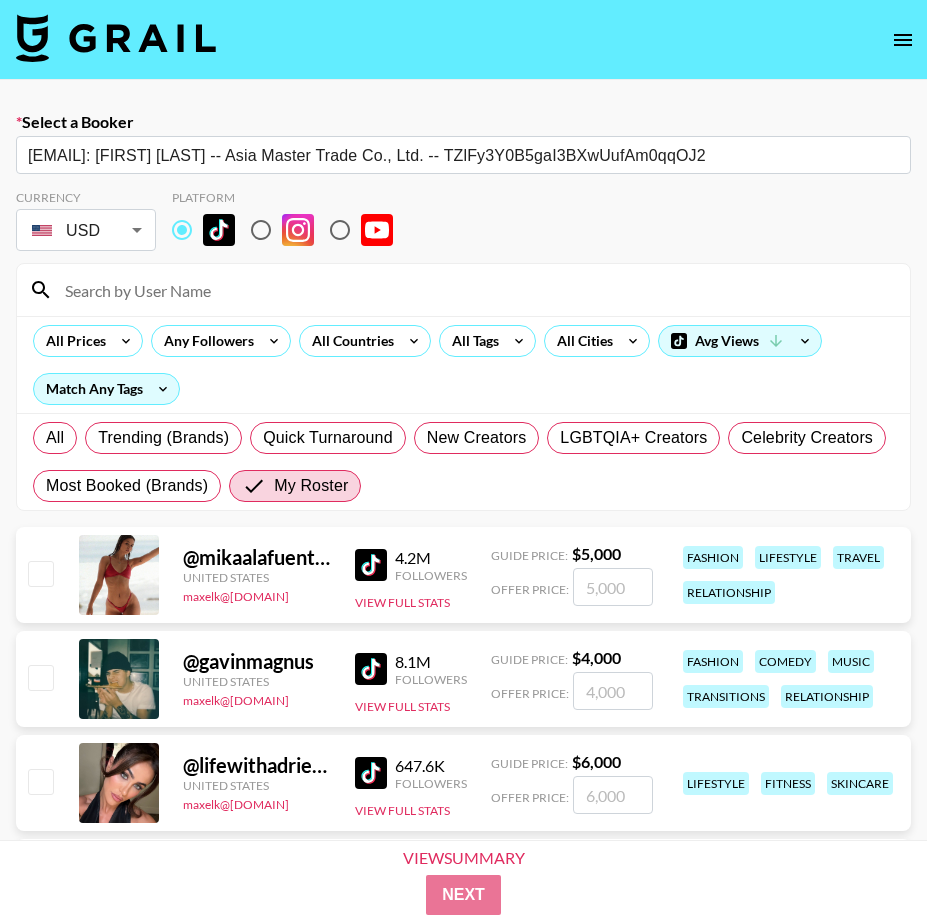 click at bounding box center [475, 290] 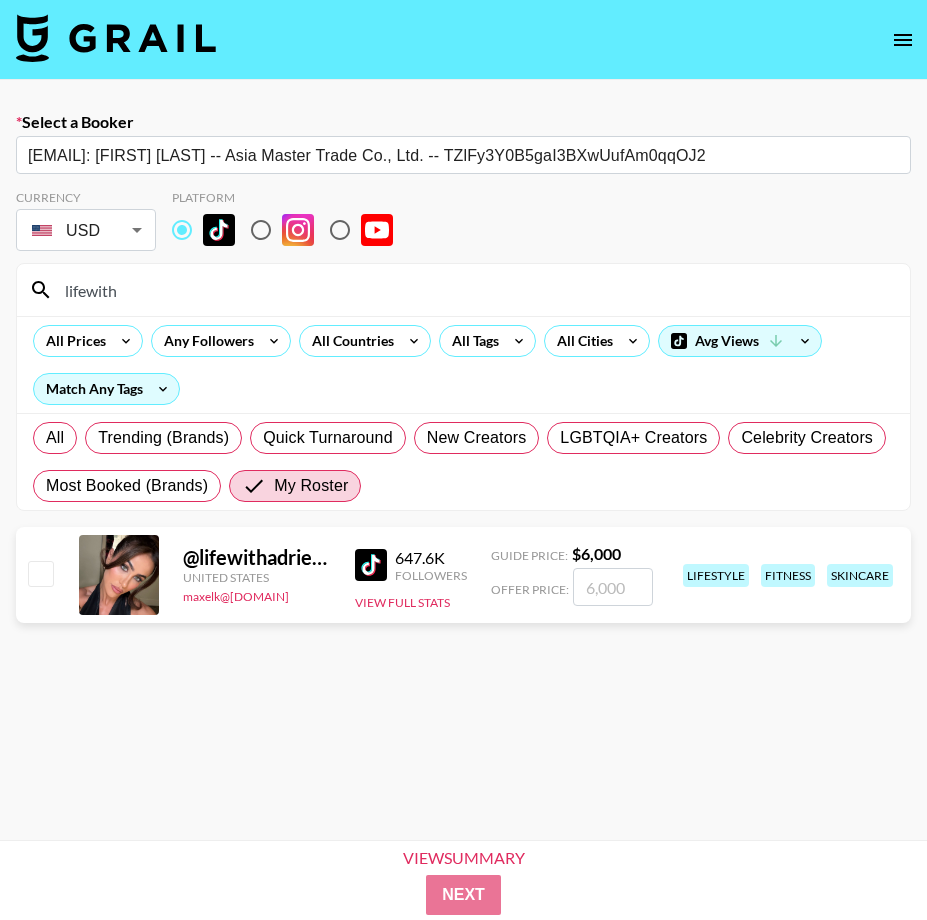 type on "lifewith" 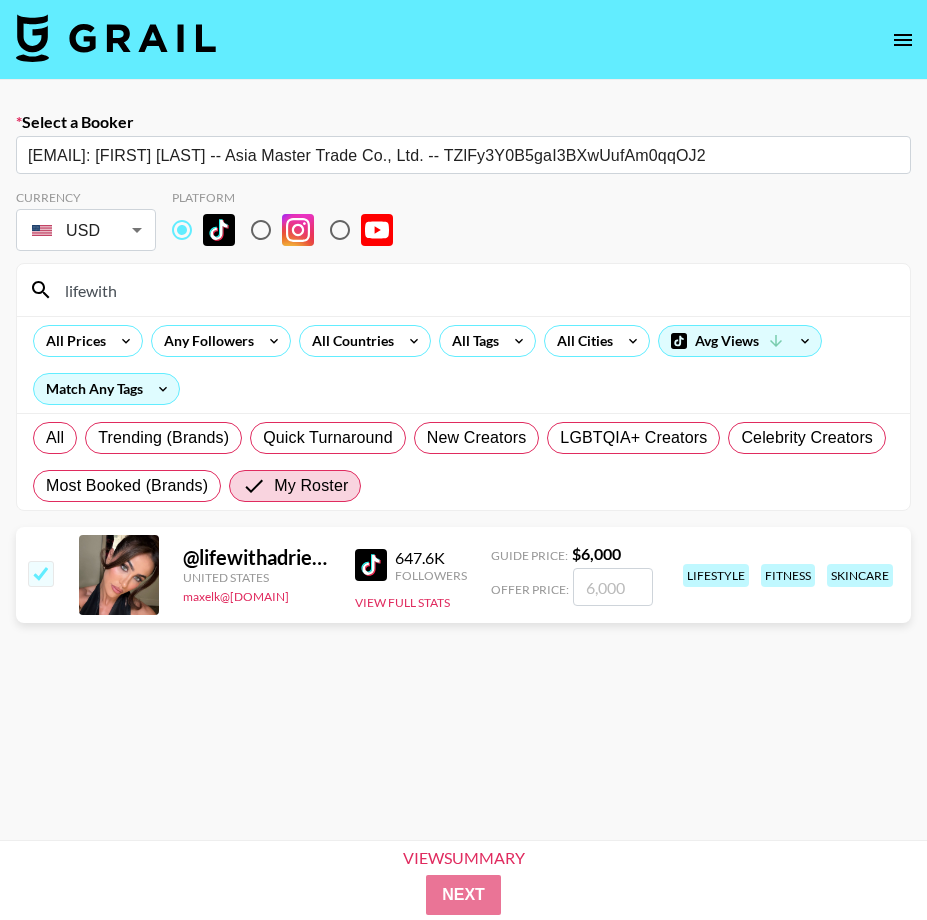 checkbox on "true" 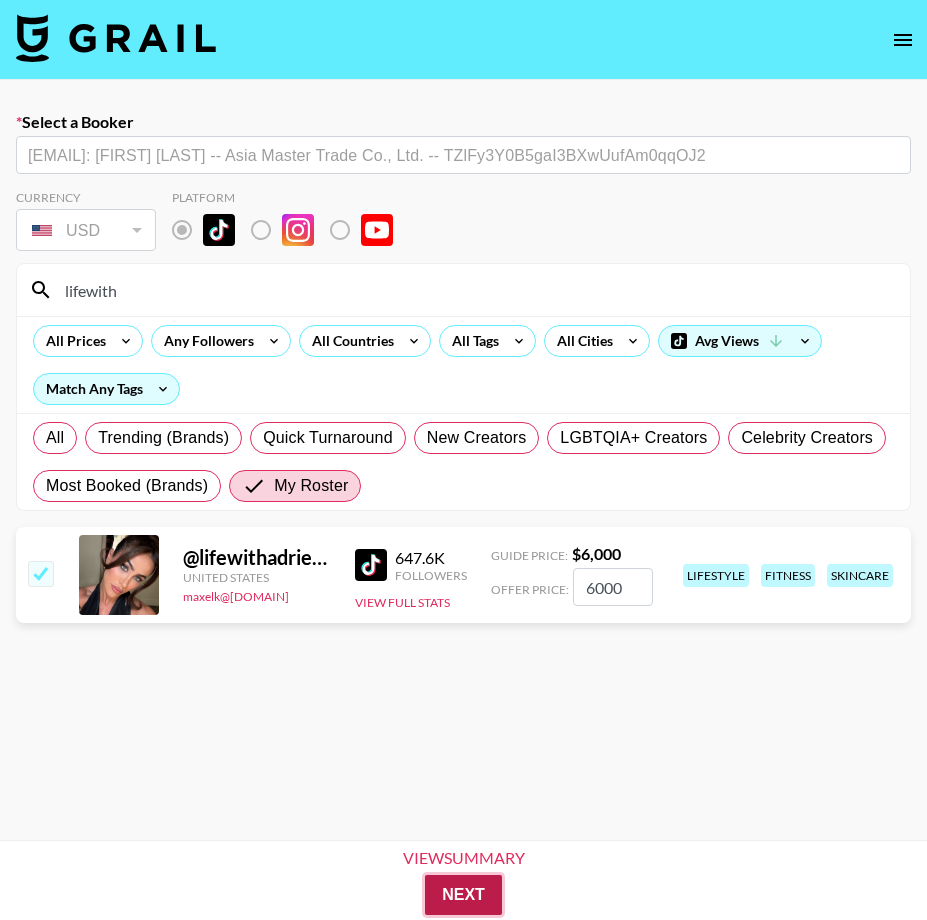 click on "Next" at bounding box center [463, 895] 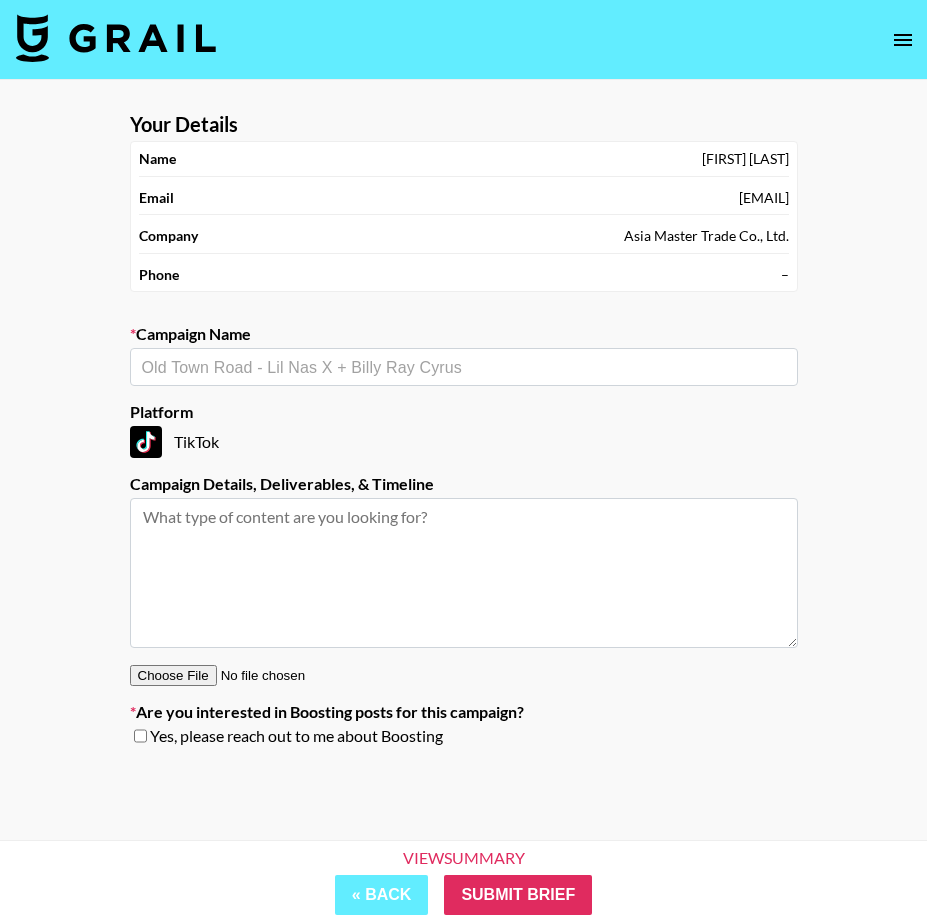 click at bounding box center [464, 367] 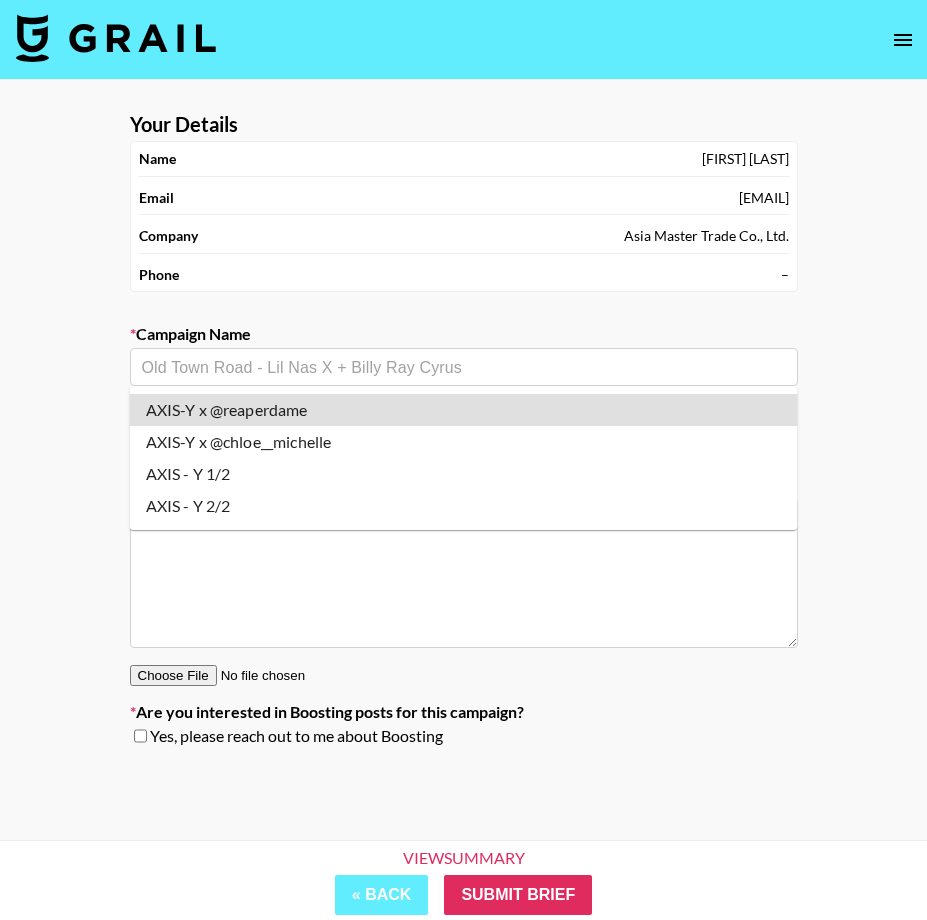 type on "AXIS-Y x @reaperdame" 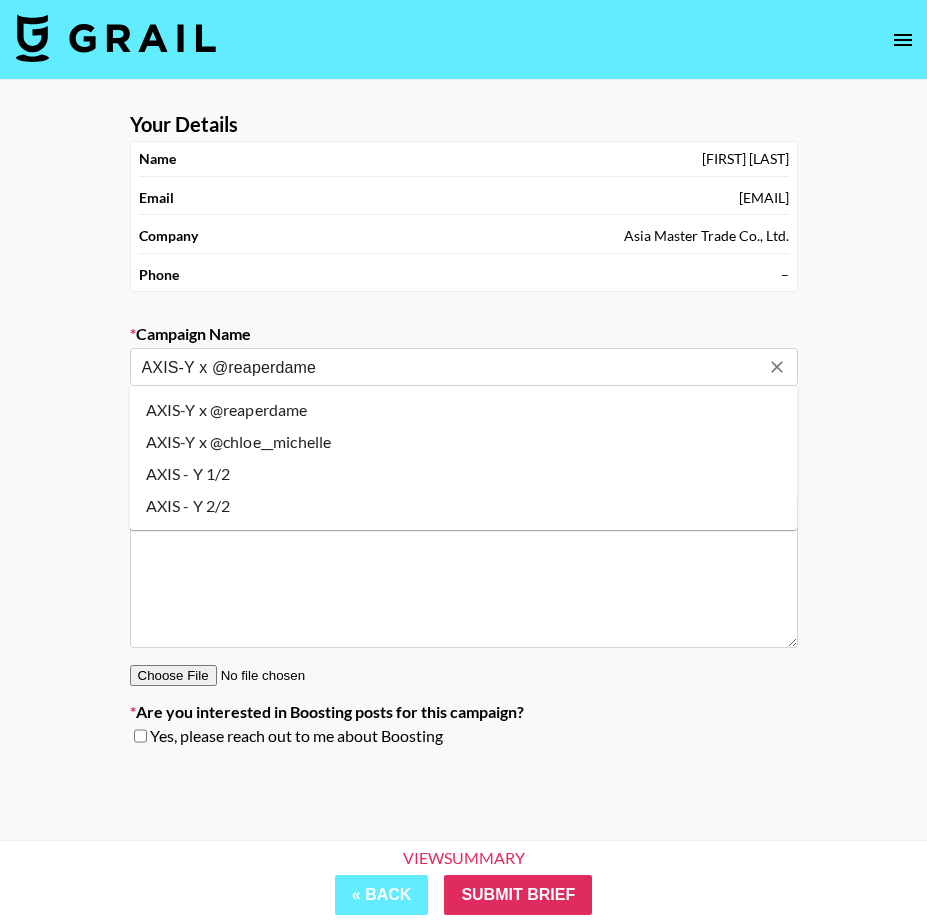drag, startPoint x: 326, startPoint y: 365, endPoint x: 228, endPoint y: 369, distance: 98.0816 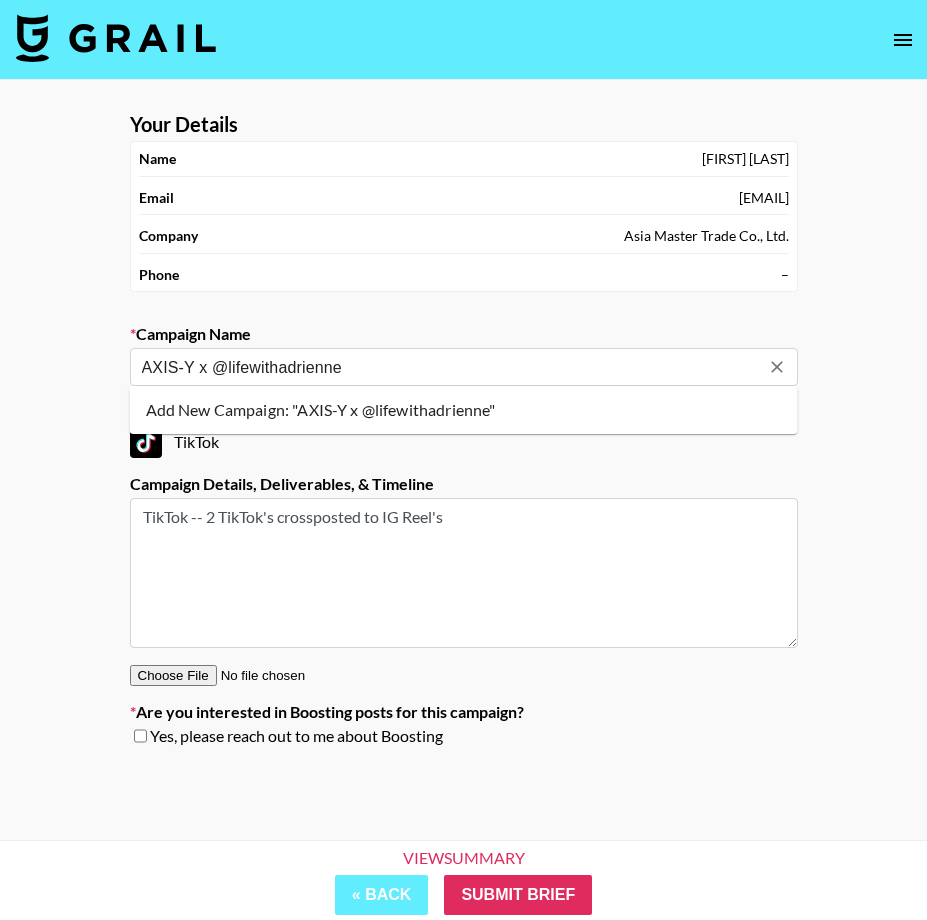 click on "Add New Campaign: "AXIS-Y x @lifewithadrienne"" at bounding box center [464, 410] 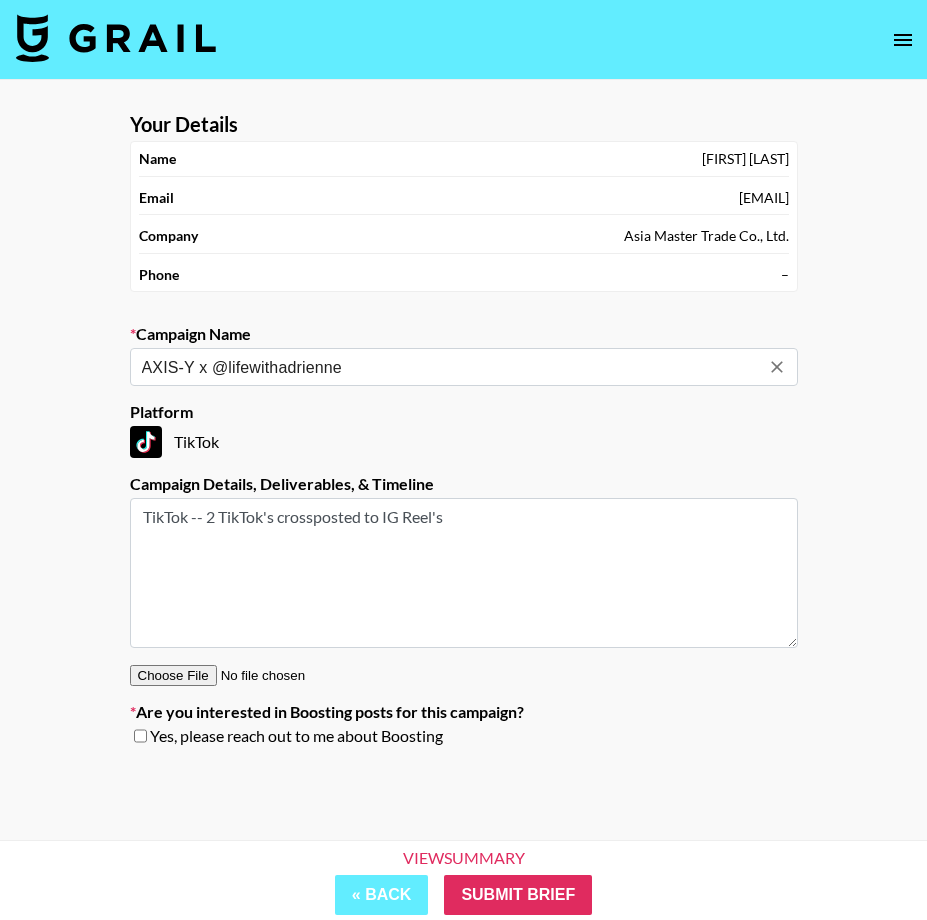 type on "AXIS-Y x @lifewithadrienne" 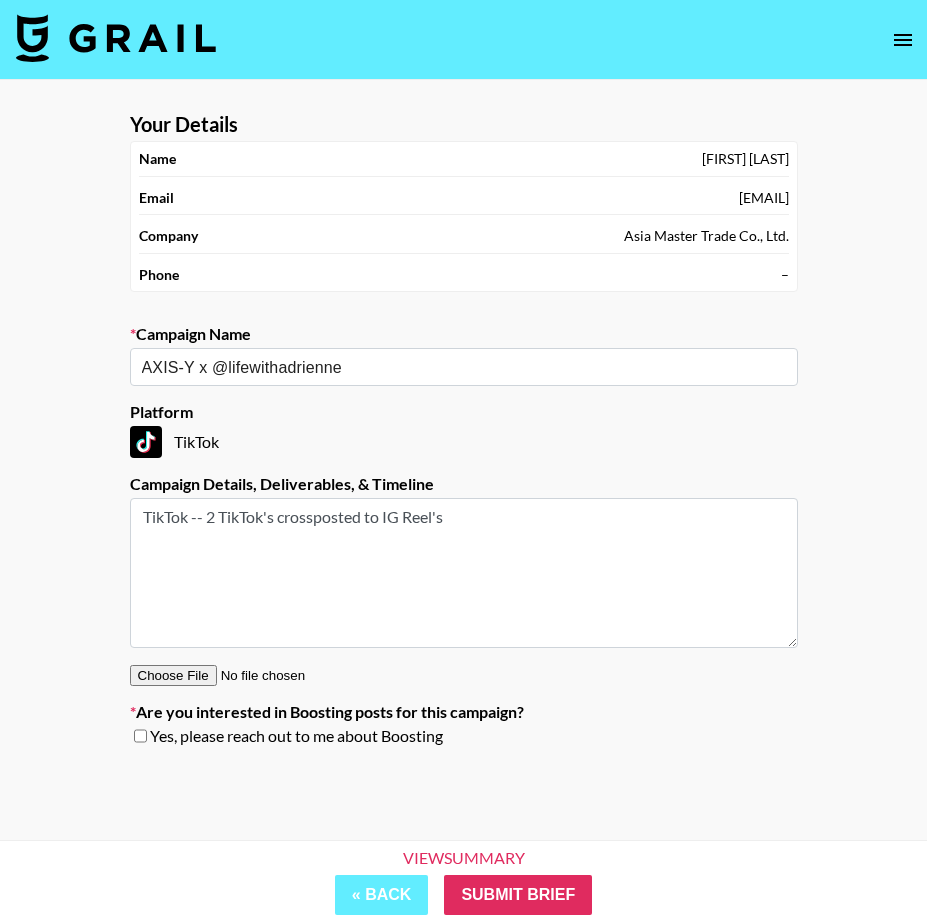 drag, startPoint x: 460, startPoint y: 518, endPoint x: -100, endPoint y: 484, distance: 561.0312 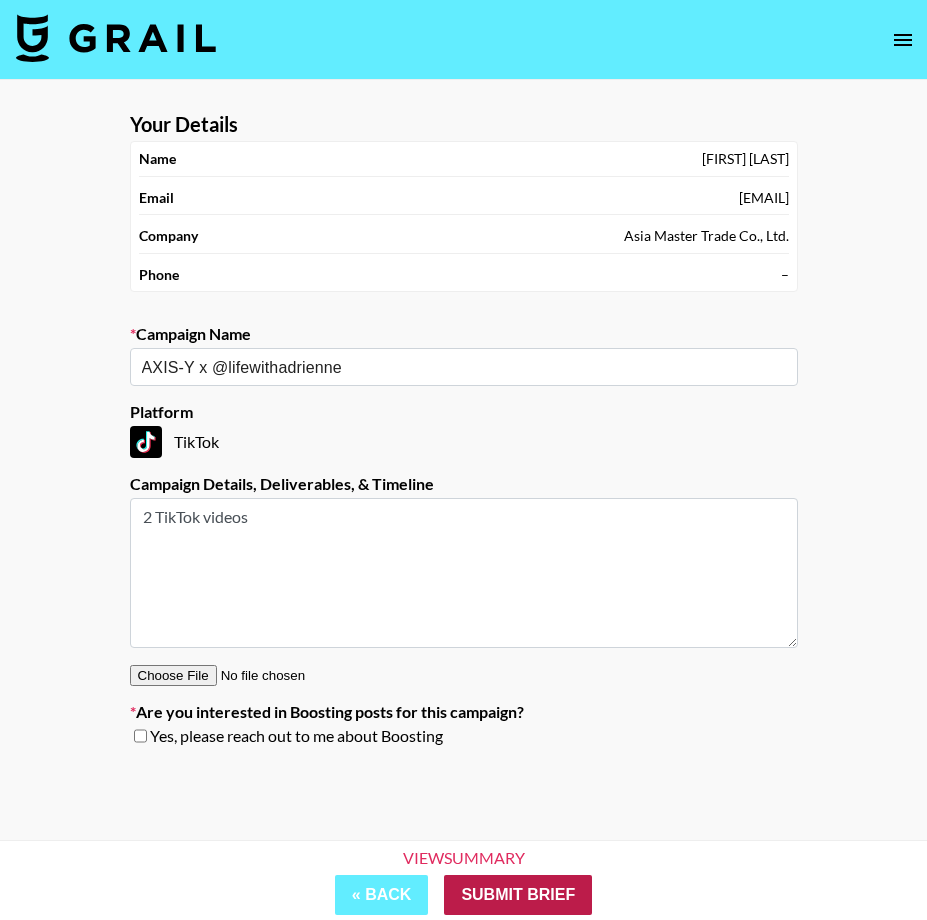 type on "2 TikTok videos" 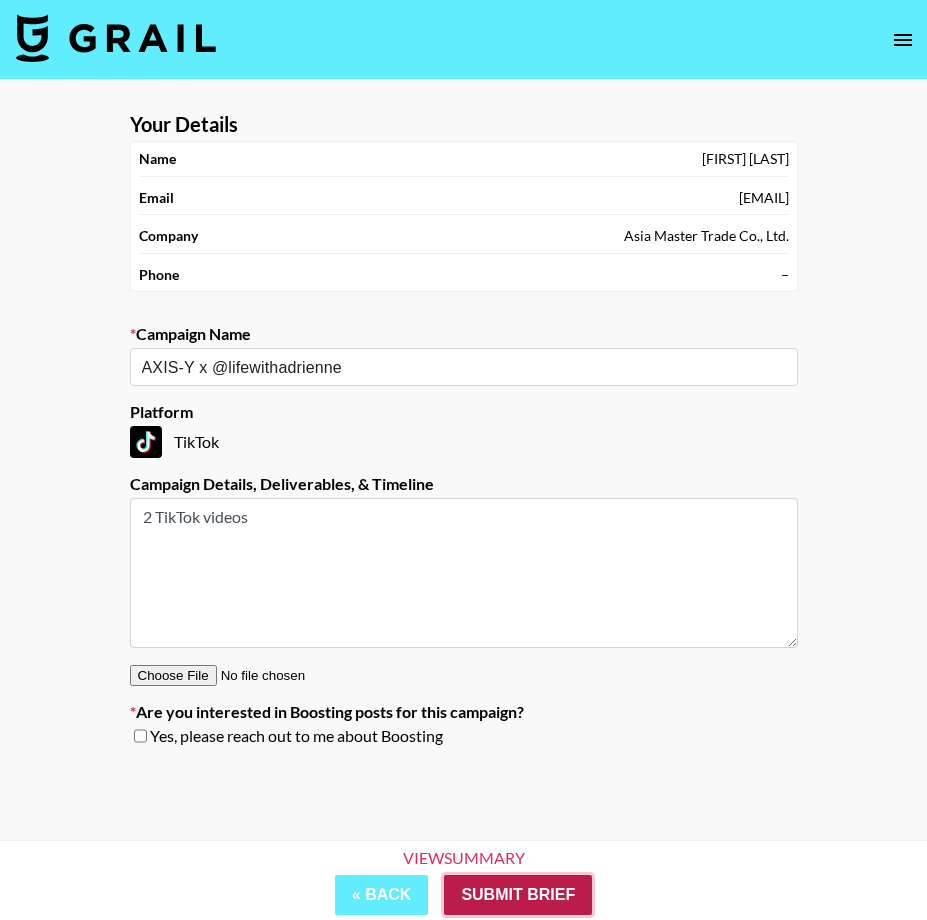 click on "Submit Brief" at bounding box center [518, 895] 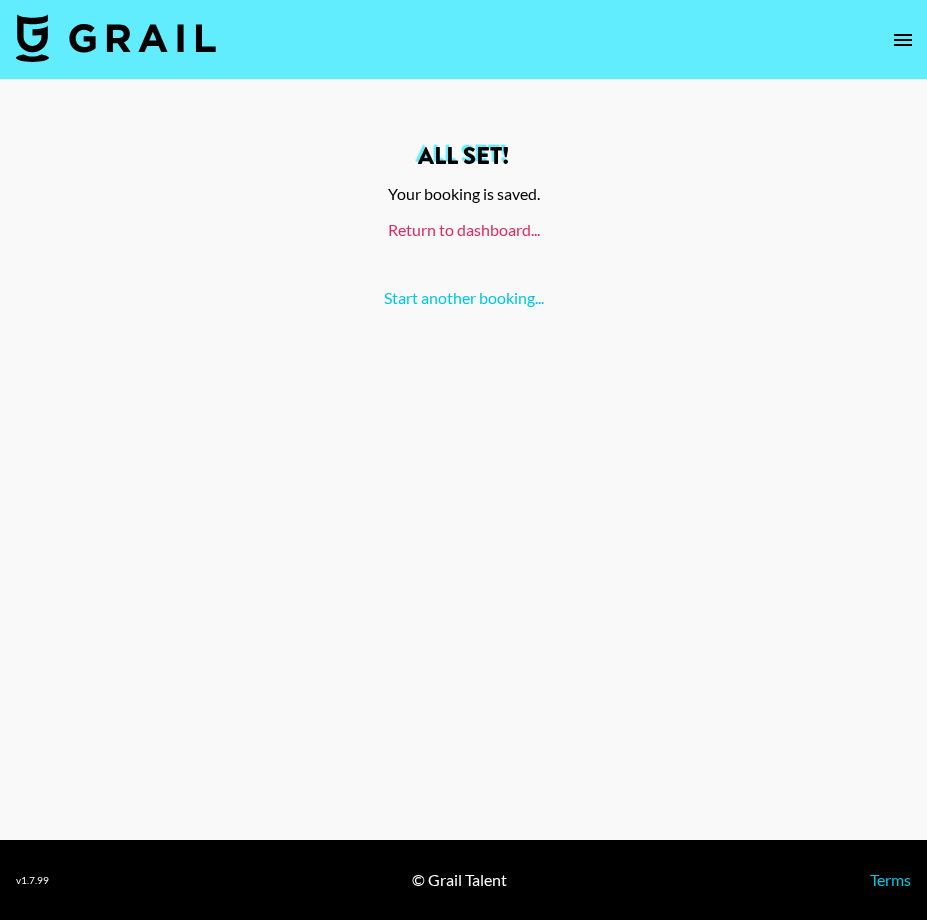 click on "Return to dashboard..." at bounding box center (464, 229) 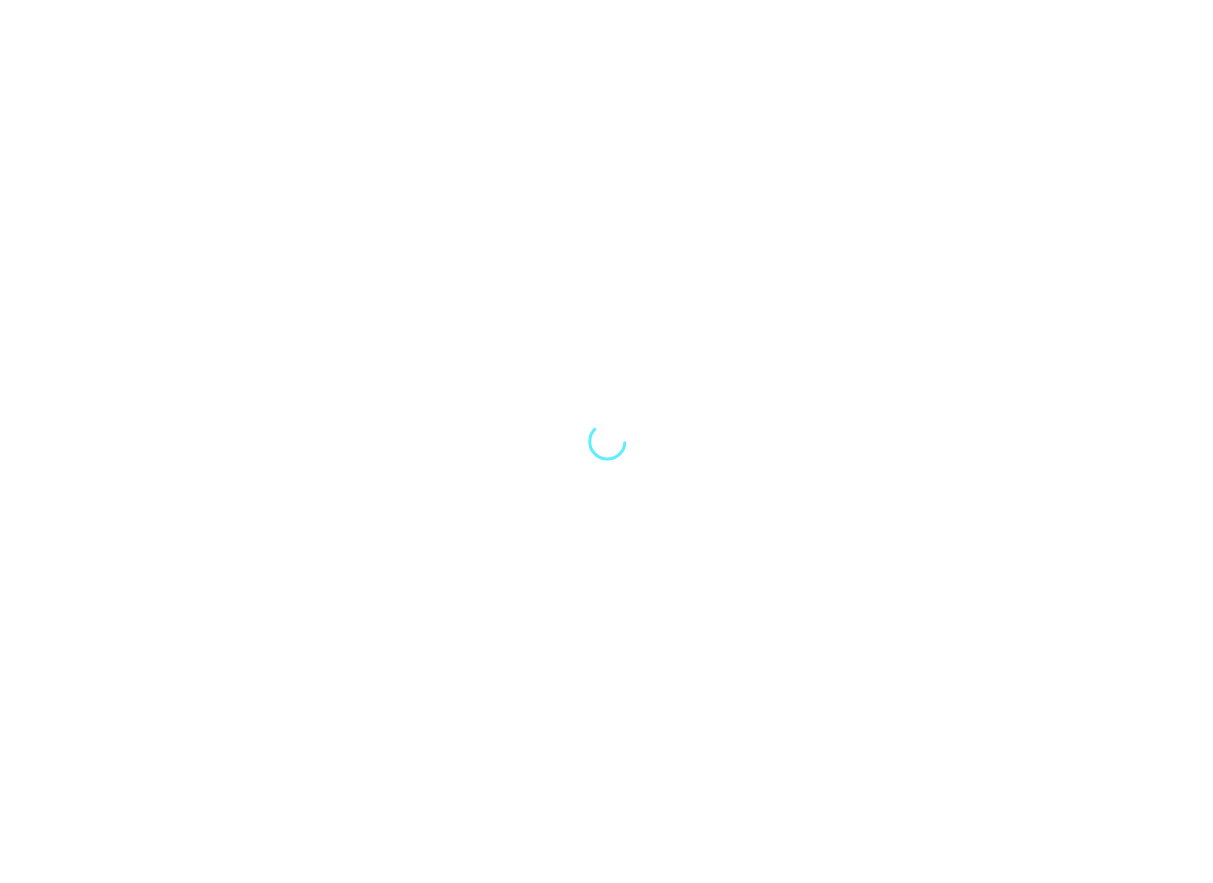 scroll, scrollTop: 0, scrollLeft: 0, axis: both 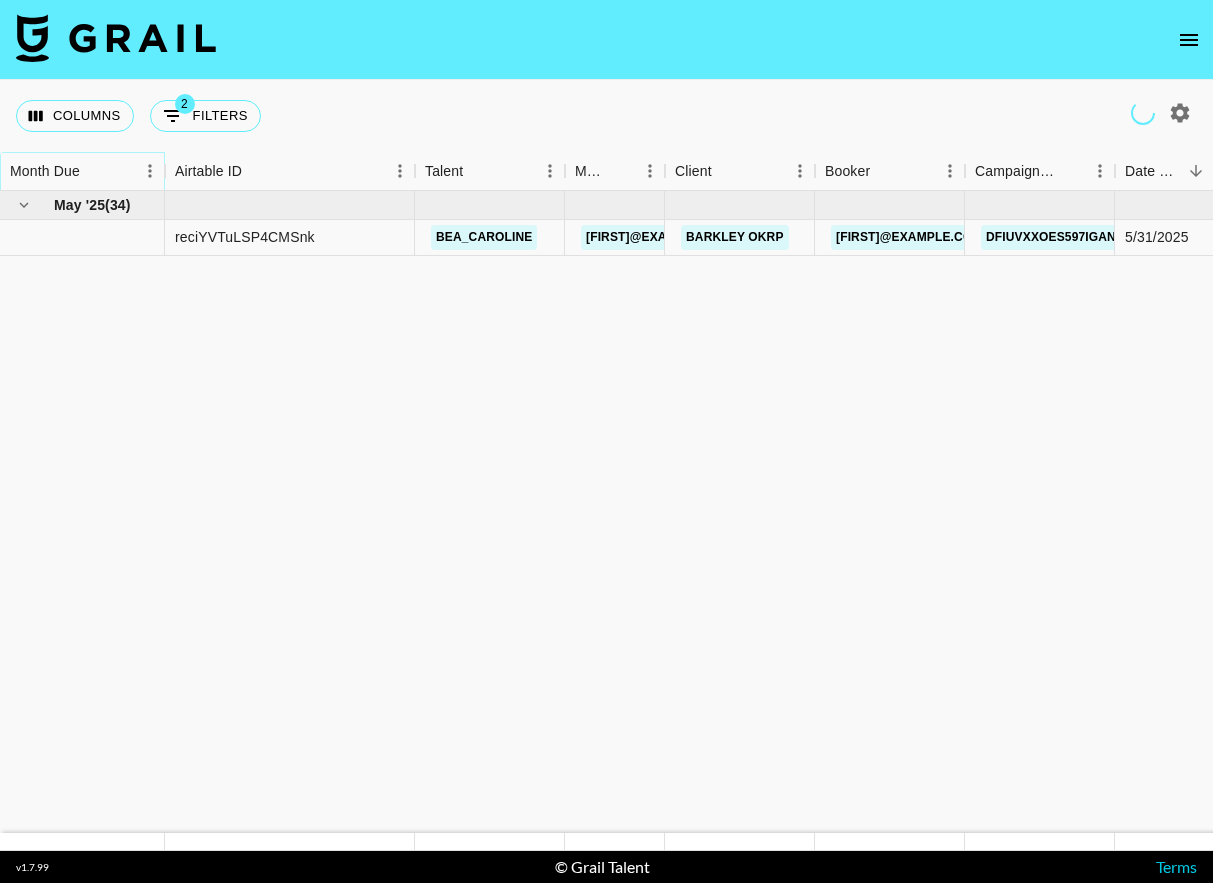 click 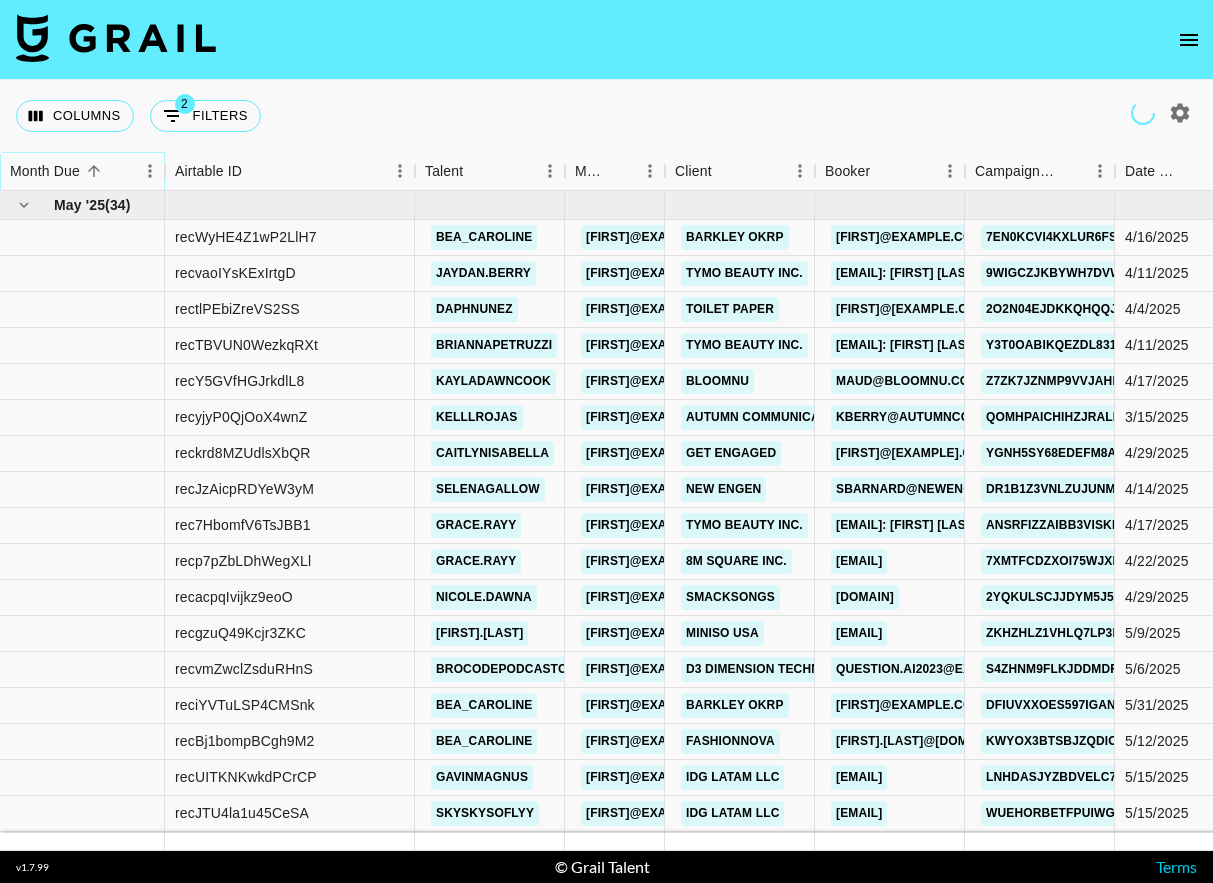 click 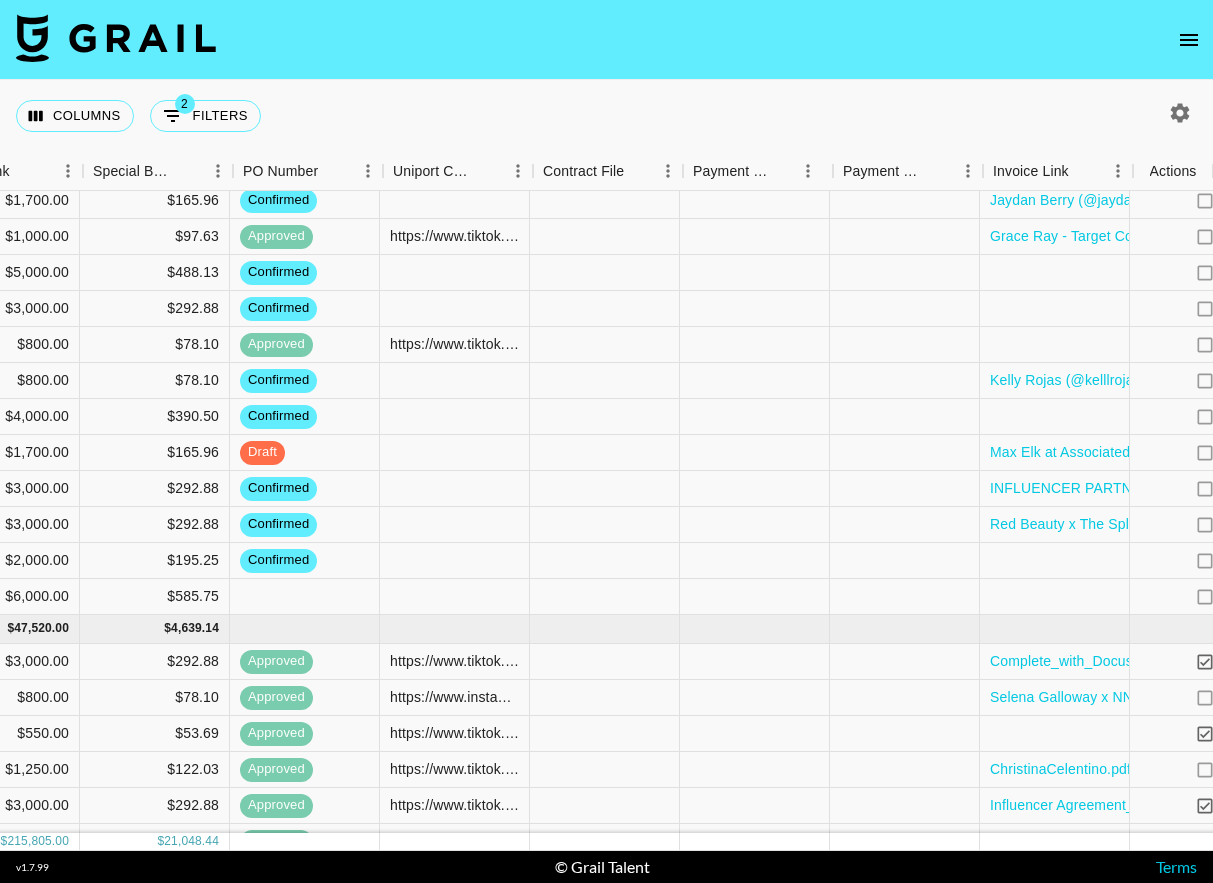 scroll, scrollTop: 534, scrollLeft: 1882, axis: both 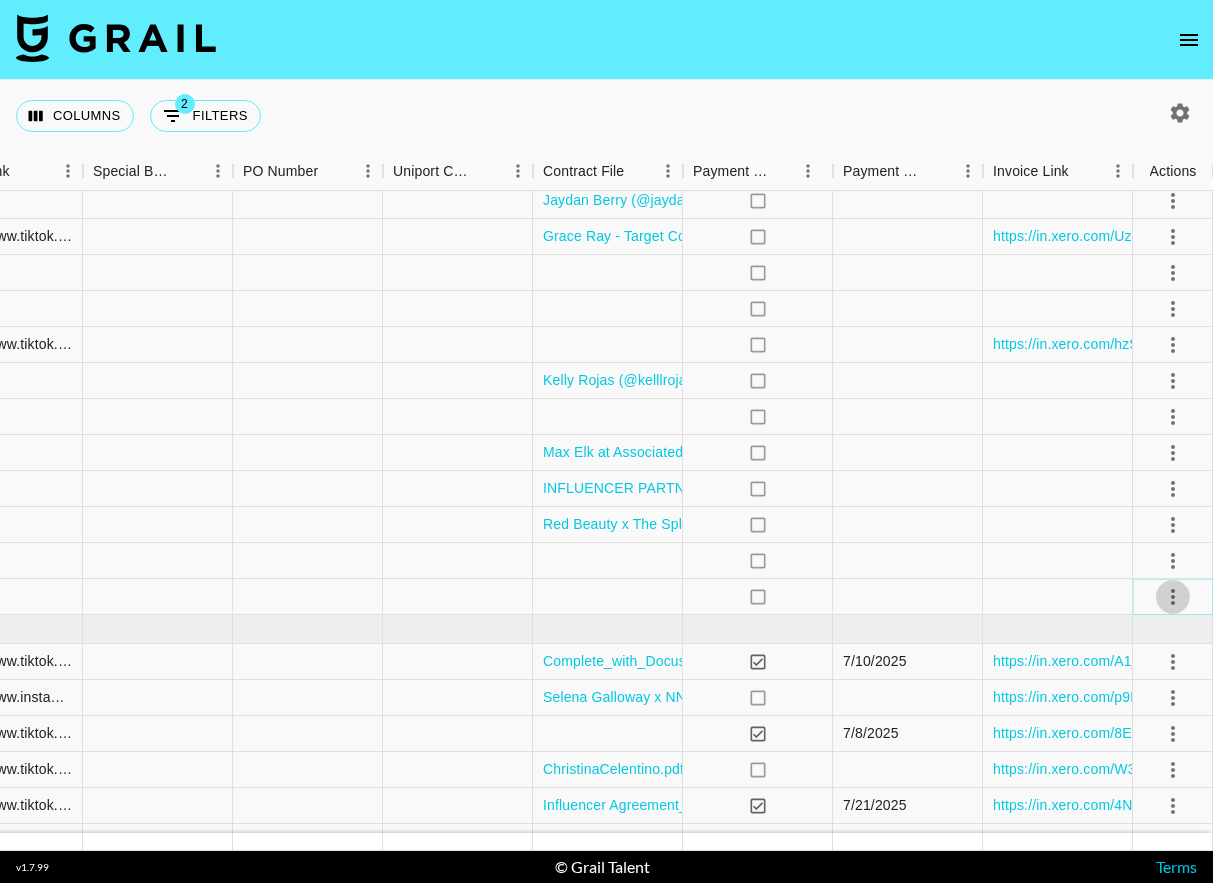 click 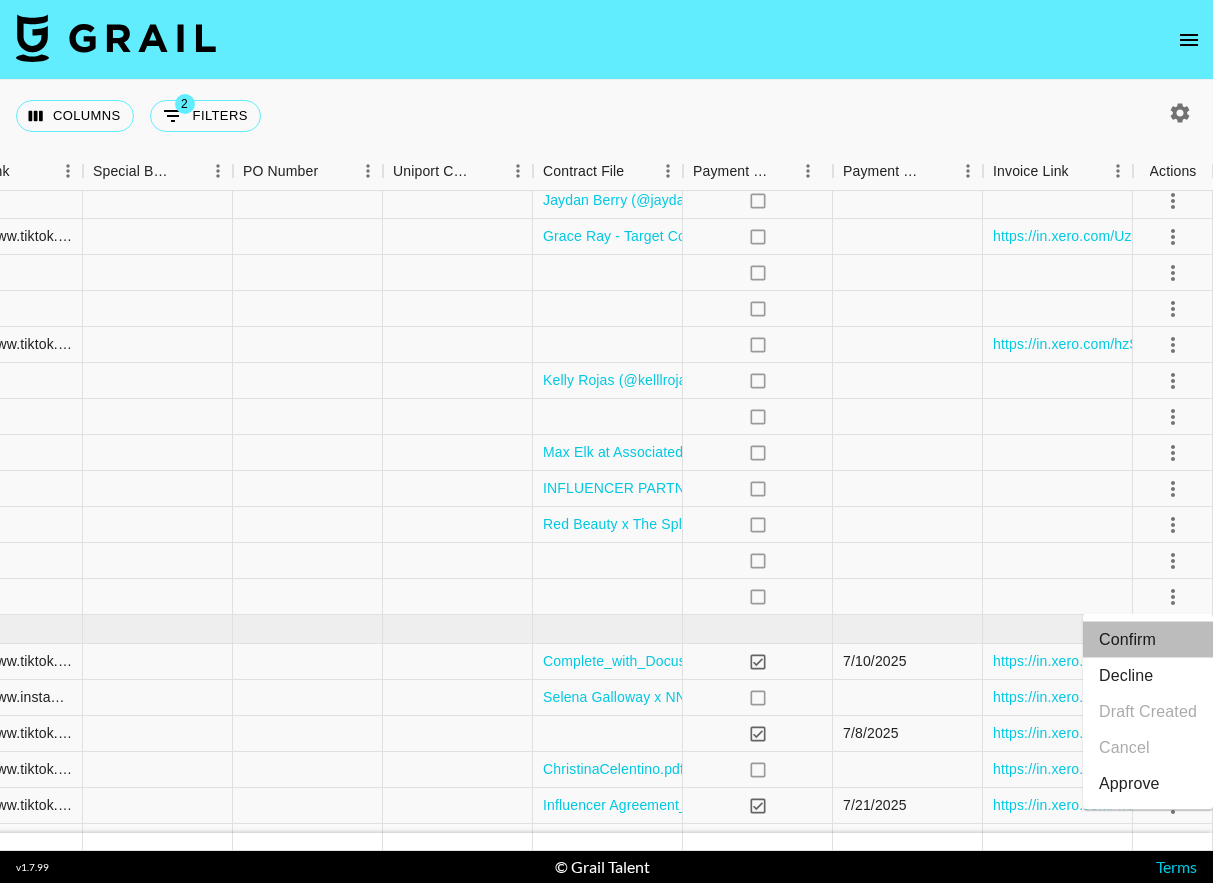 click on "Confirm" at bounding box center [1148, 640] 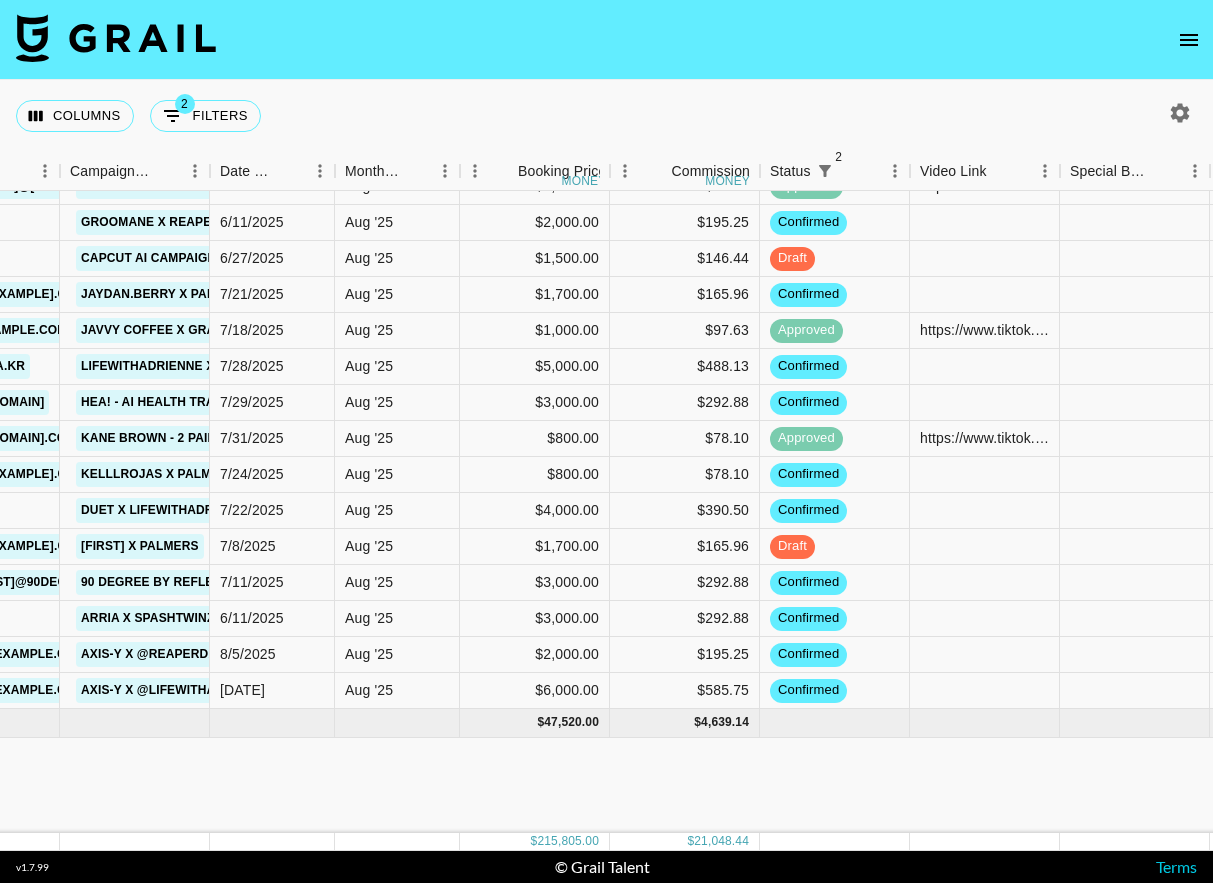 scroll, scrollTop: 0, scrollLeft: 905, axis: horizontal 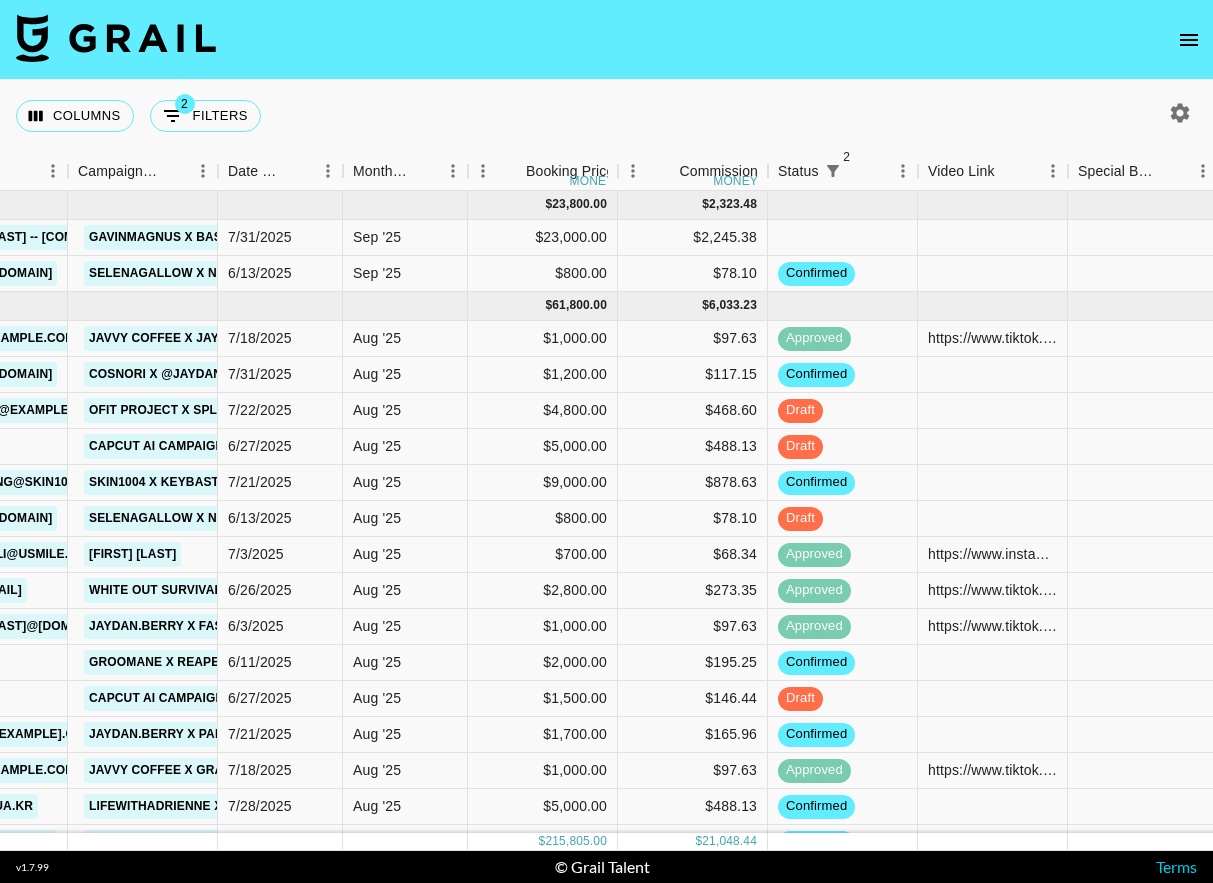 click 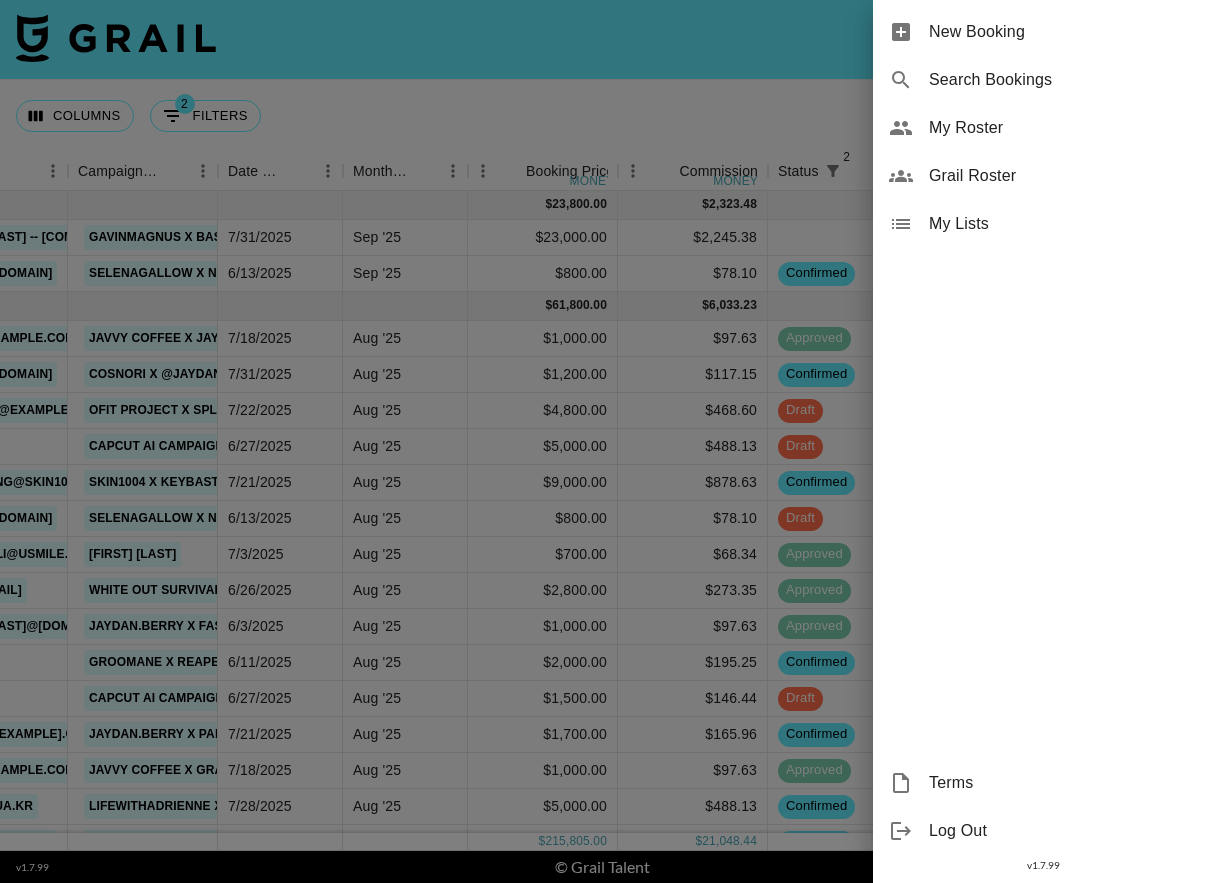 click on "New Booking" at bounding box center [1063, 32] 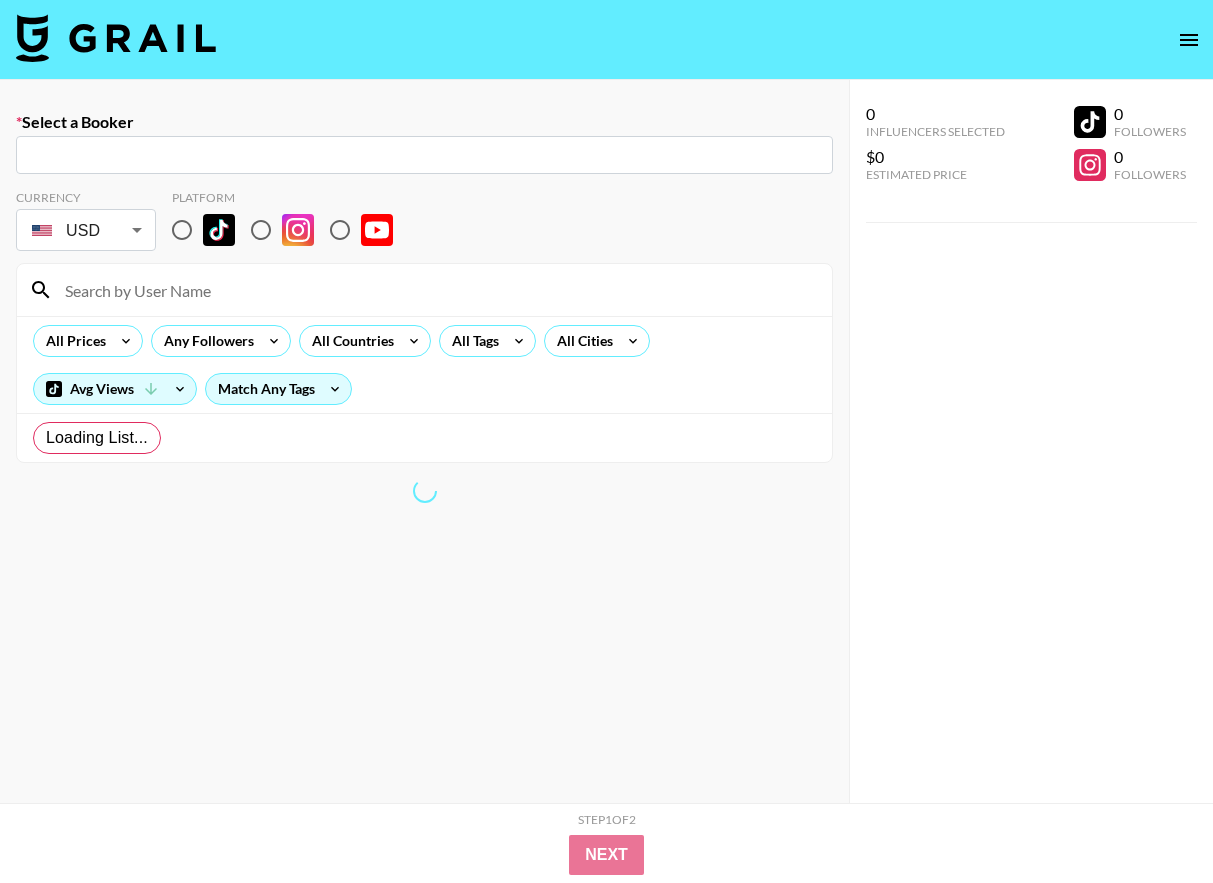 click at bounding box center [606, 40] 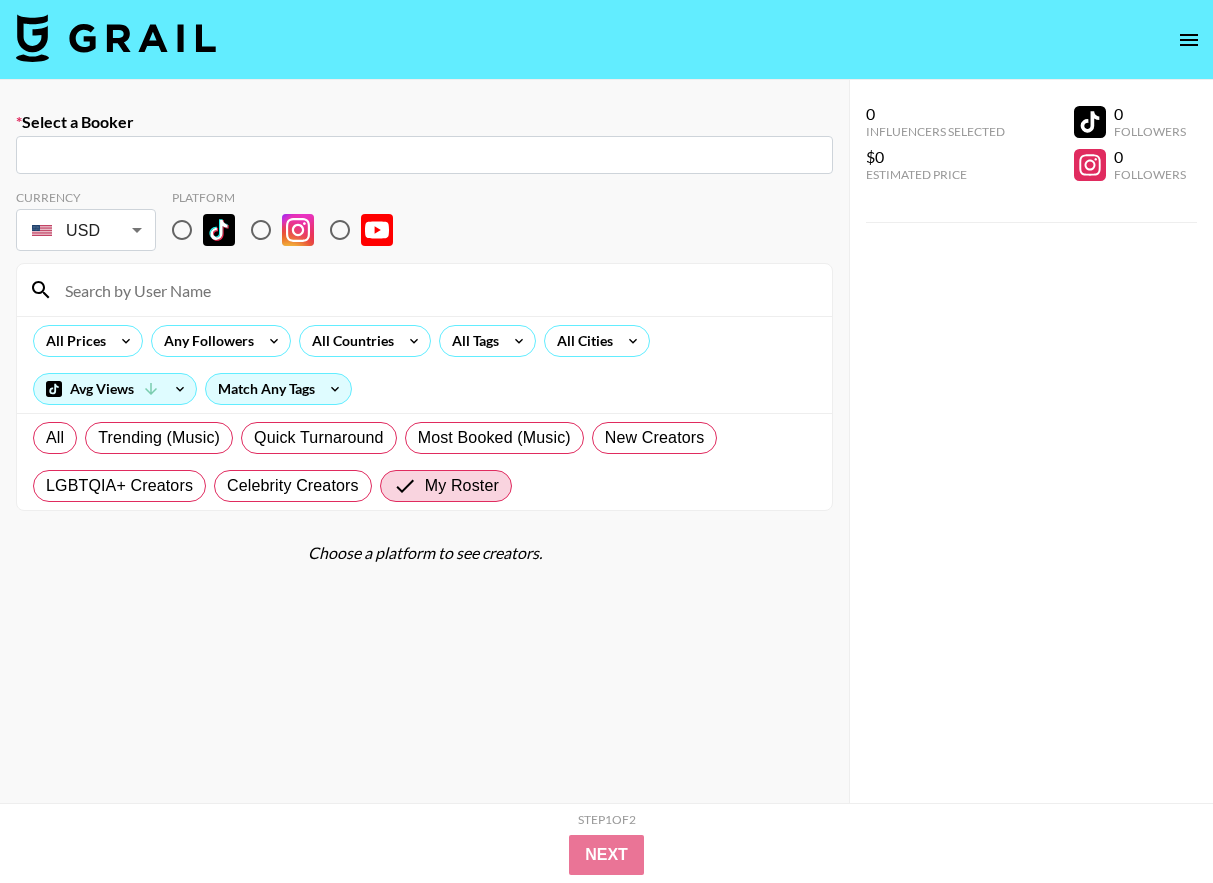 click at bounding box center (424, 155) 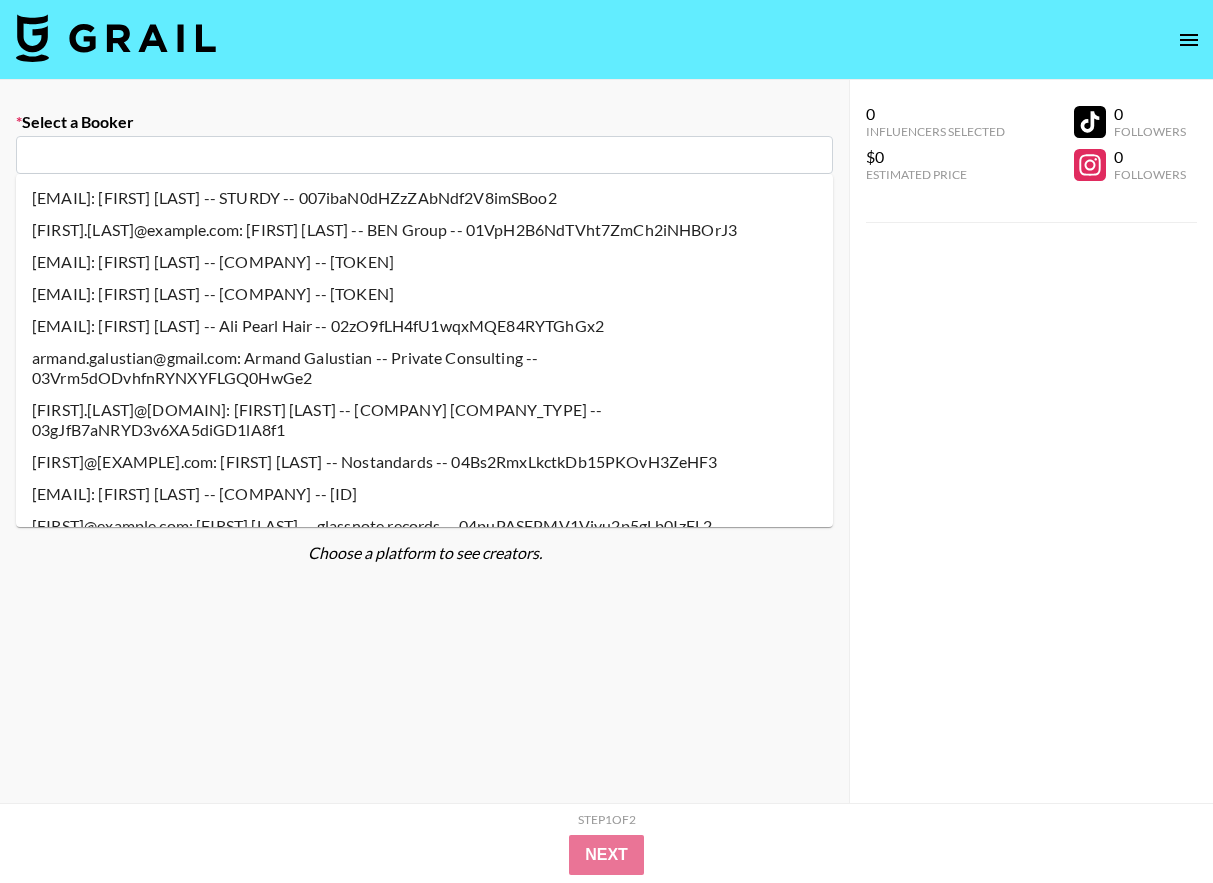 paste on "[EMAIL]: info@example.co.uk" 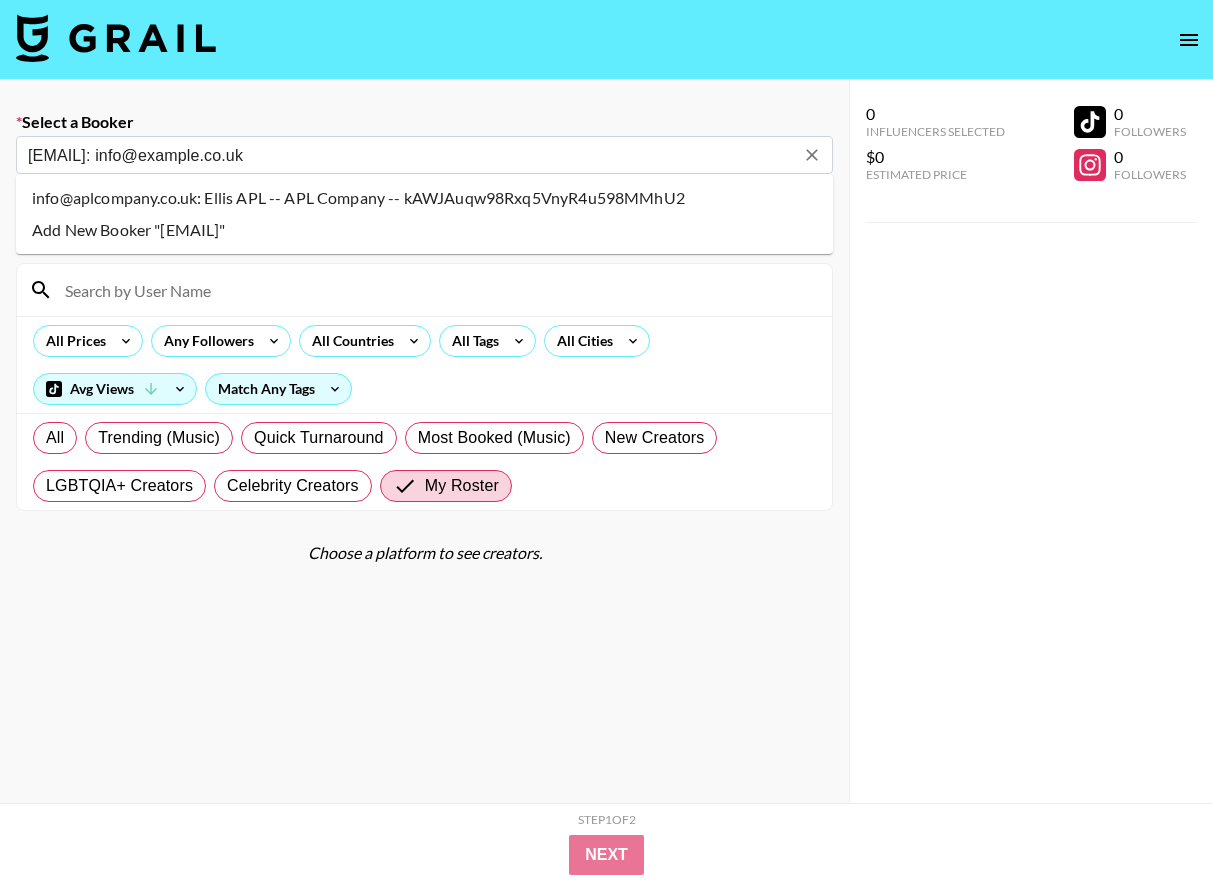 click on "info@aplcompany.co.uk: Ellis APL -- APL Company  -- kAWJAuqw98Rxq5VnyR4u598MMhU2" at bounding box center [424, 198] 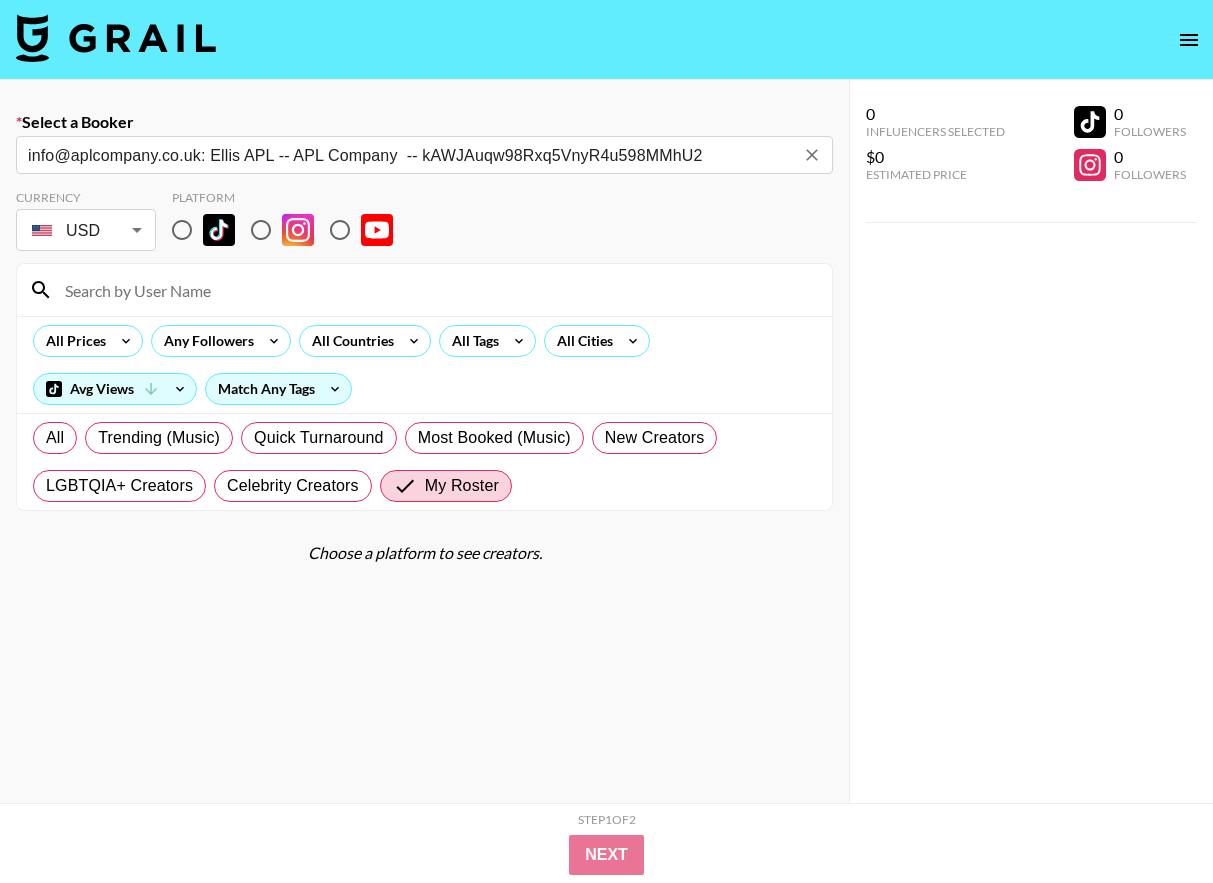 type on "info@aplcompany.co.uk: Ellis APL -- APL Company  -- kAWJAuqw98Rxq5VnyR4u598MMhU2" 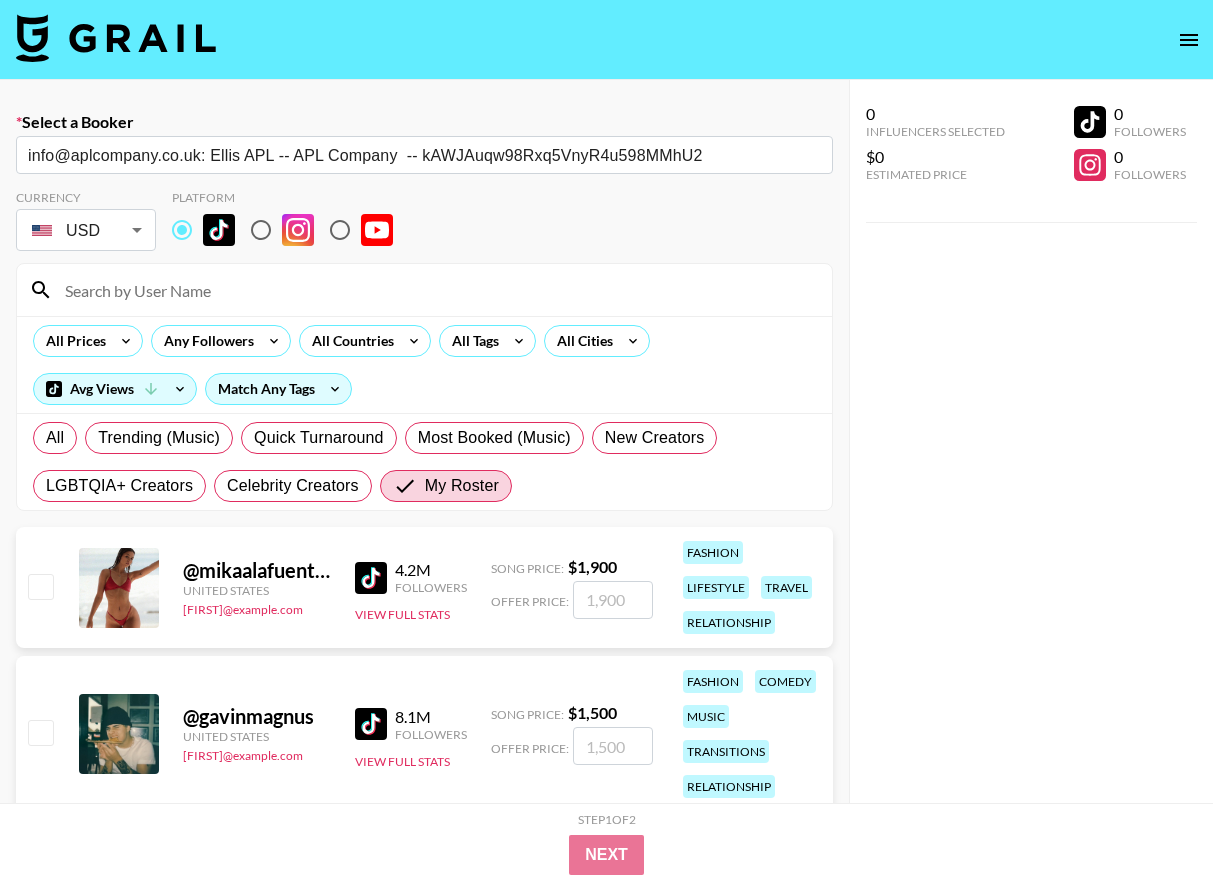 click at bounding box center [436, 290] 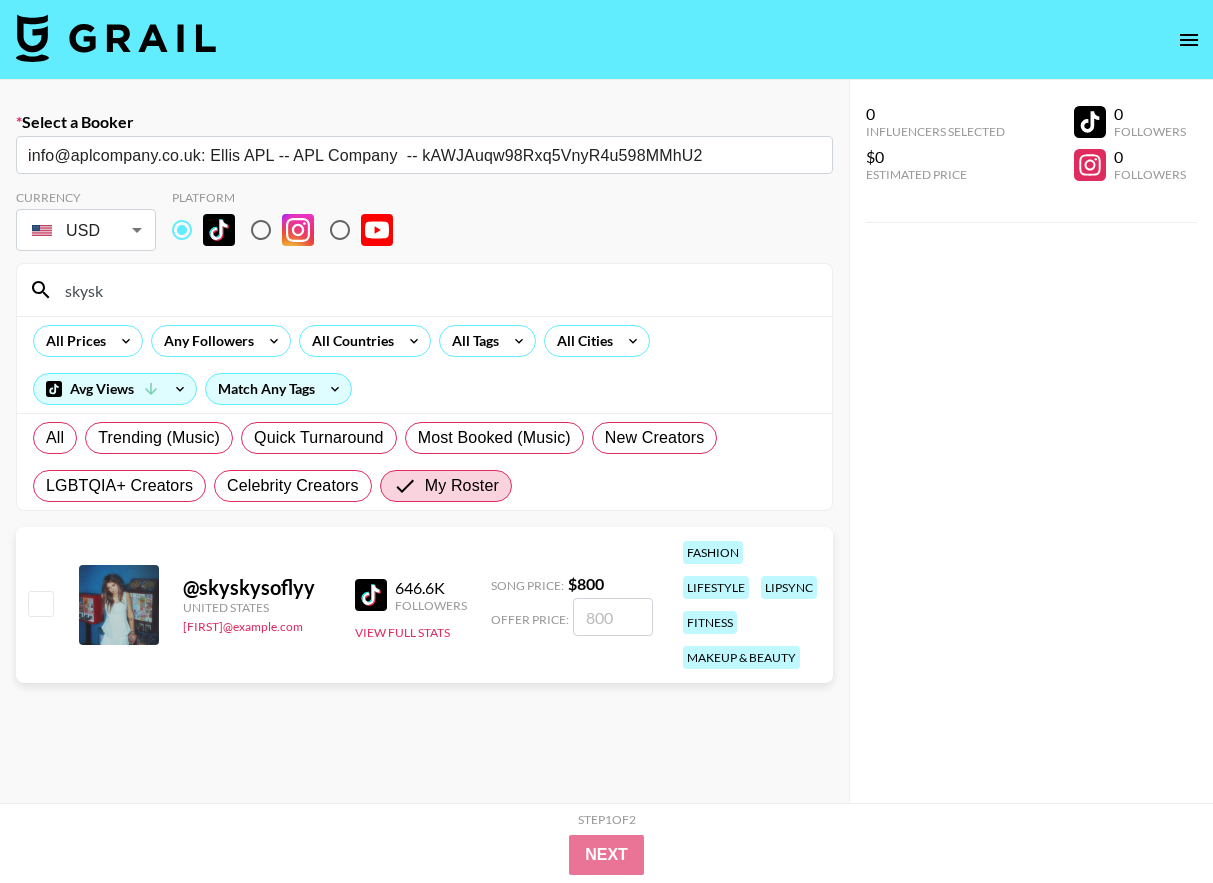type on "skysk" 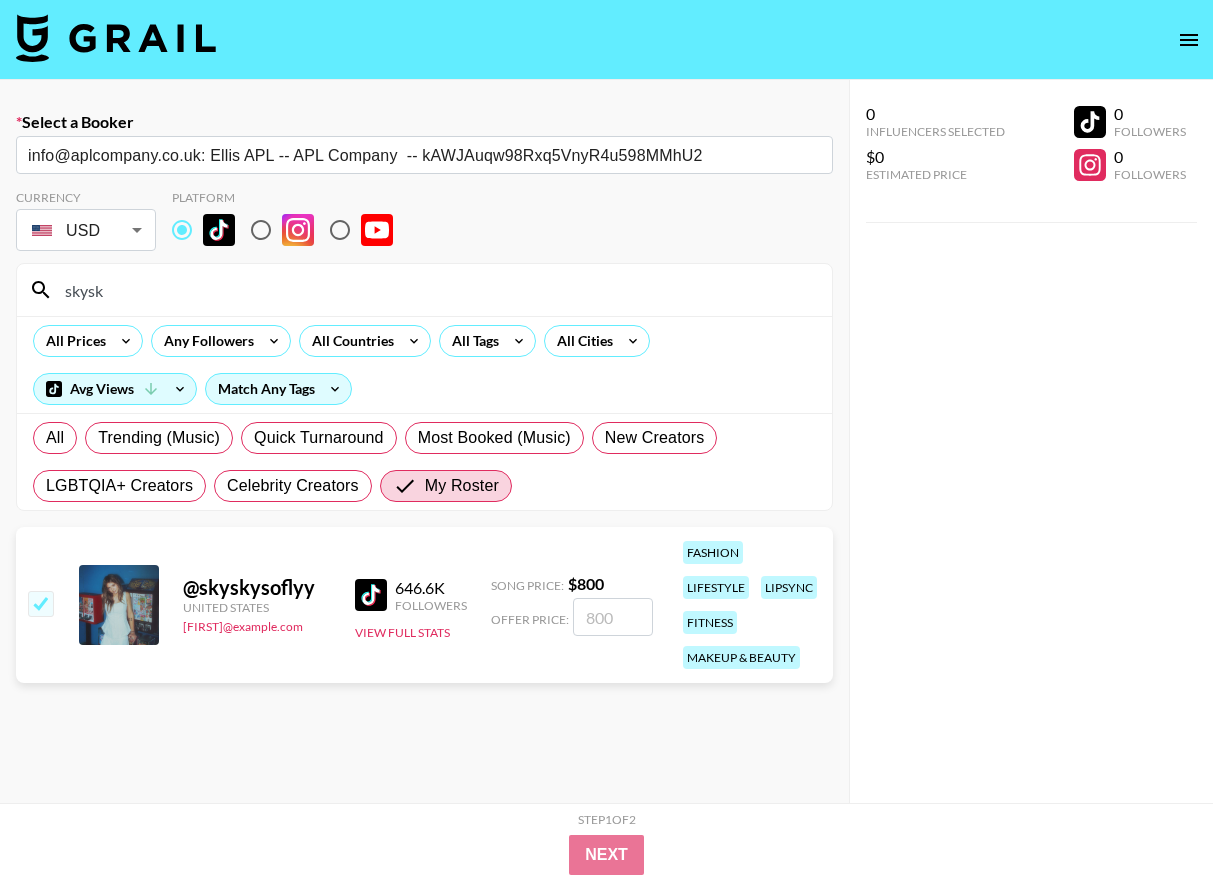 checkbox on "true" 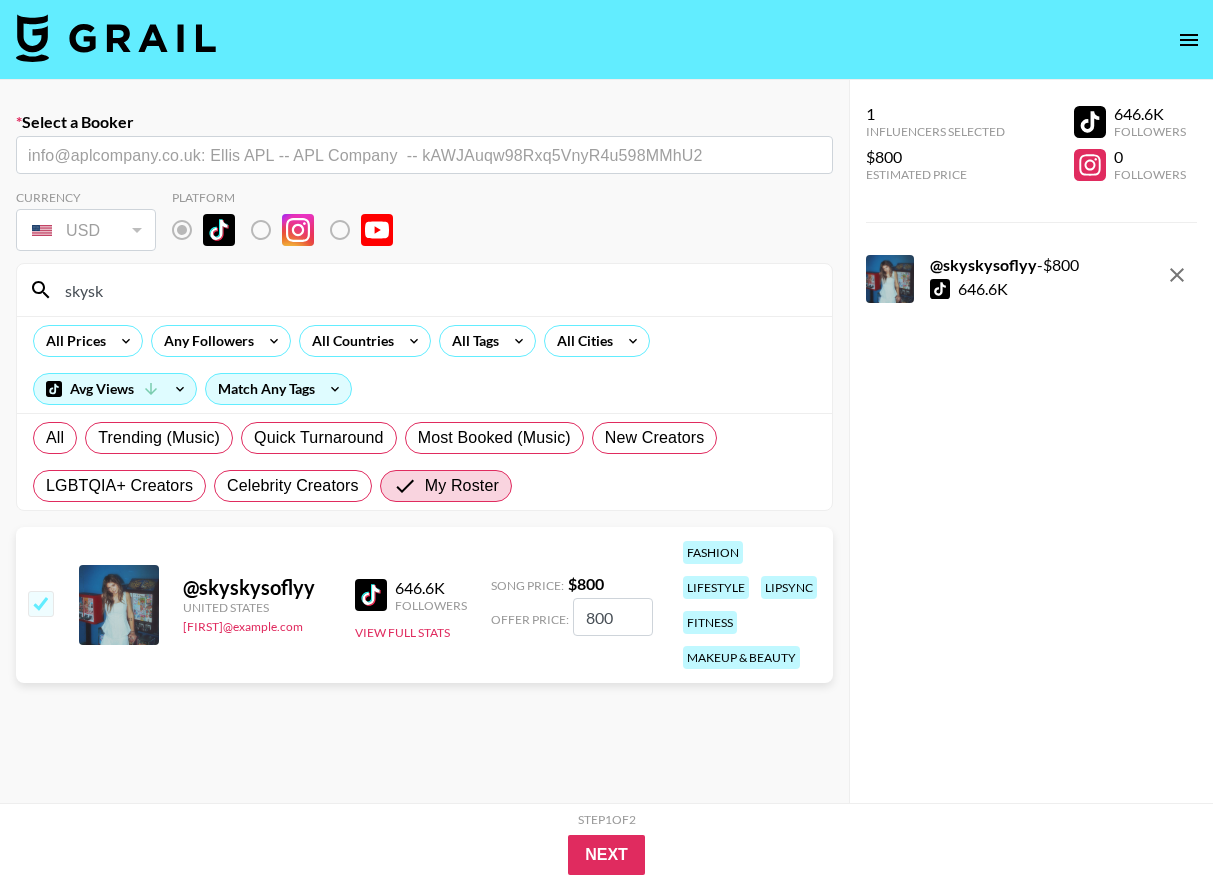 click on "800" at bounding box center [613, 617] 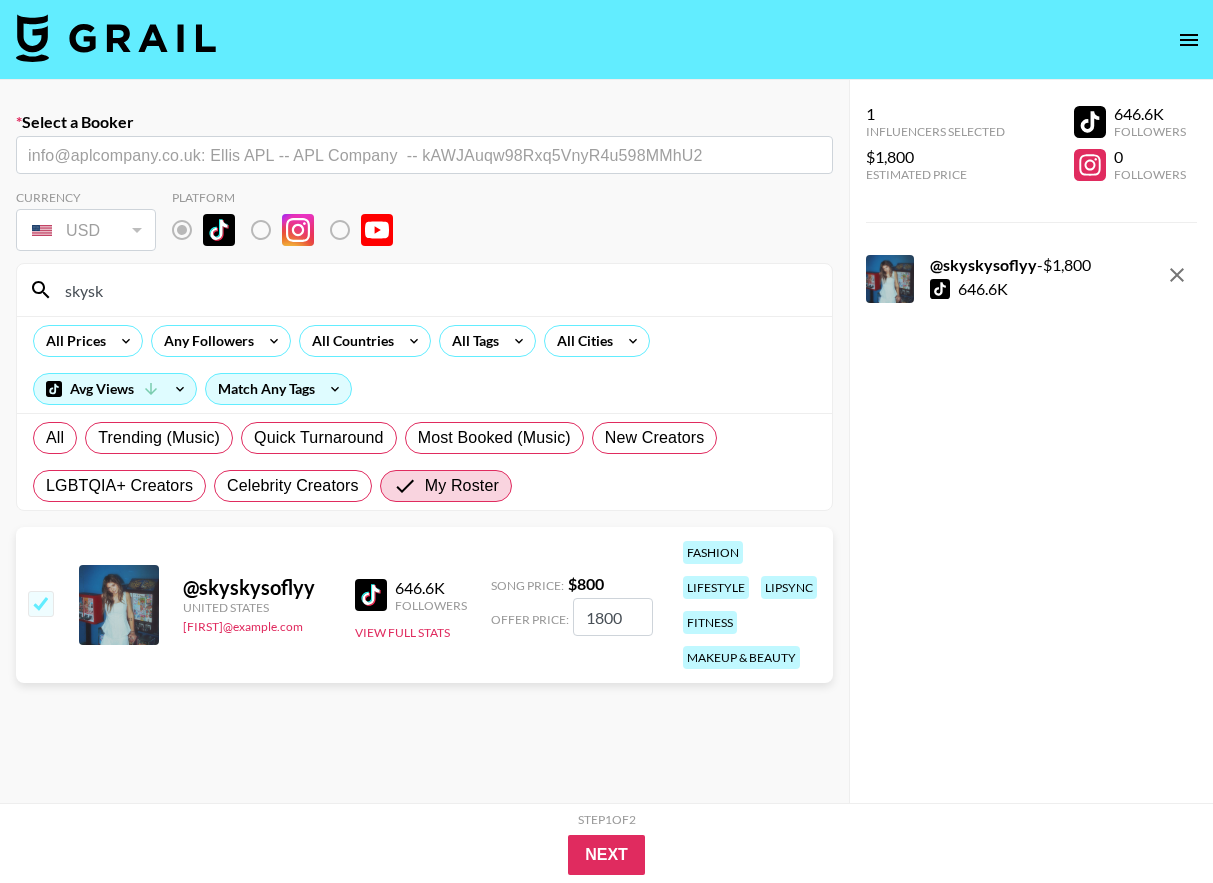 type on "1800" 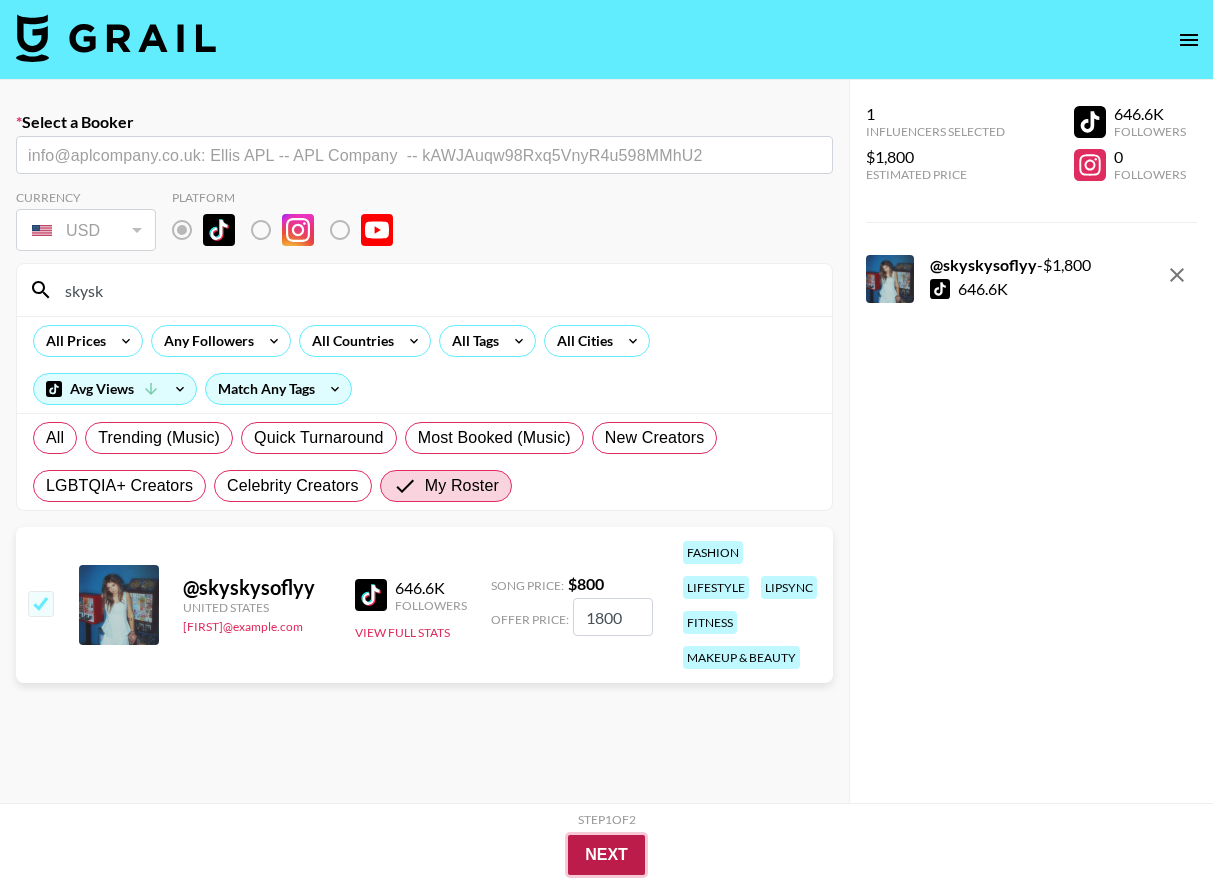 click on "Next" at bounding box center [606, 855] 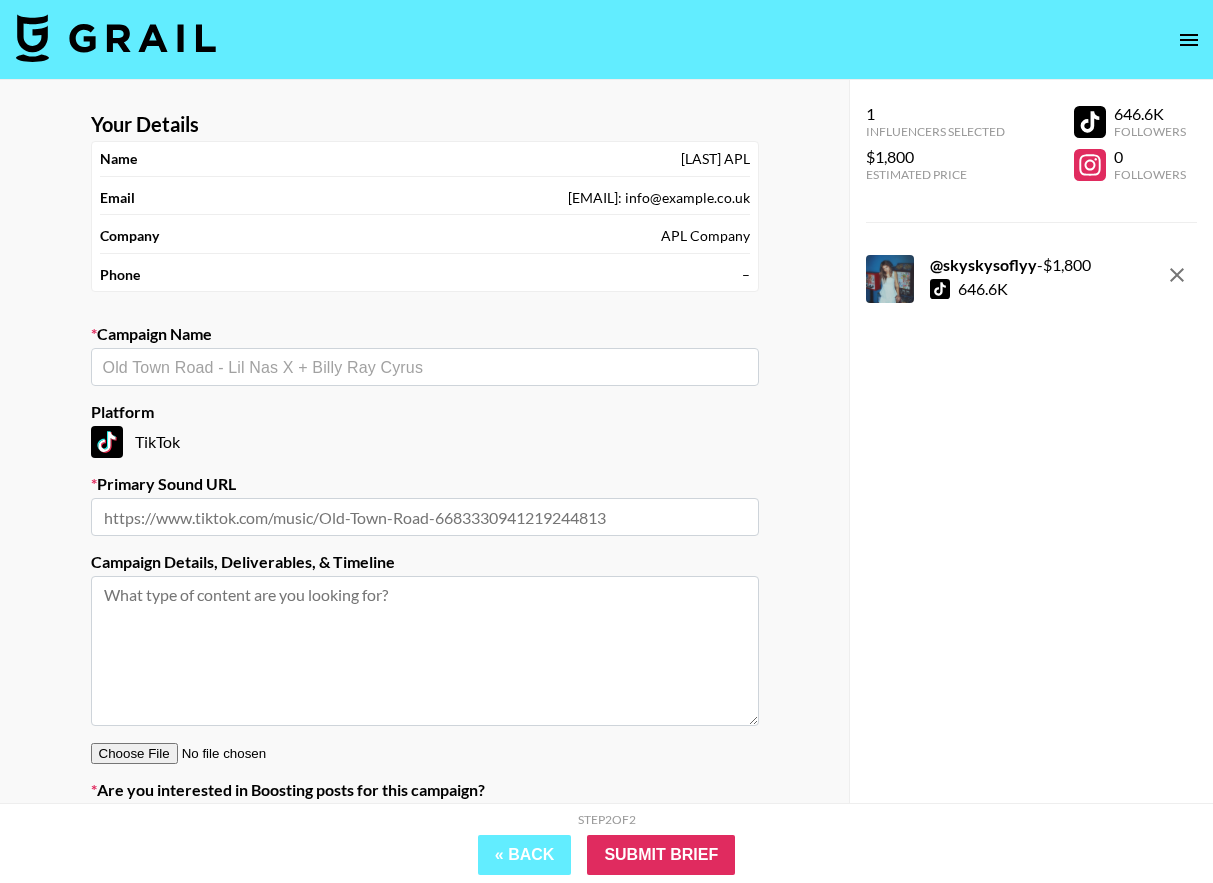 click at bounding box center (425, 517) 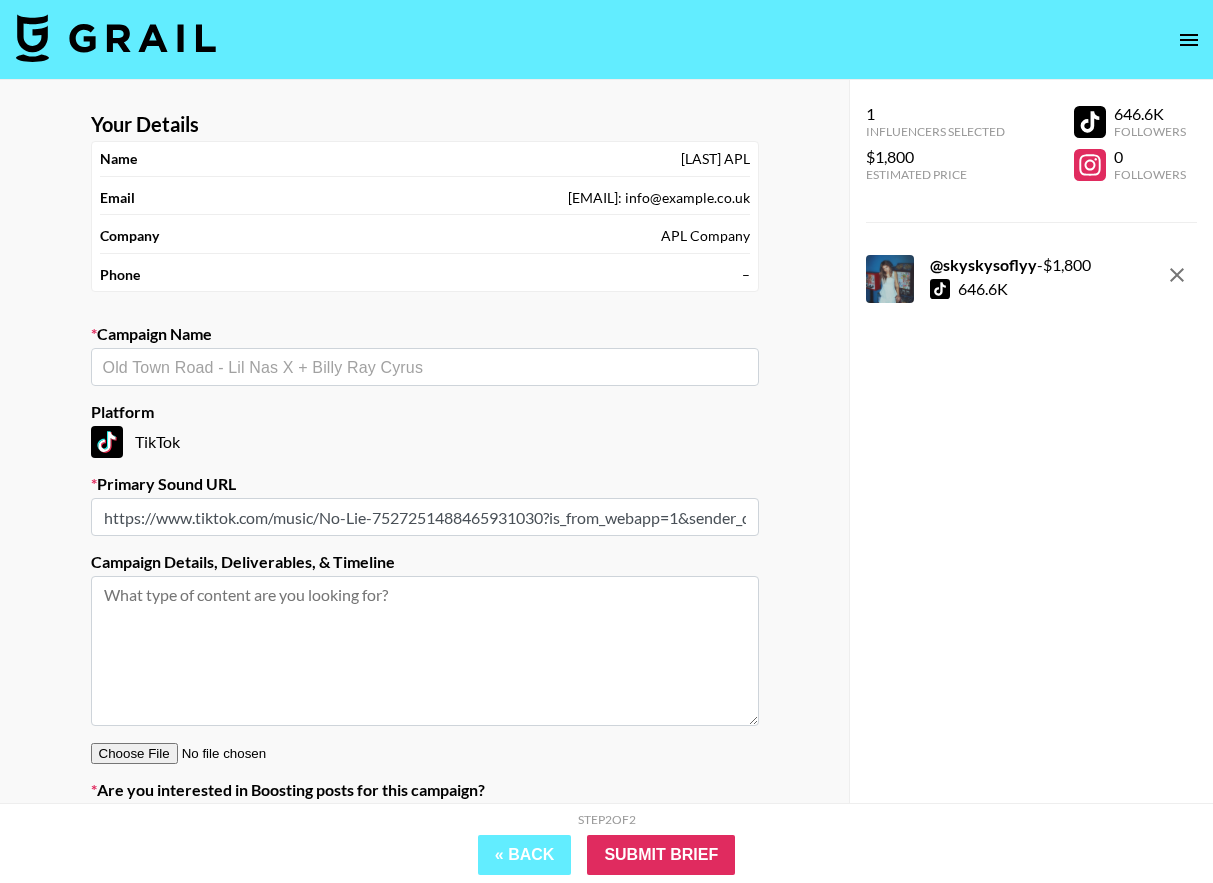 scroll, scrollTop: 0, scrollLeft: 79, axis: horizontal 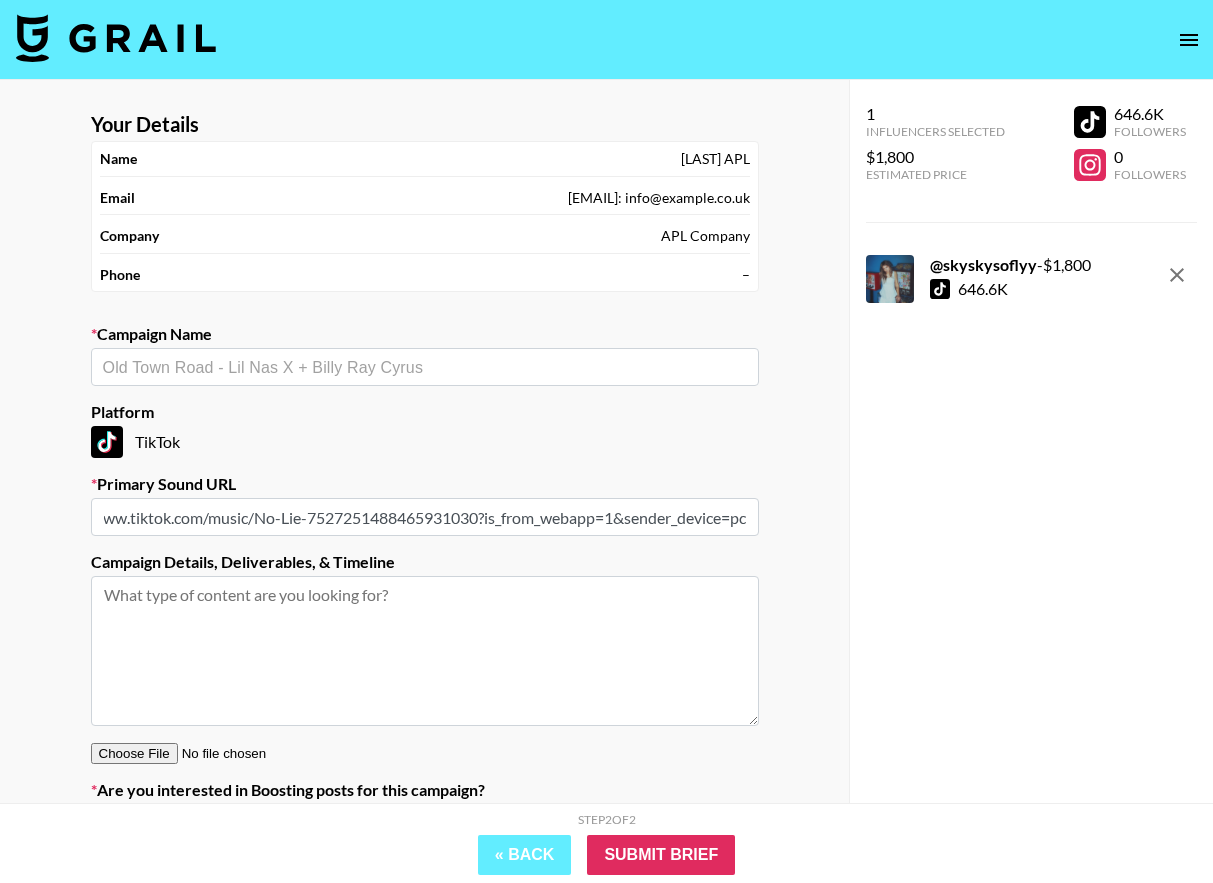 type on "https://www.tiktok.com/music/No-Lie-7527251488465931030?is_from_webapp=1&sender_device=pc" 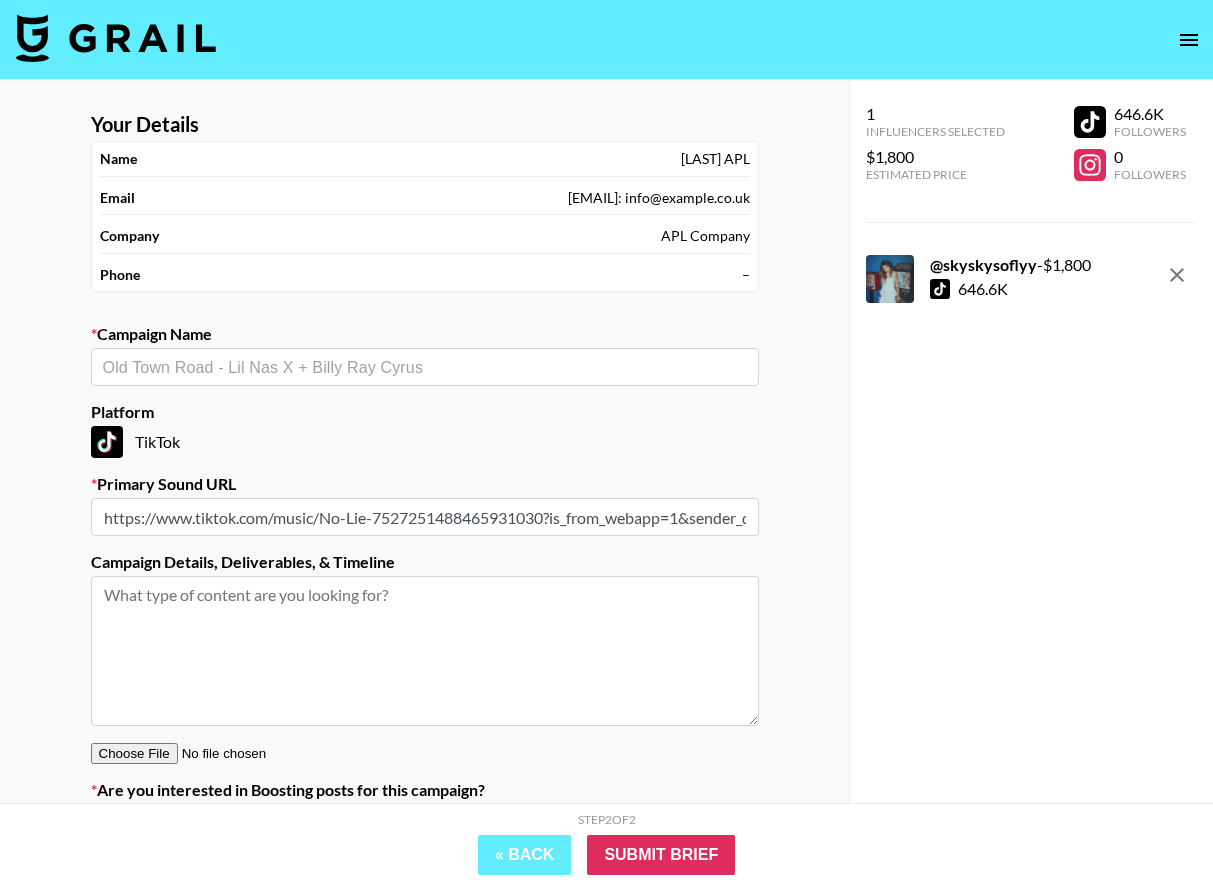 click at bounding box center [425, 651] 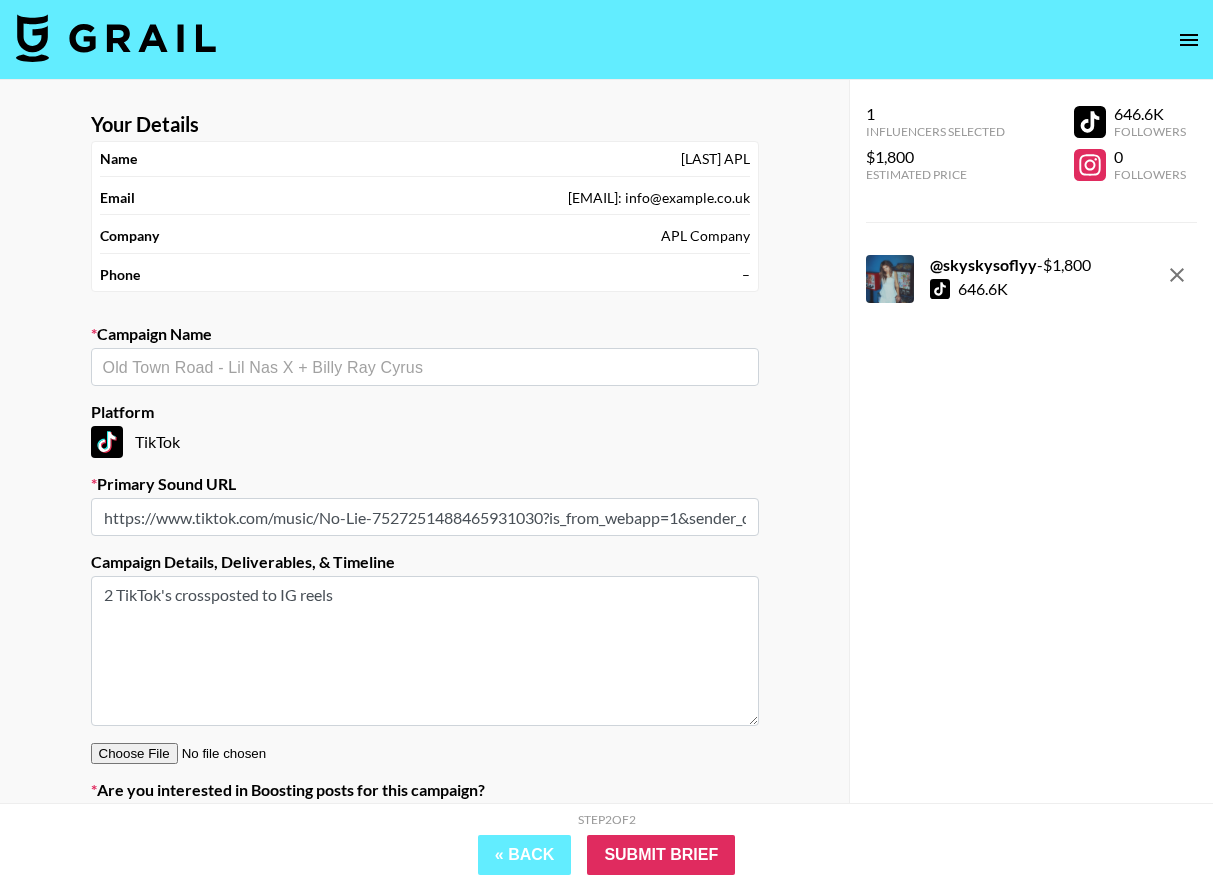 type on "2 TikTok's crossposted to IG reels" 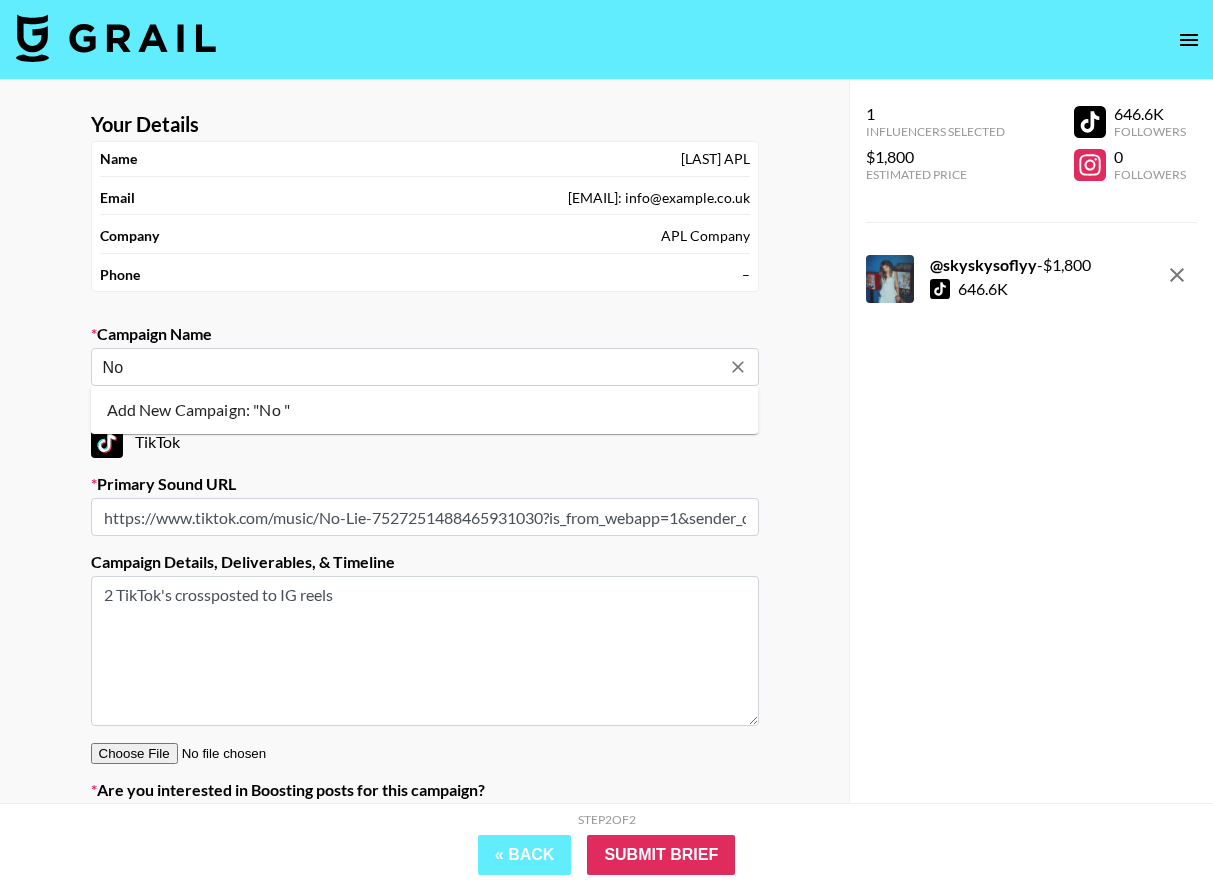 type on "N" 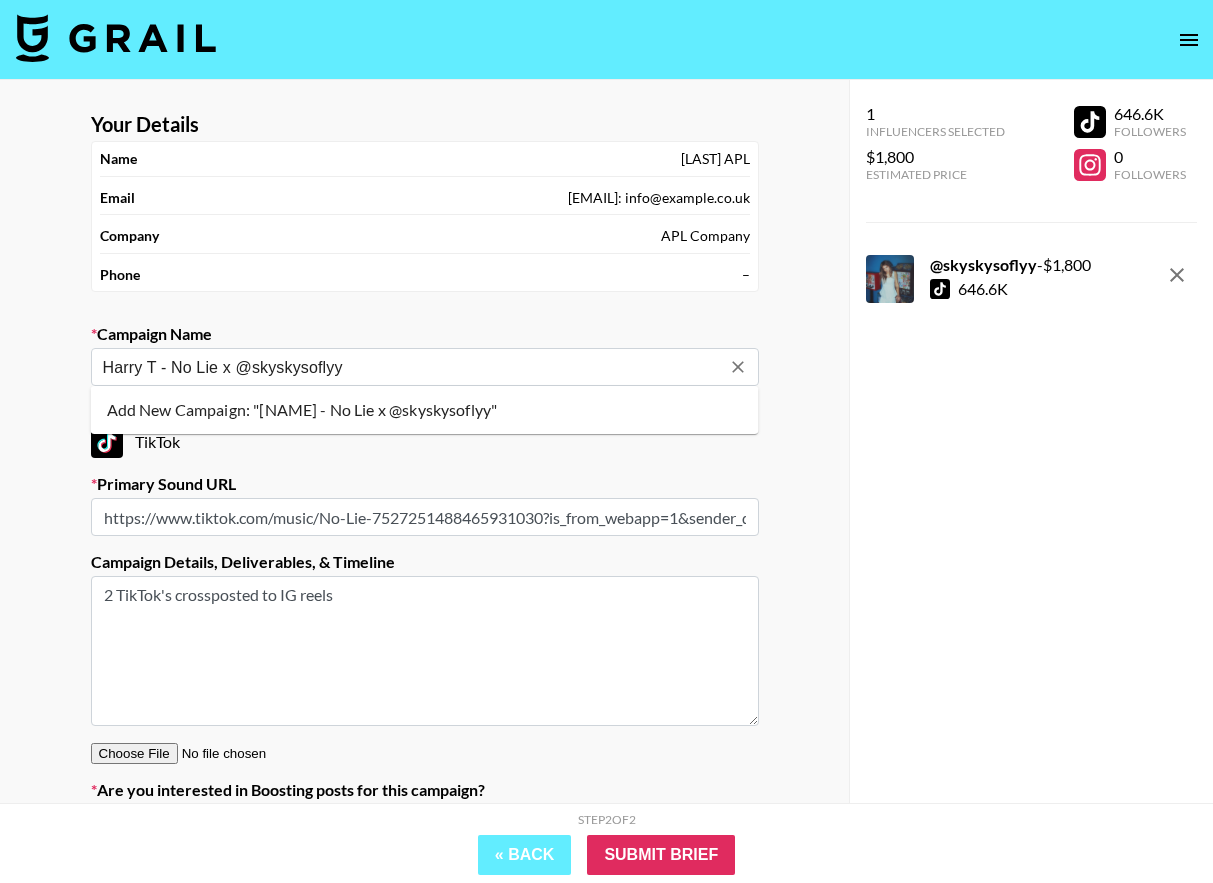 click on "Add New Campaign: "[NAME] - No Lie x @skyskysoflyy"" at bounding box center [425, 410] 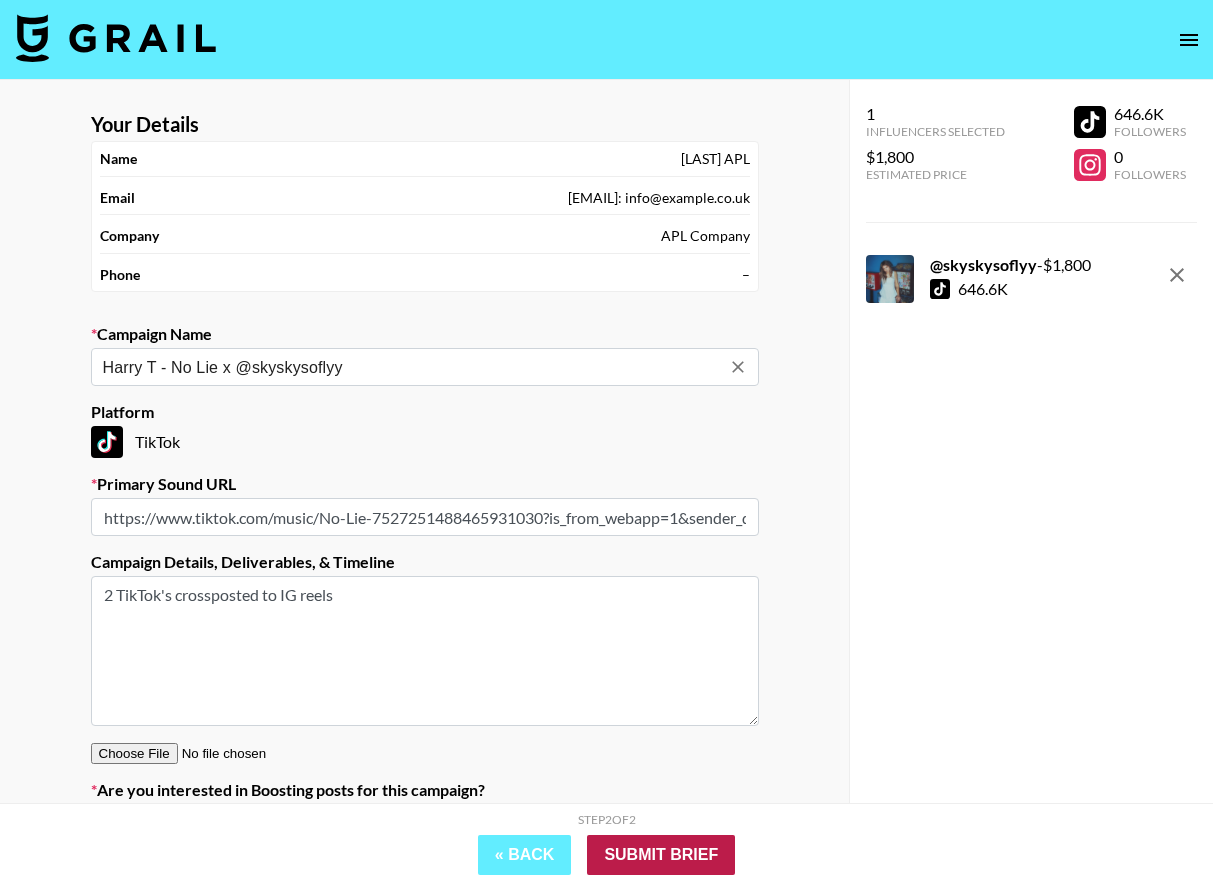 type on "Harry T - No Lie x @skyskysoflyy" 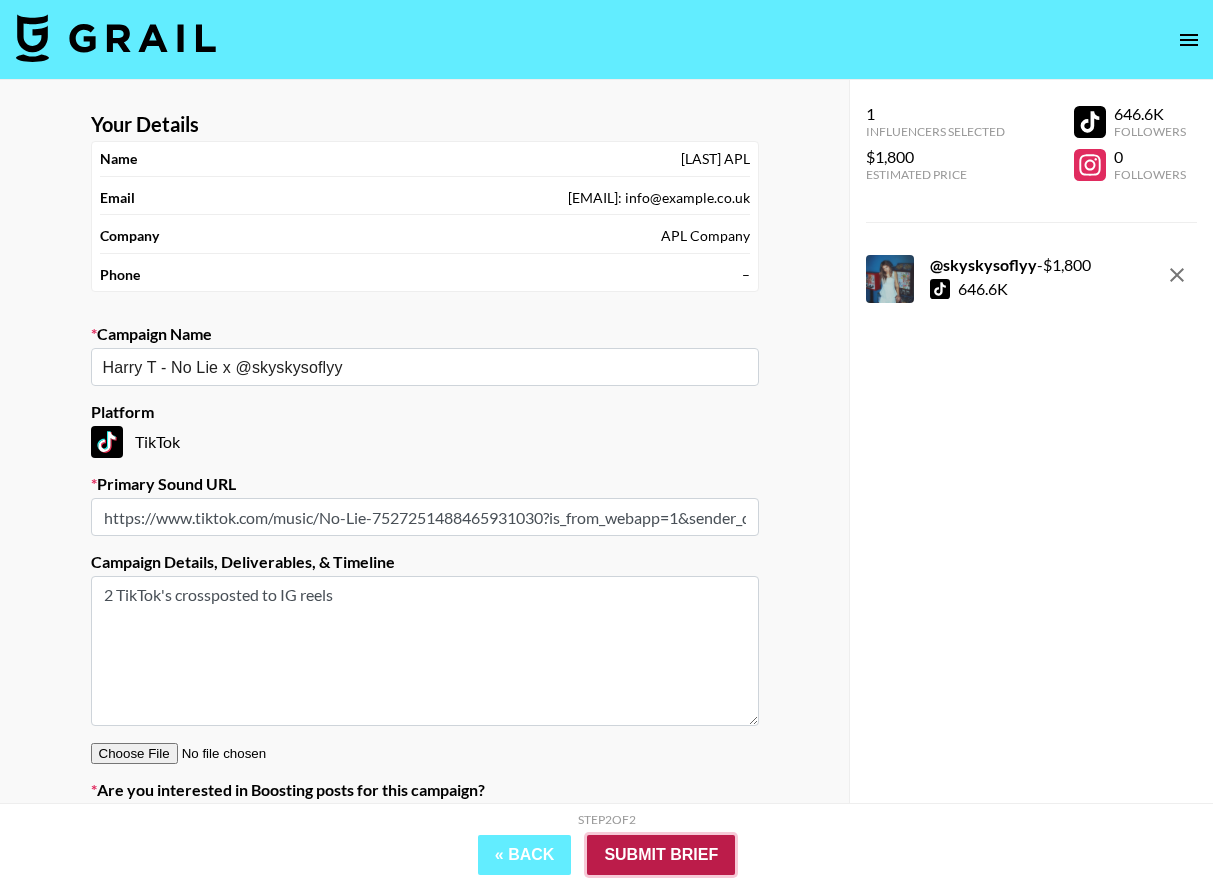 click on "Submit Brief" at bounding box center [661, 855] 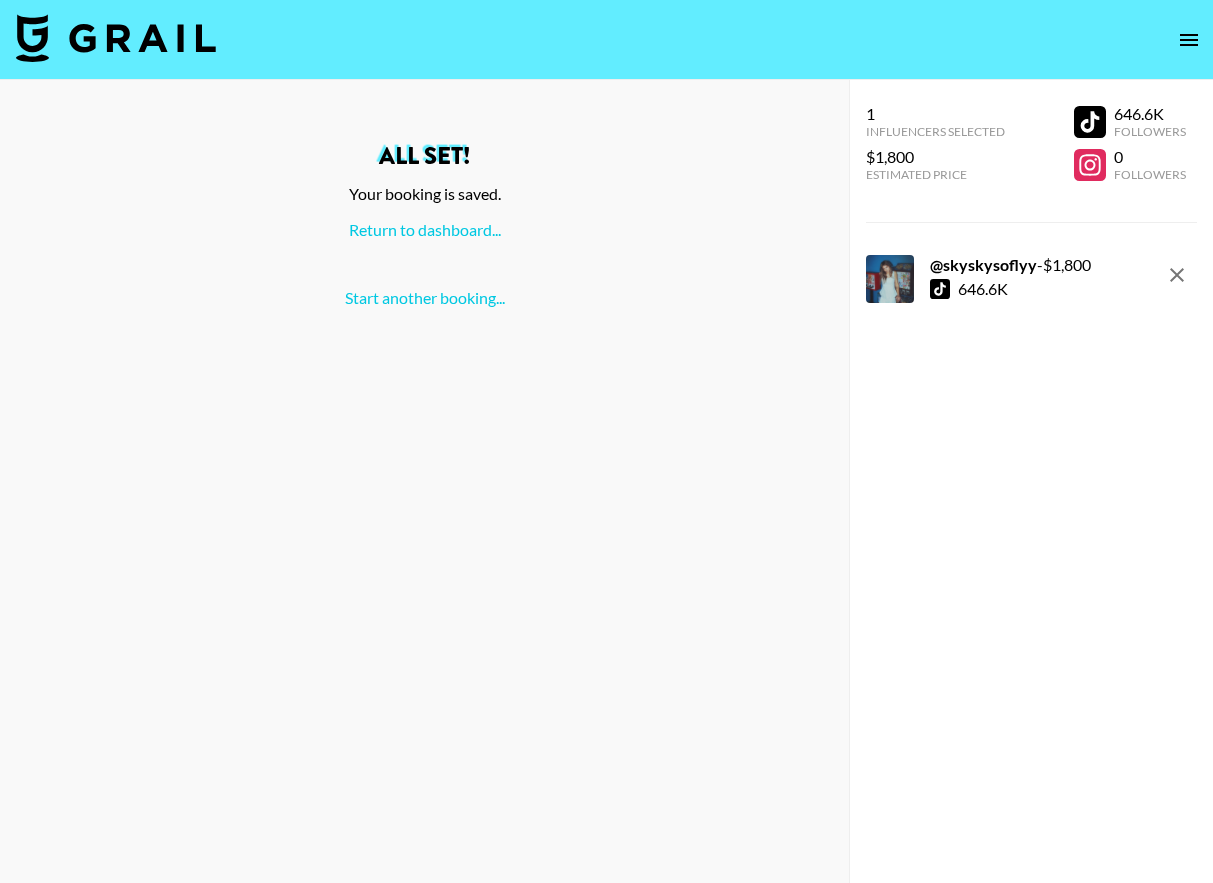 click on "All set! Your booking is saved. Return to dashboard... Start another booking..." at bounding box center [424, 226] 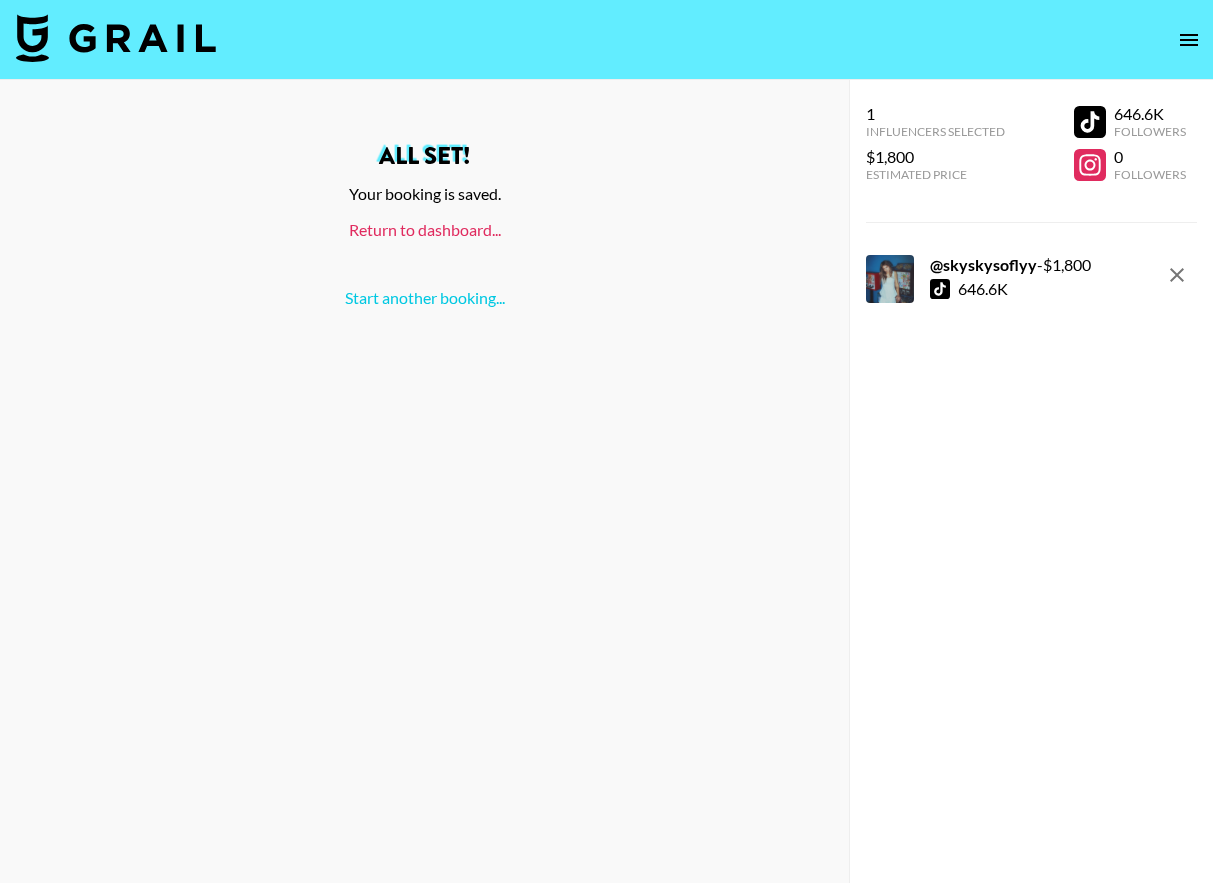 click on "Return to dashboard..." at bounding box center [425, 229] 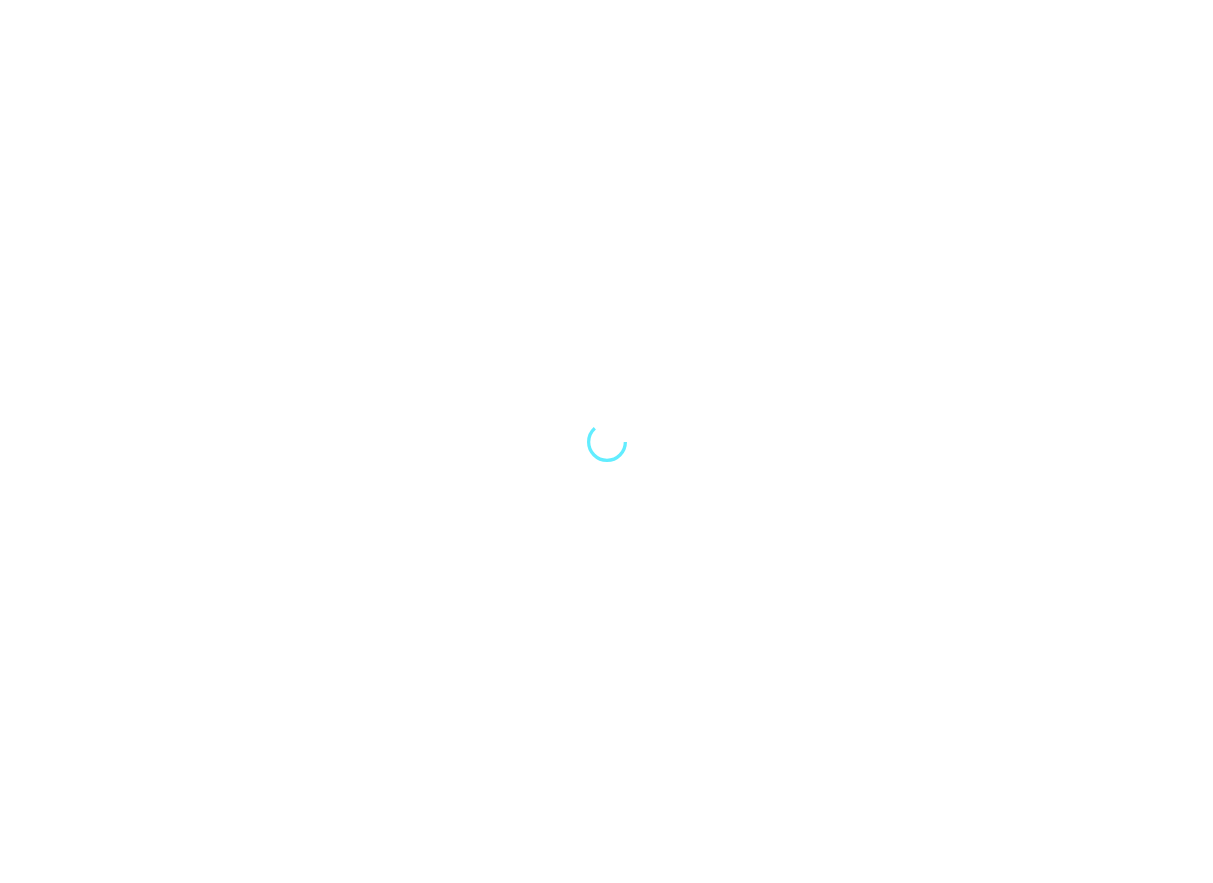 scroll, scrollTop: 0, scrollLeft: 0, axis: both 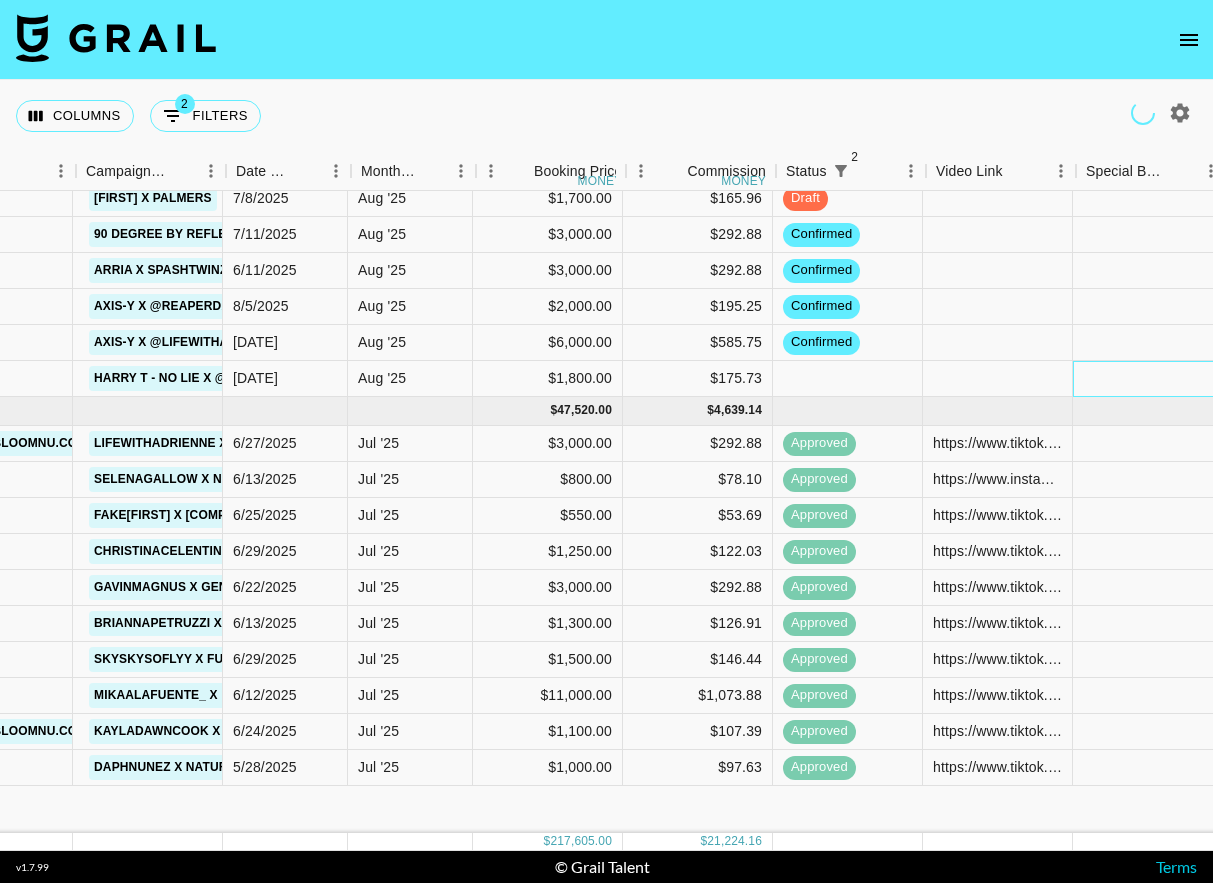click at bounding box center [1148, 379] 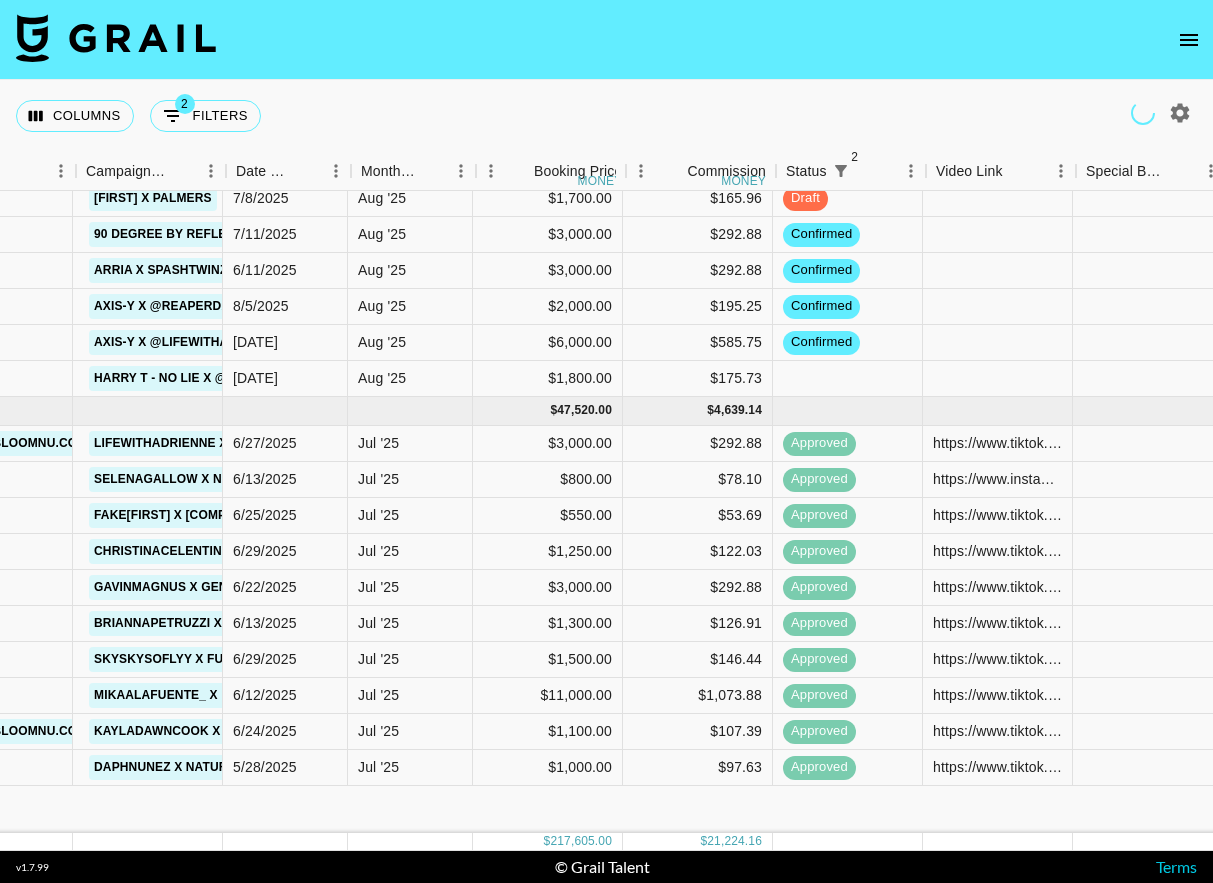 click 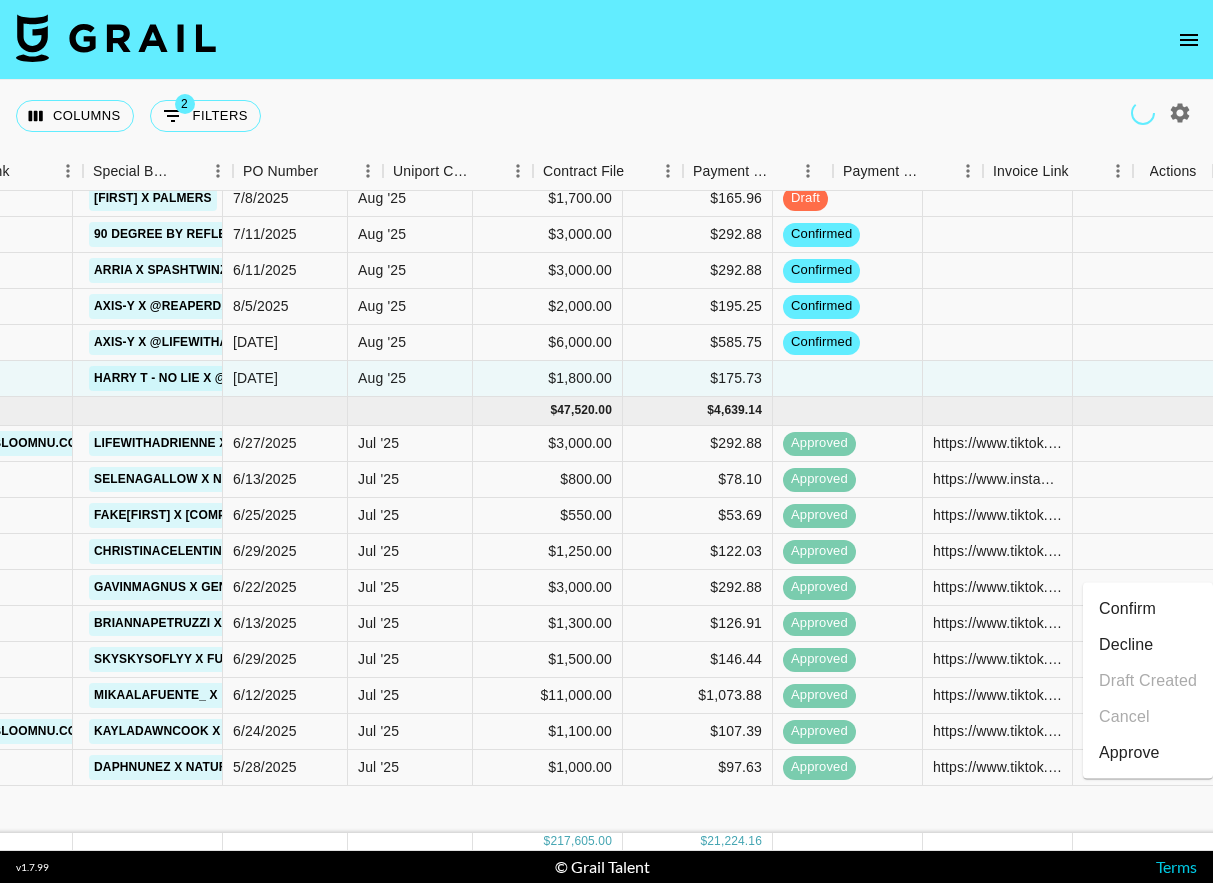 click on "Confirm" at bounding box center [1148, 609] 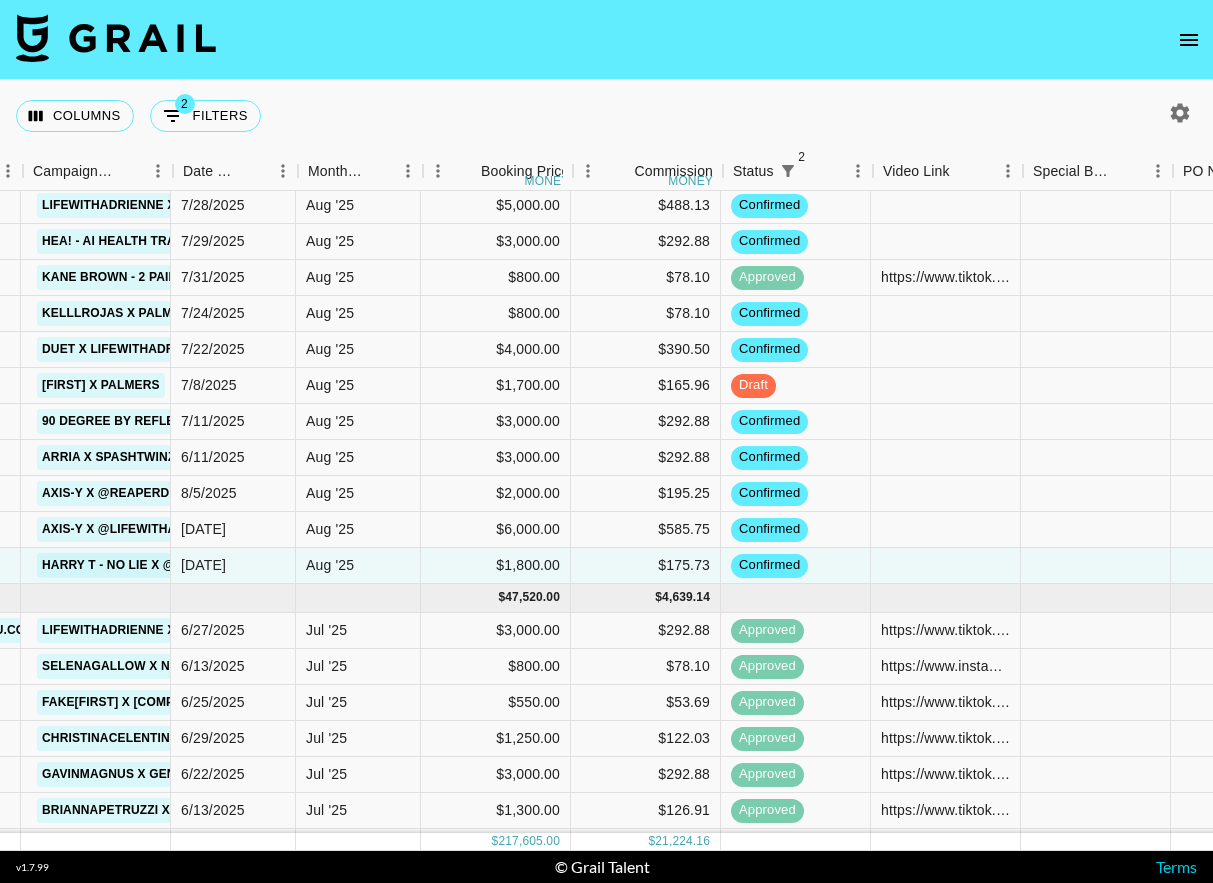 scroll, scrollTop: 601, scrollLeft: 942, axis: both 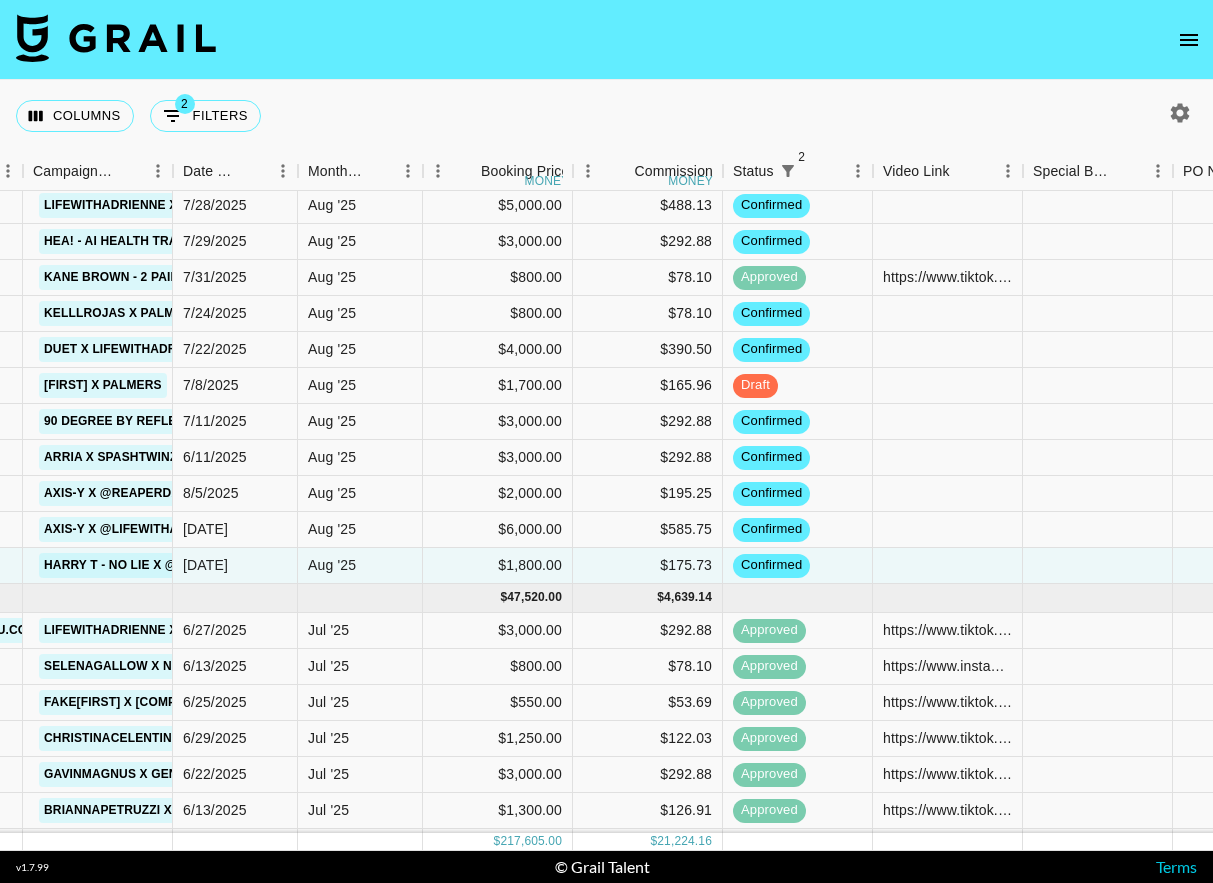 click at bounding box center [606, 40] 